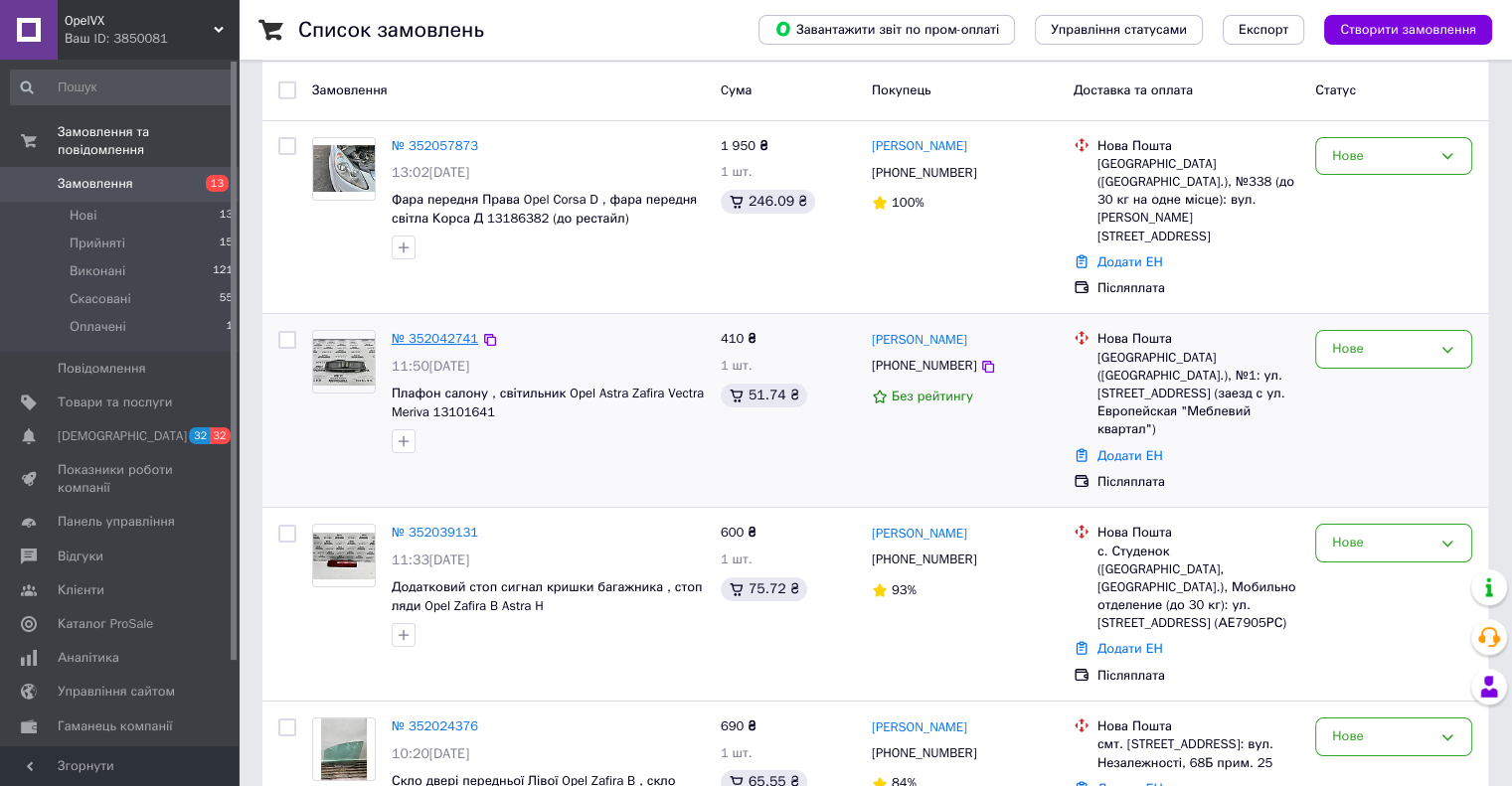 scroll, scrollTop: 99, scrollLeft: 0, axis: vertical 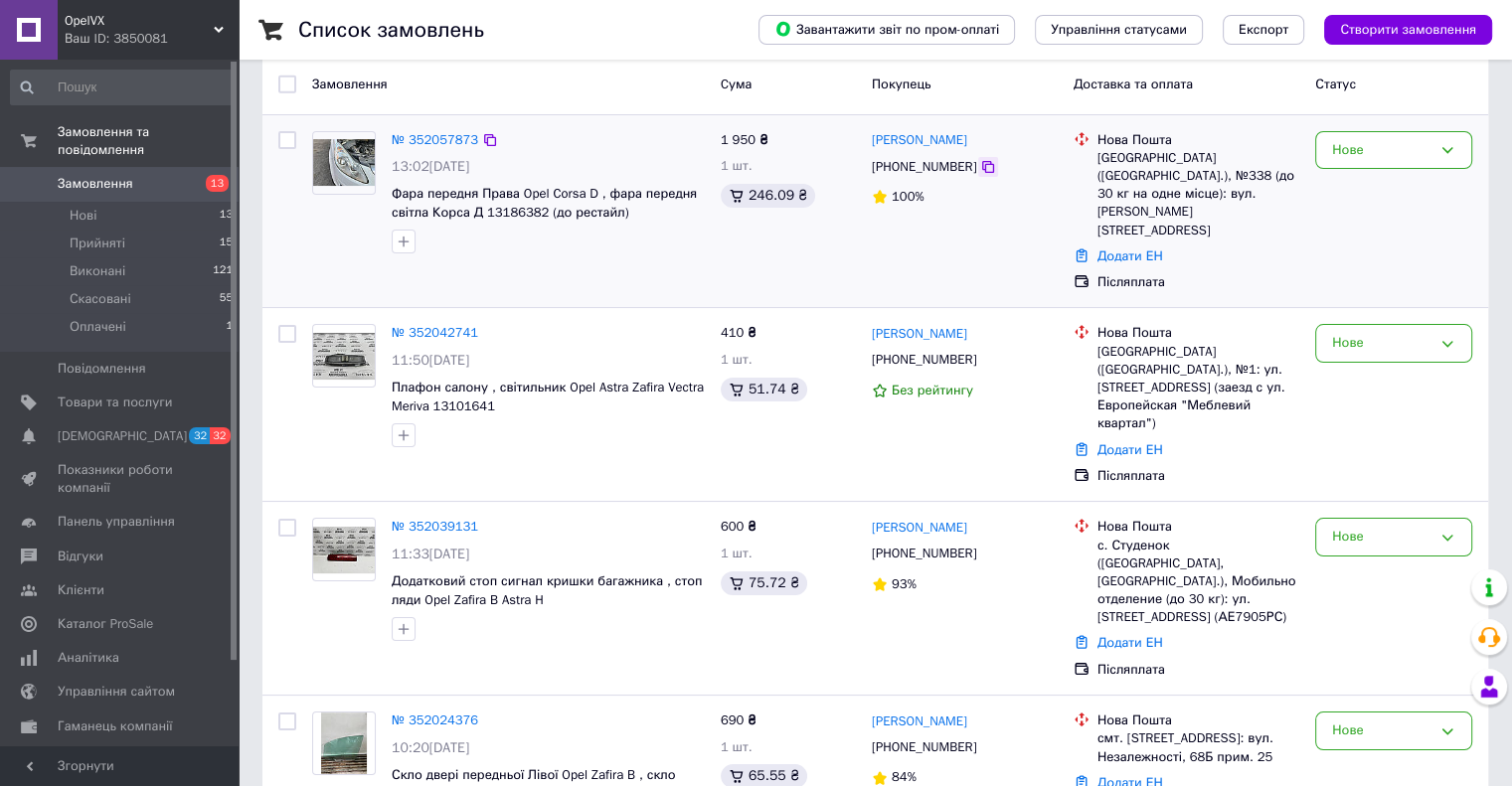 click 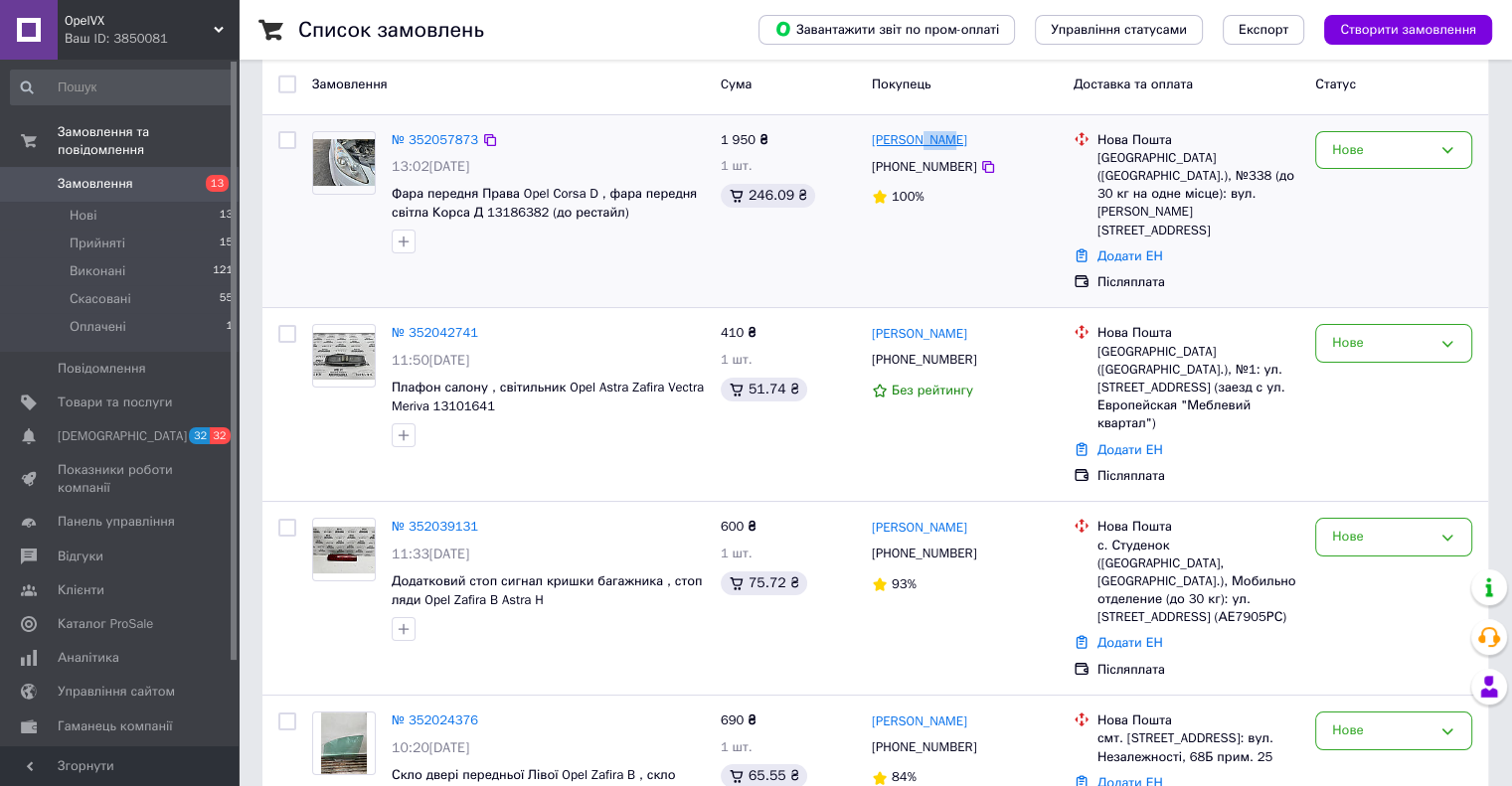 drag, startPoint x: 959, startPoint y: 138, endPoint x: 915, endPoint y: 147, distance: 44.911023 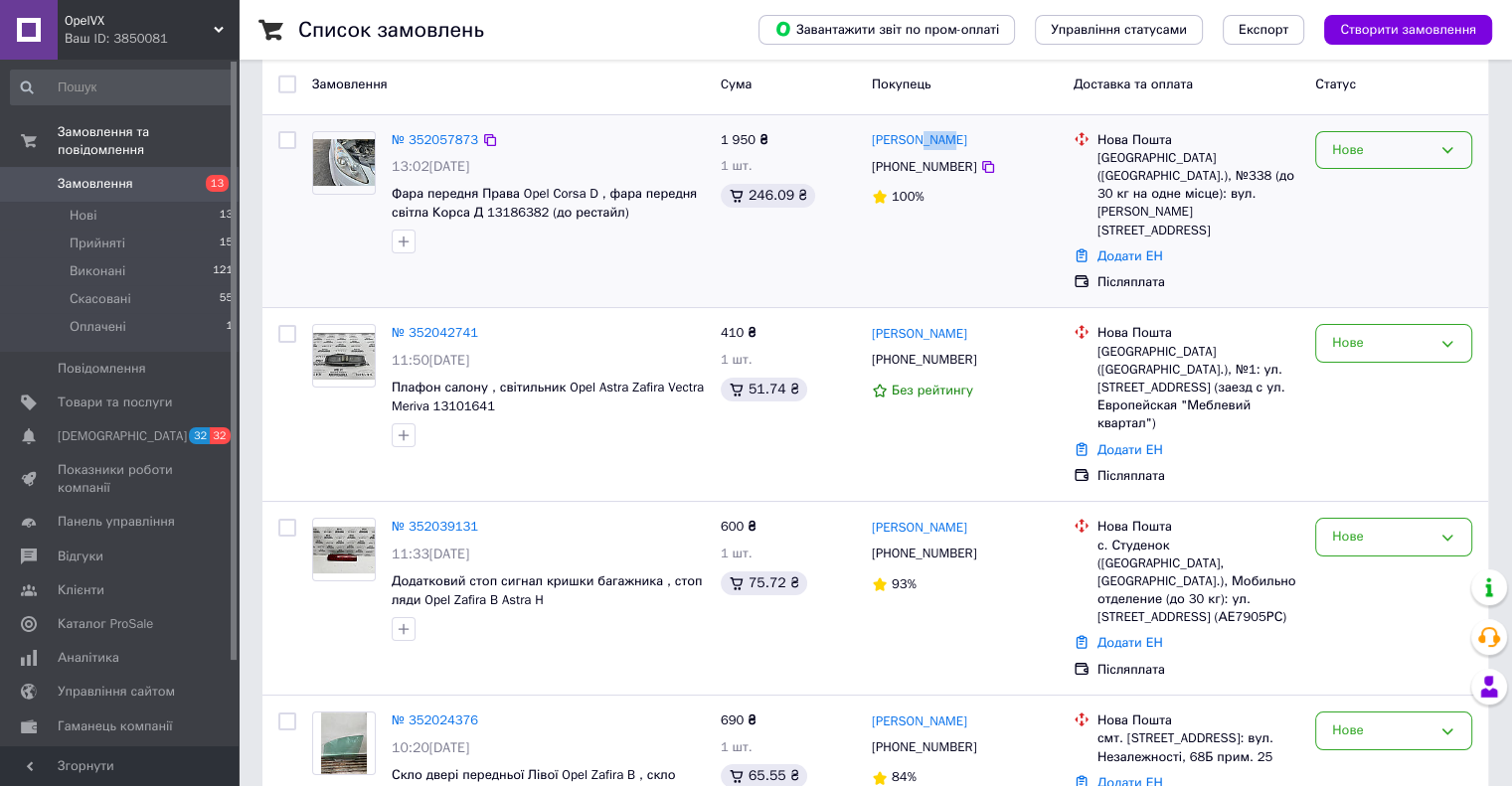 click on "Нове" at bounding box center (1382, 150) 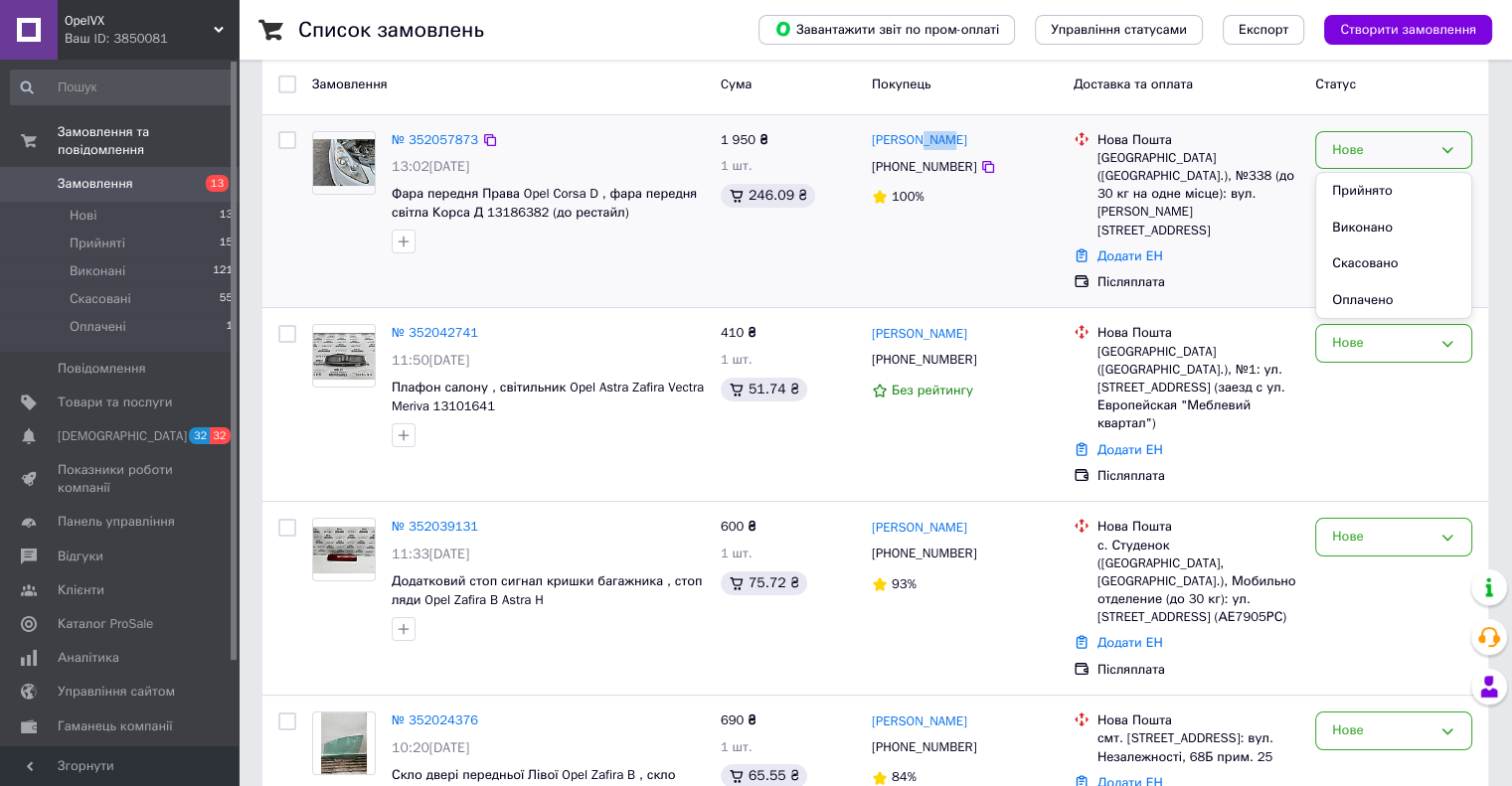 drag, startPoint x: 1368, startPoint y: 183, endPoint x: 1271, endPoint y: 214, distance: 101.8332 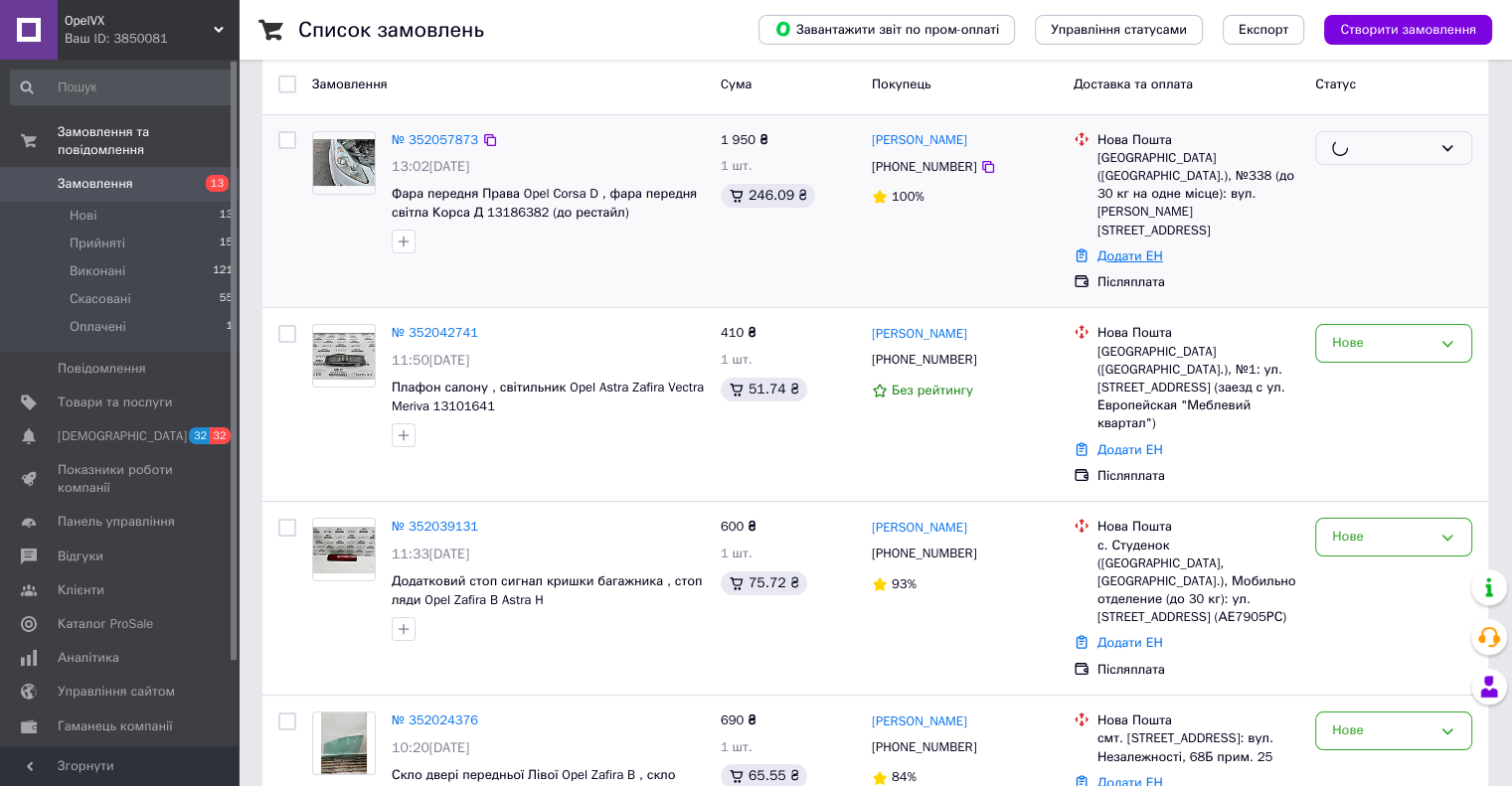 click on "Додати ЕН" at bounding box center [1130, 255] 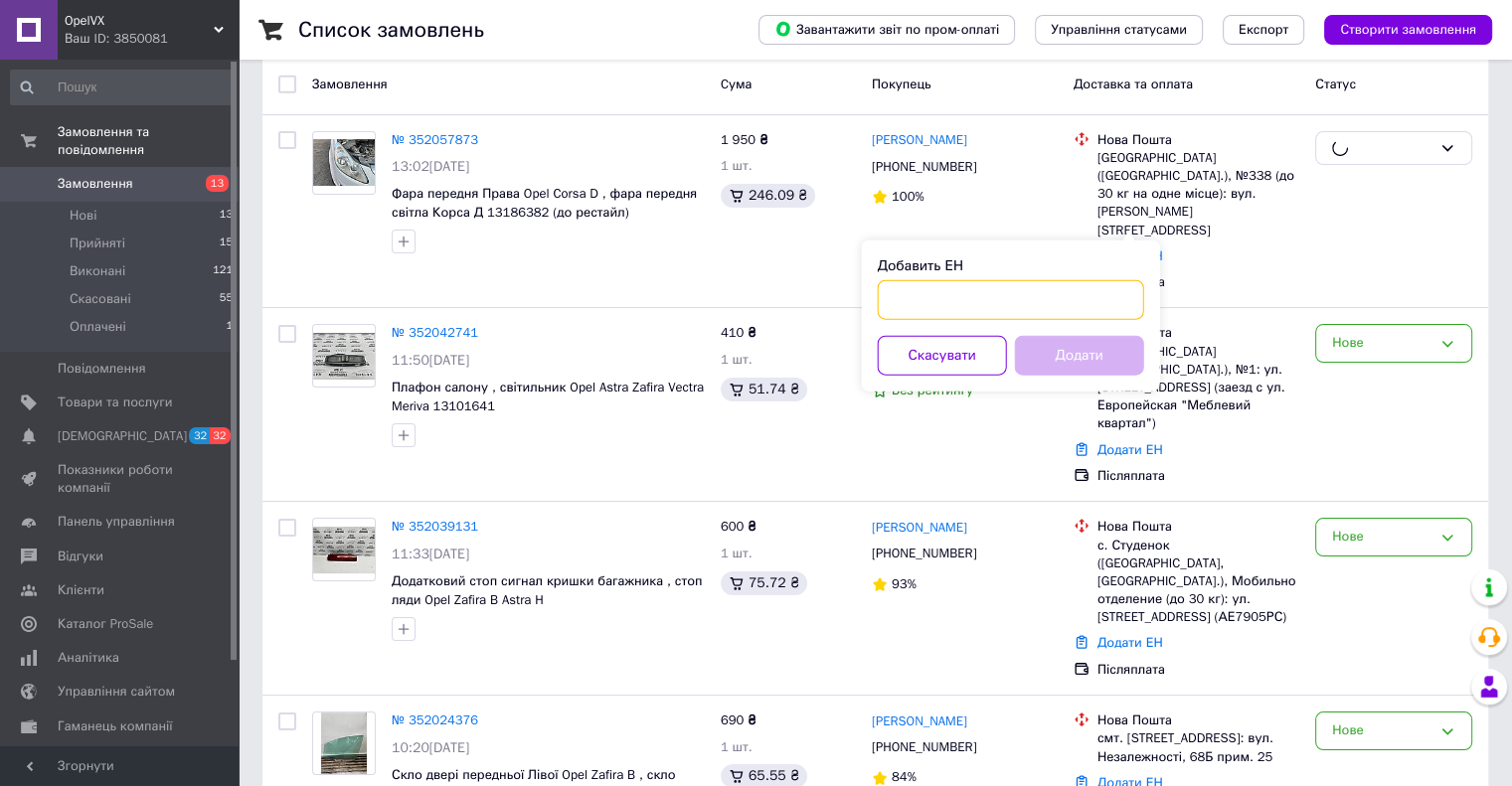 click on "Добавить ЕН" at bounding box center [1011, 300] 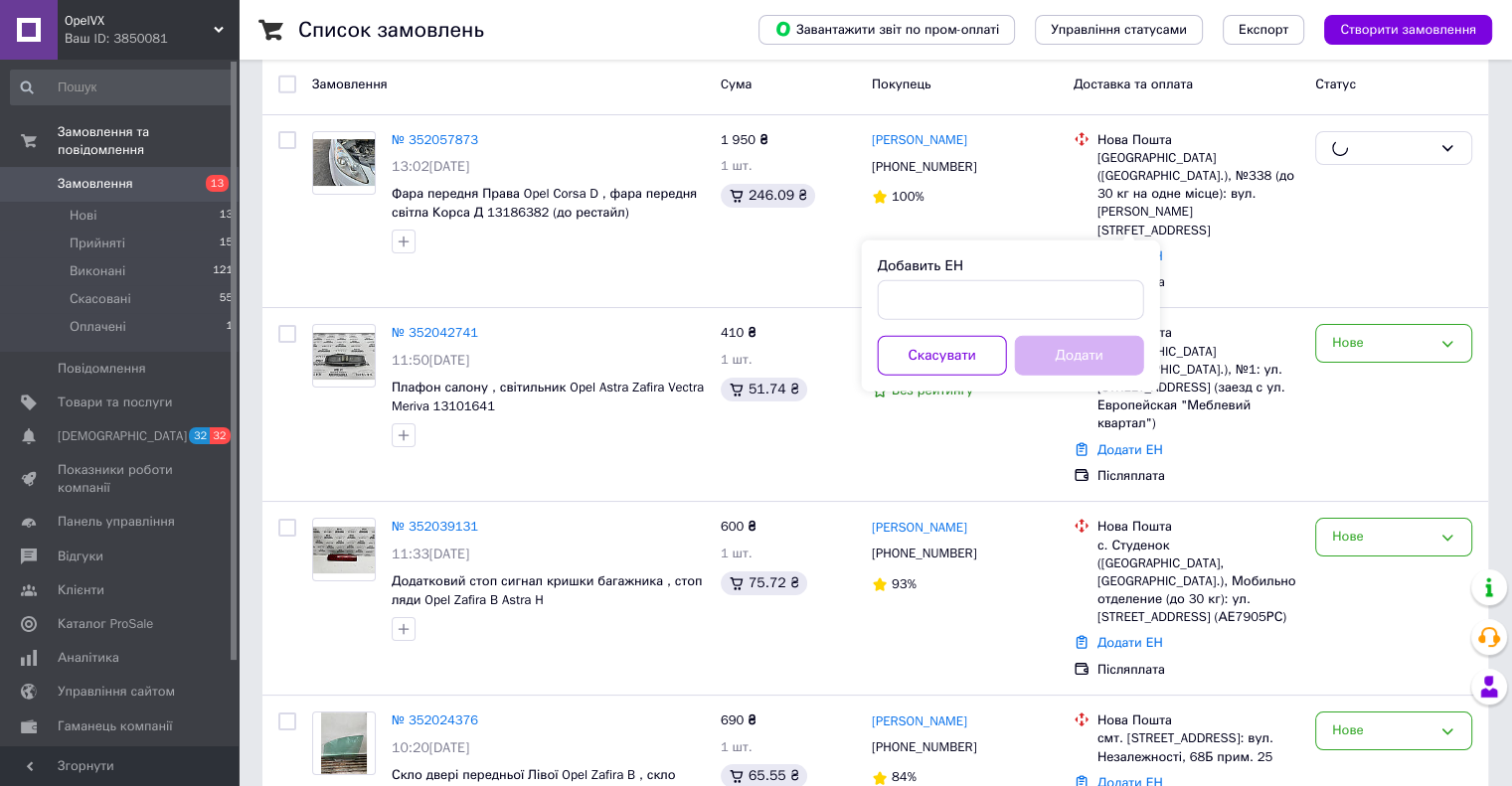 click on "Додати" at bounding box center (1080, 356) 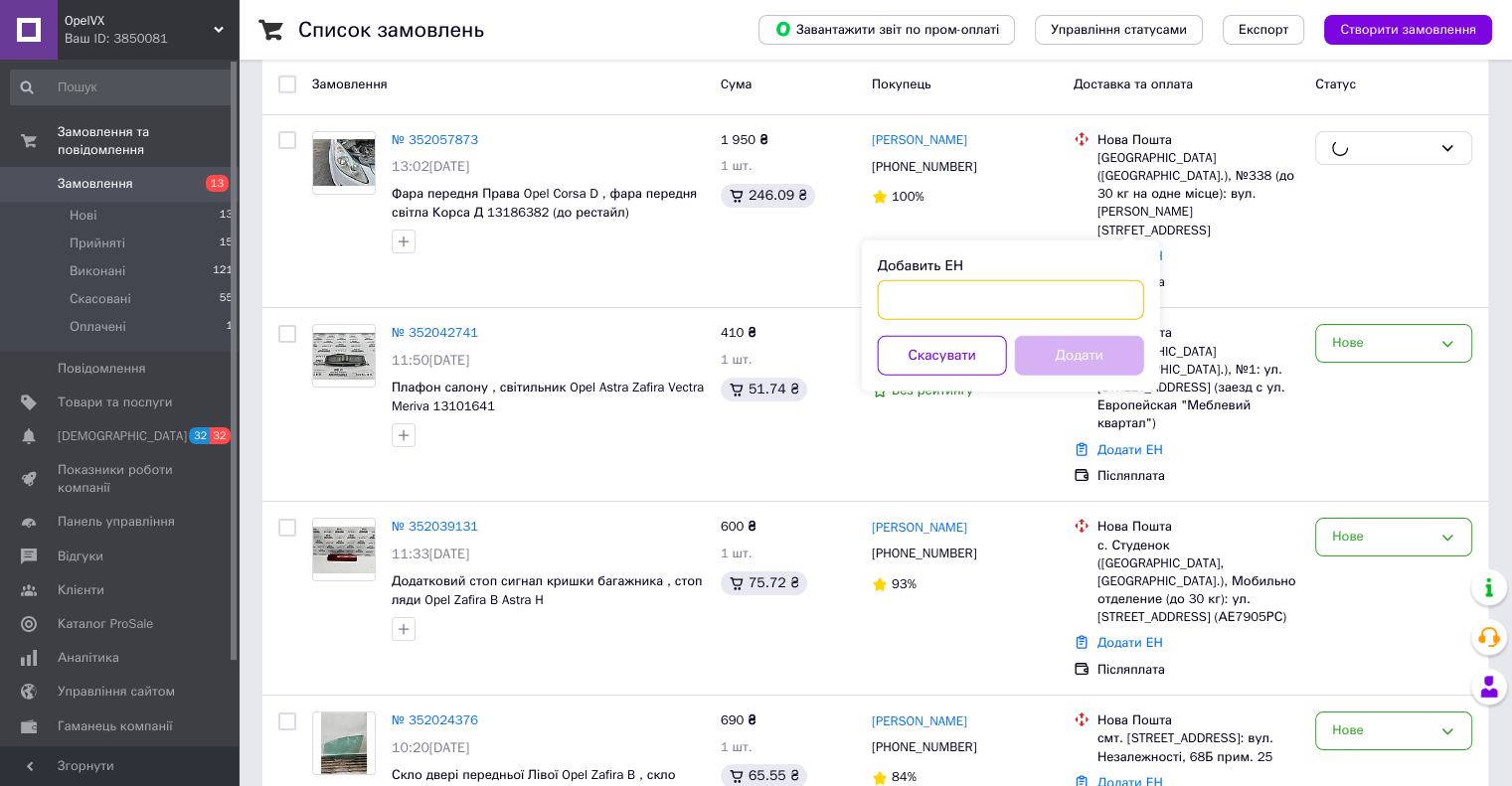 click on "Добавить ЕН" at bounding box center [1011, 300] 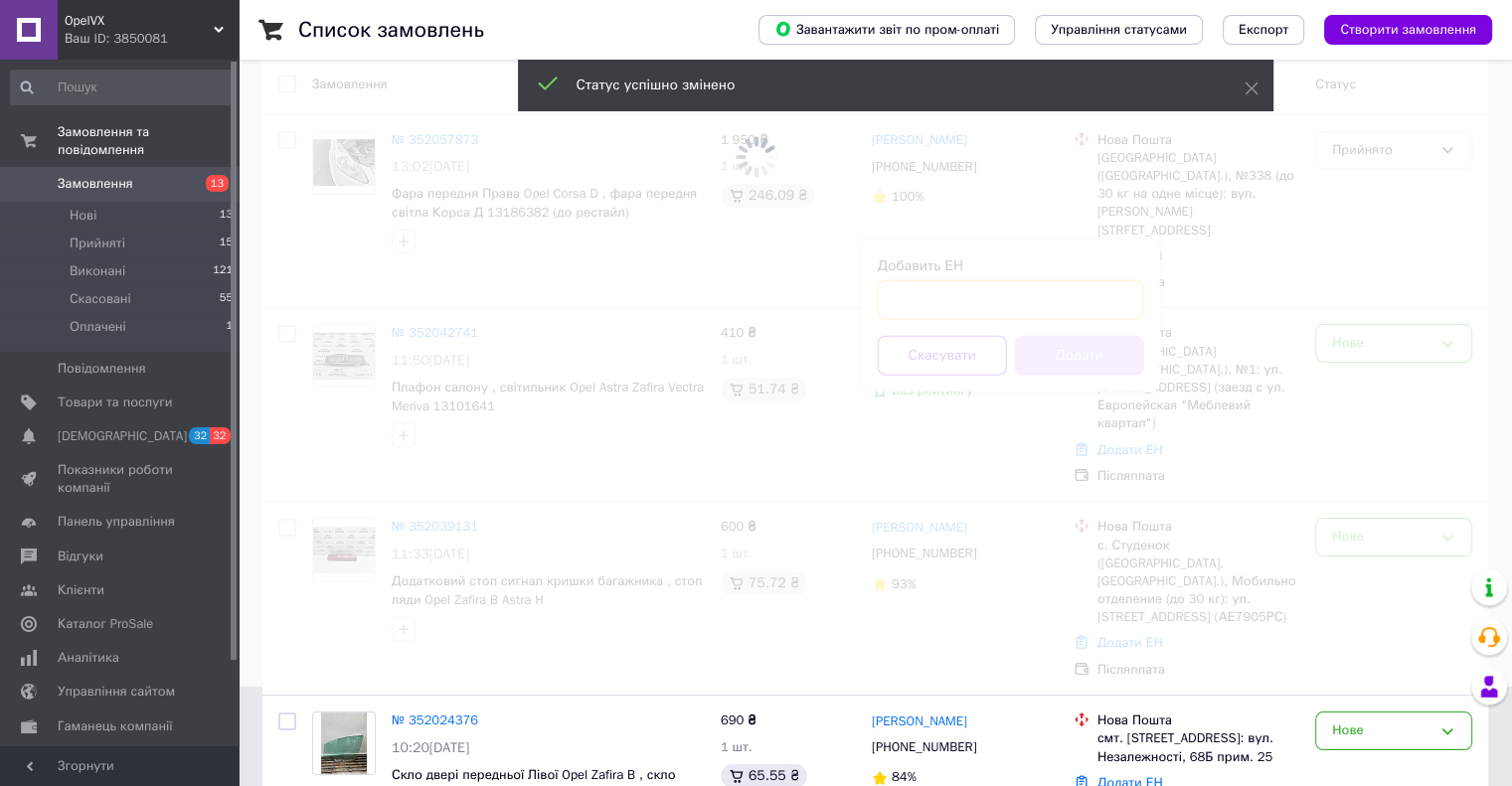 paste on "20451203121093" 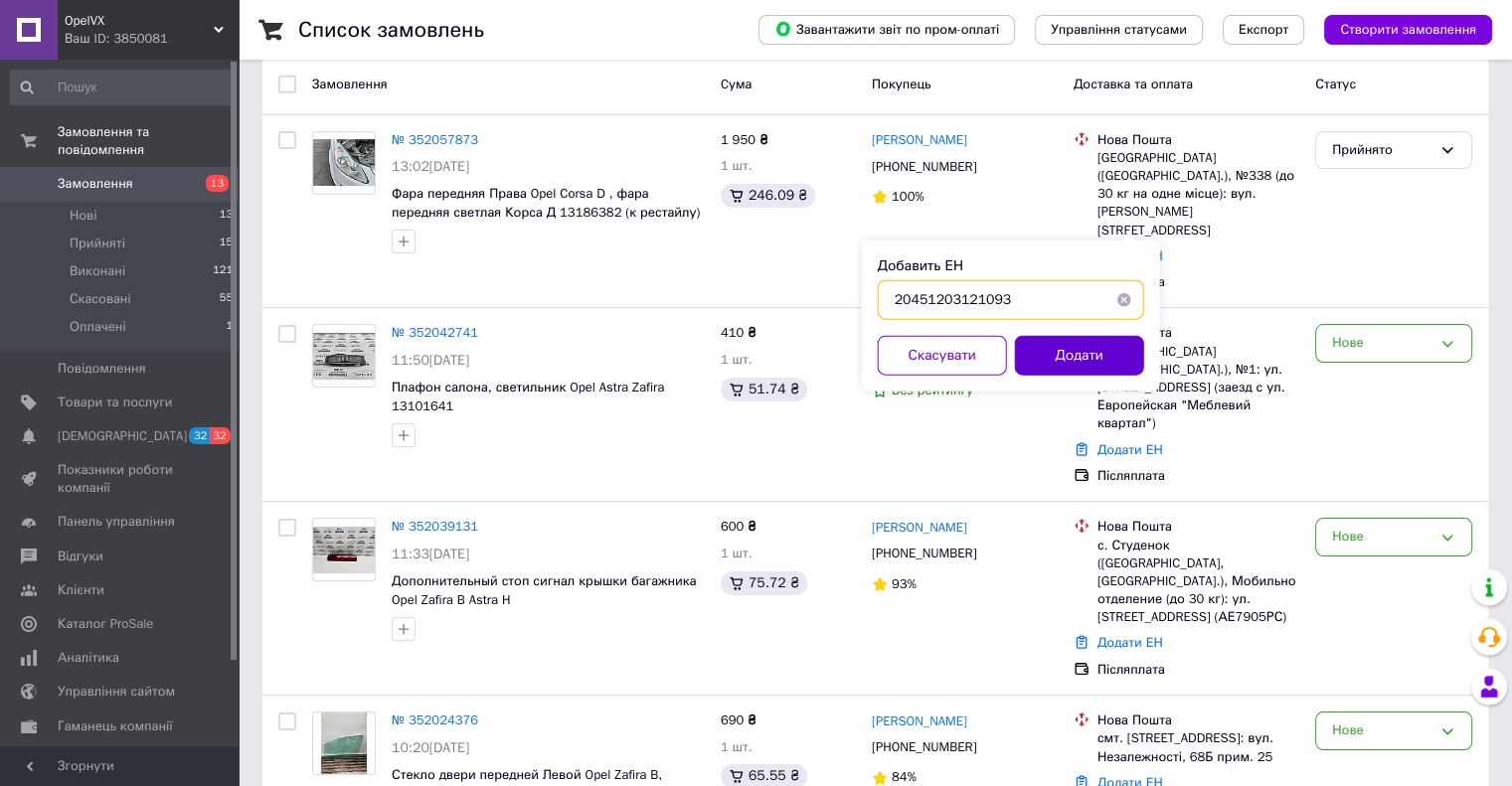 type on "20451203121093" 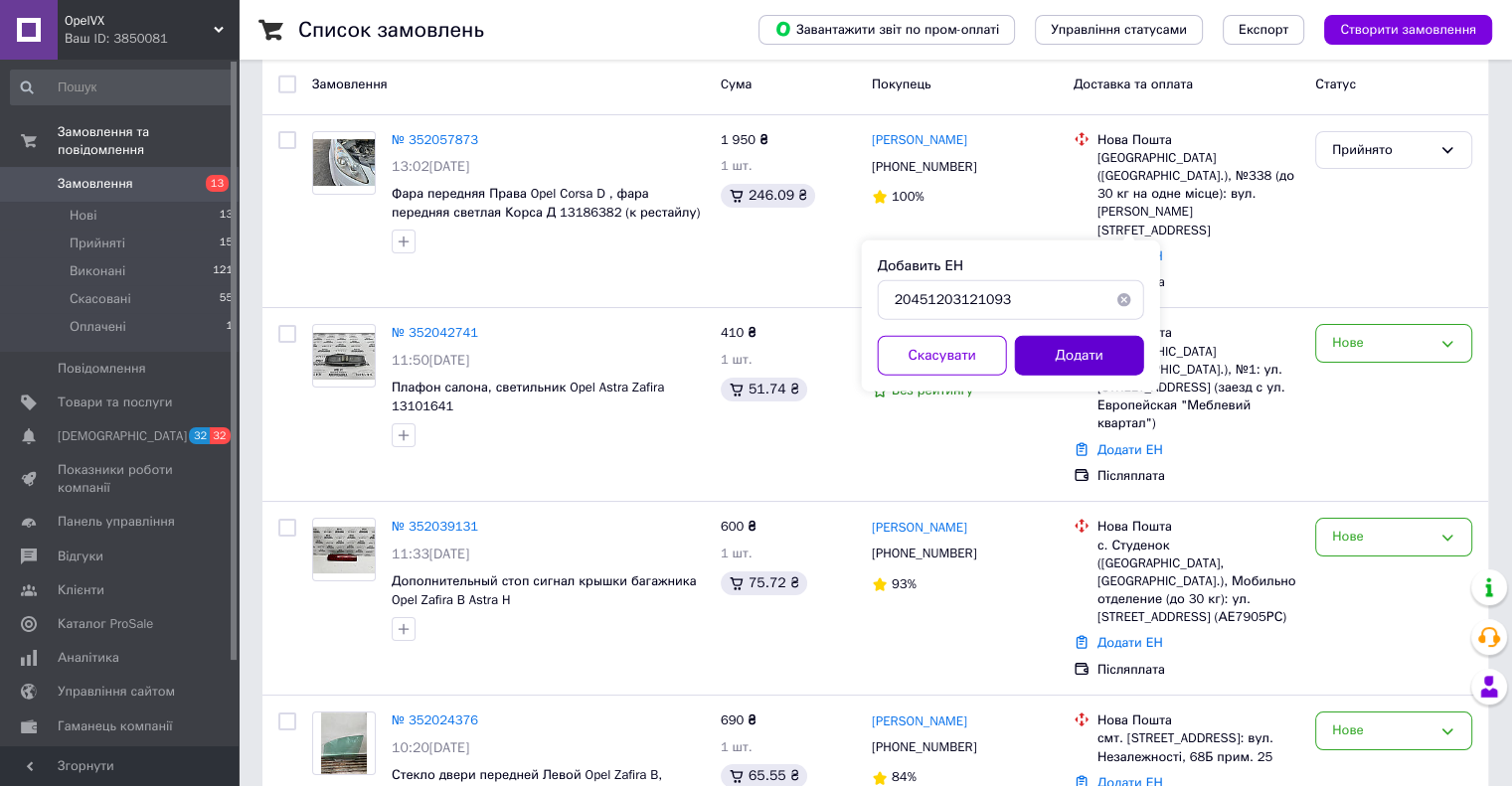 click on "Додати" at bounding box center [1080, 356] 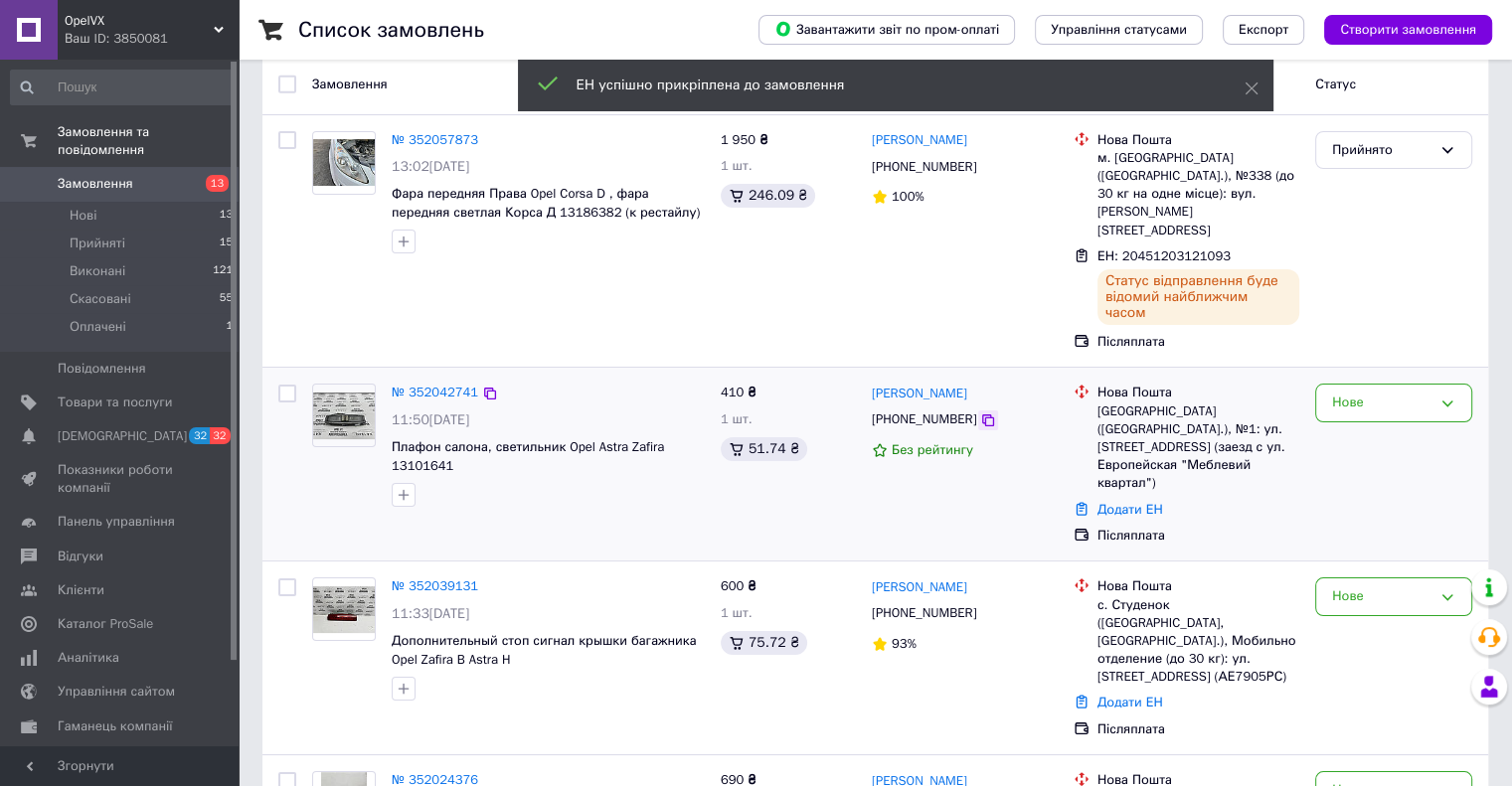 click 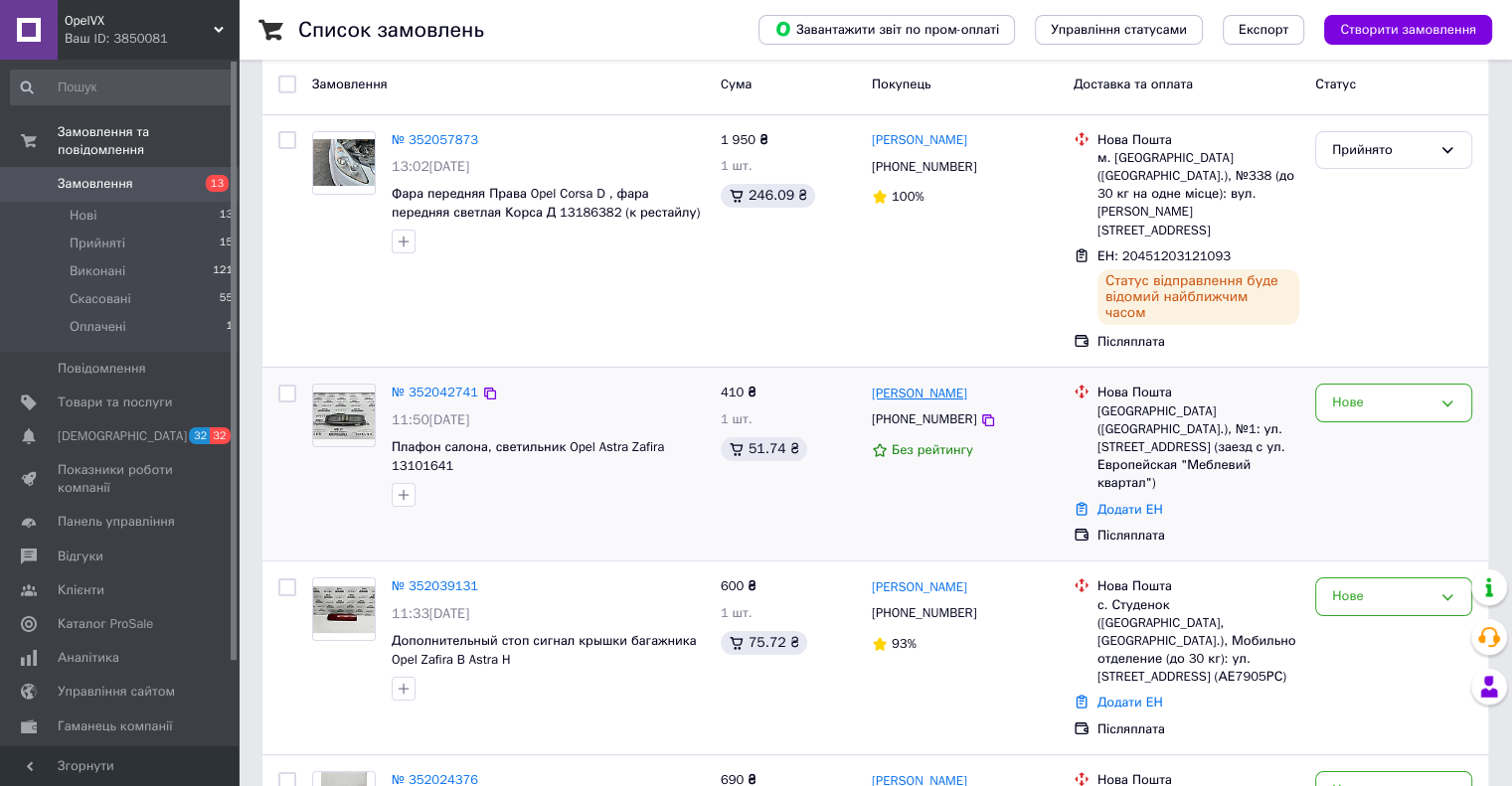 drag, startPoint x: 989, startPoint y: 340, endPoint x: 930, endPoint y: 349, distance: 59.682493 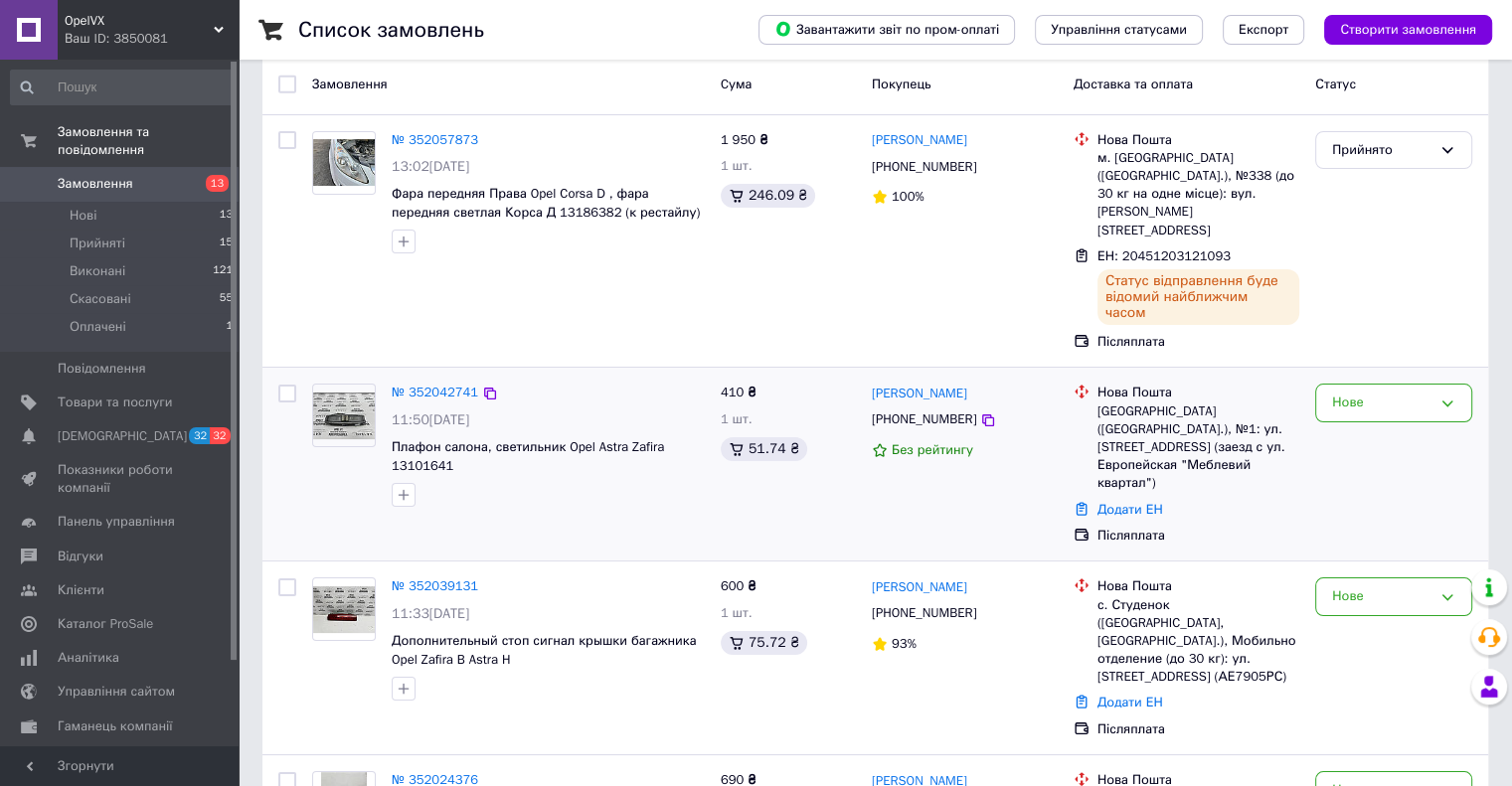 drag, startPoint x: 1144, startPoint y: 444, endPoint x: 1134, endPoint y: 457, distance: 16.40122 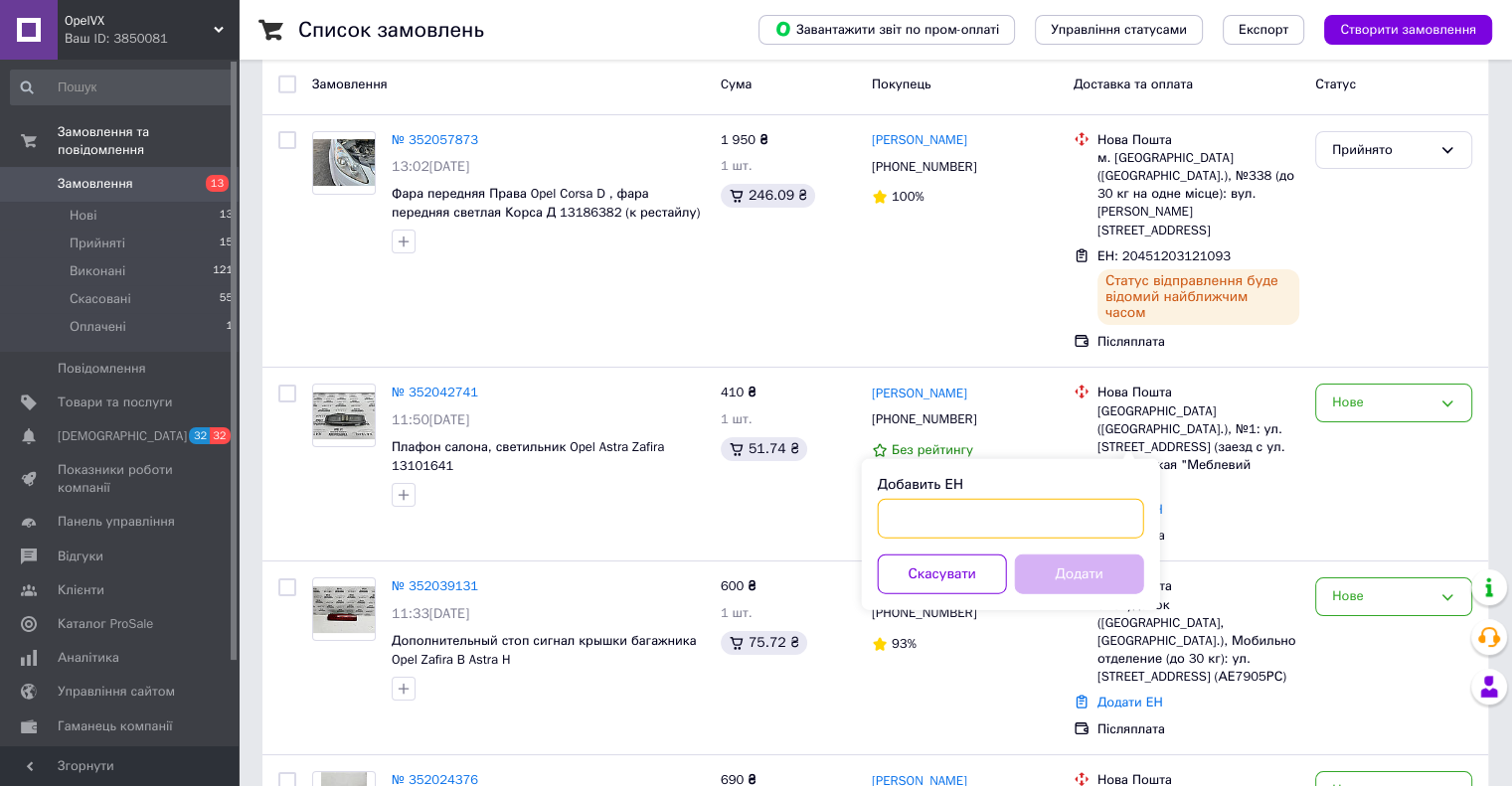 click on "Добавить ЕН Скасувати Додати" at bounding box center [1011, 535] 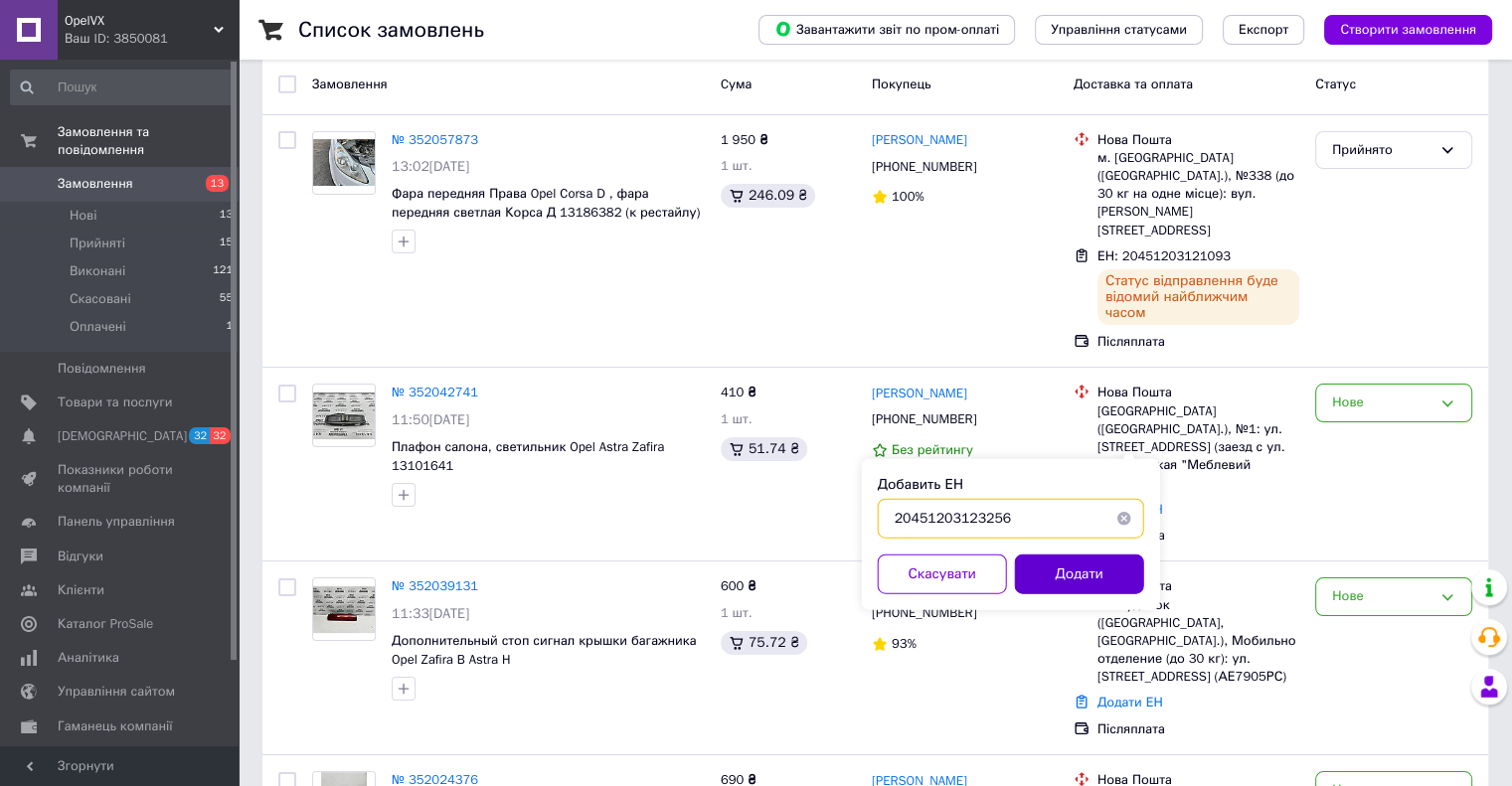 type on "20451203123256" 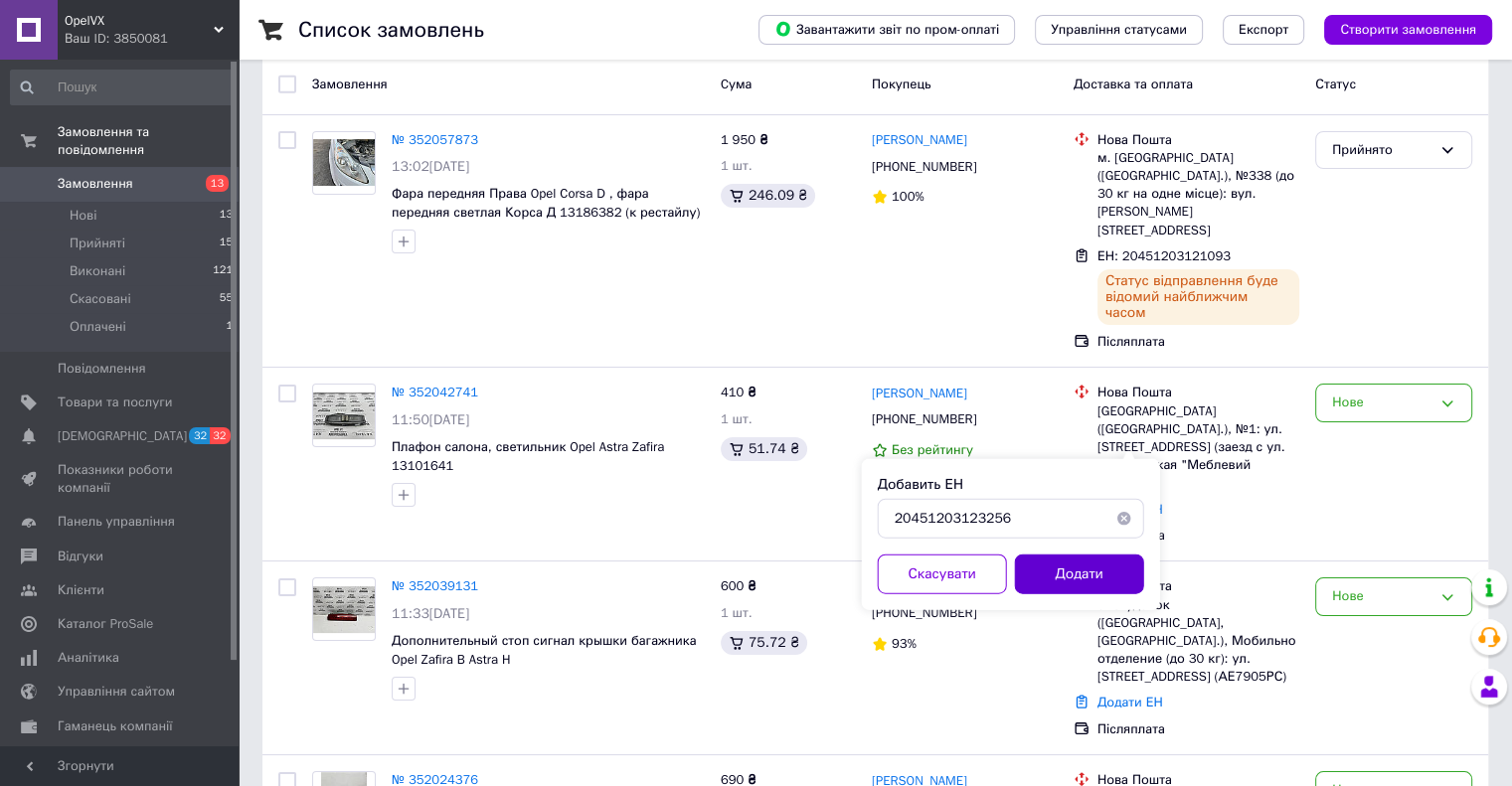 click on "Додати" at bounding box center (1080, 574) 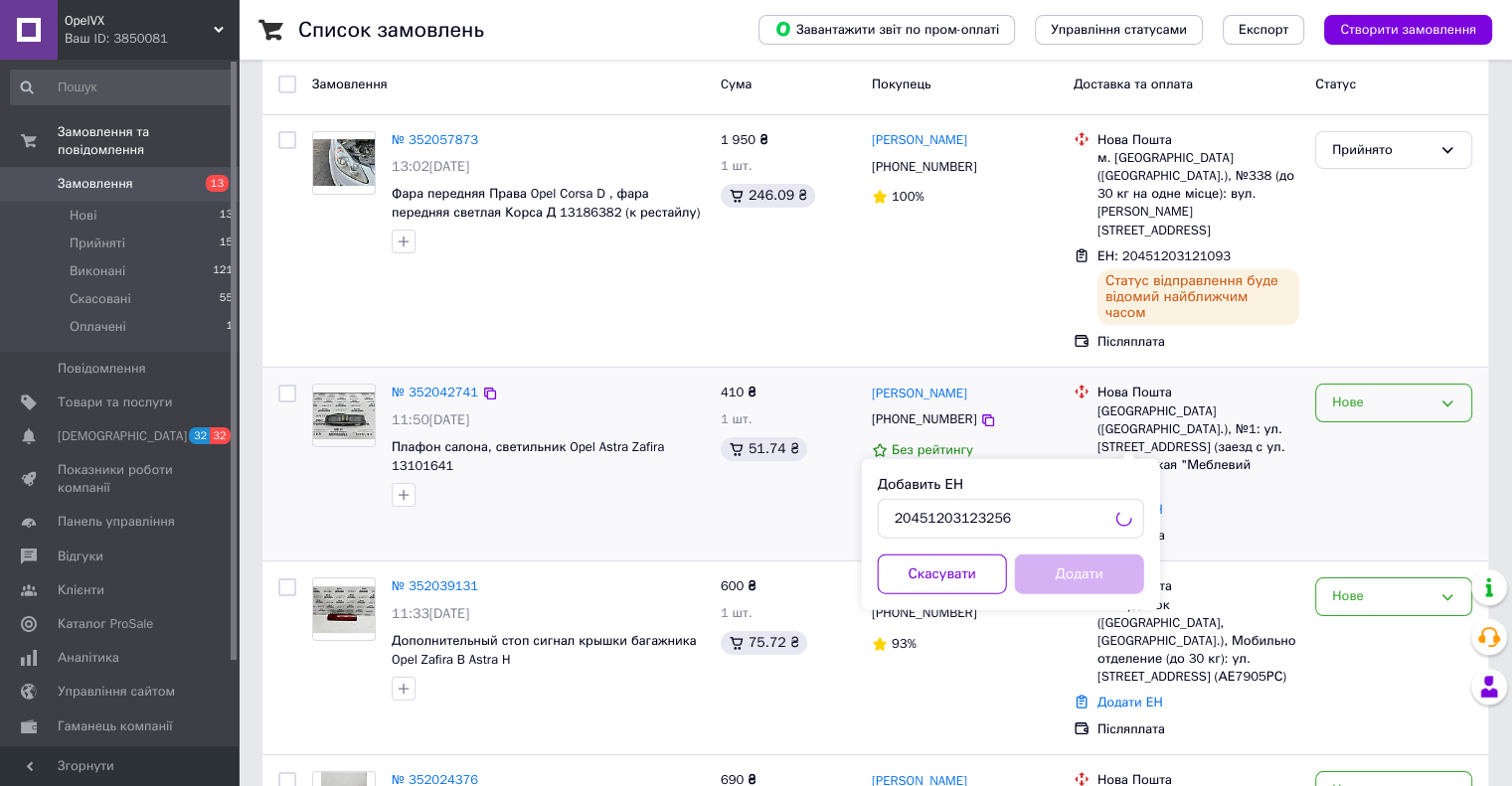 click on "Нове" at bounding box center (1382, 402) 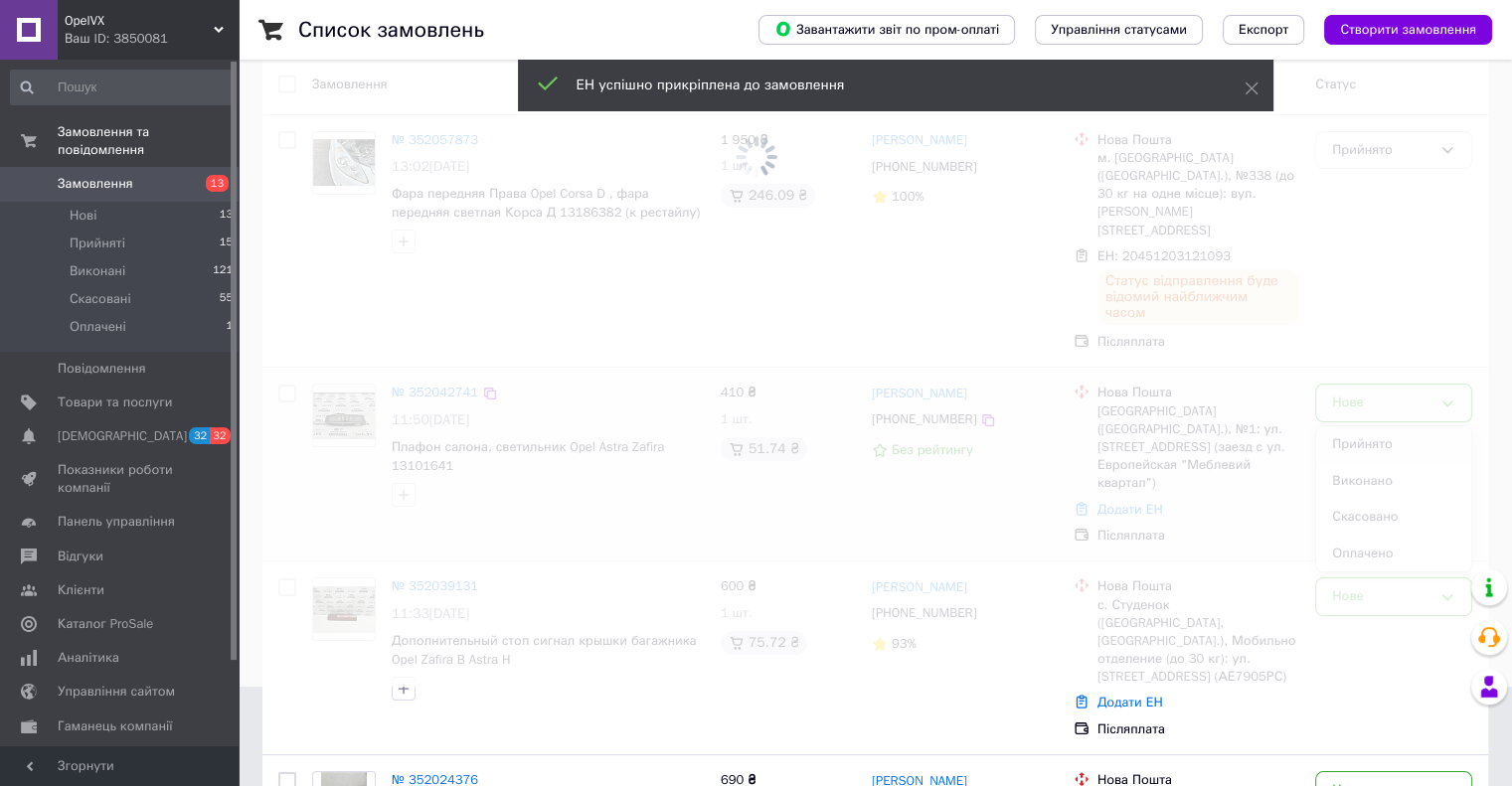 click at bounding box center (756, 293) 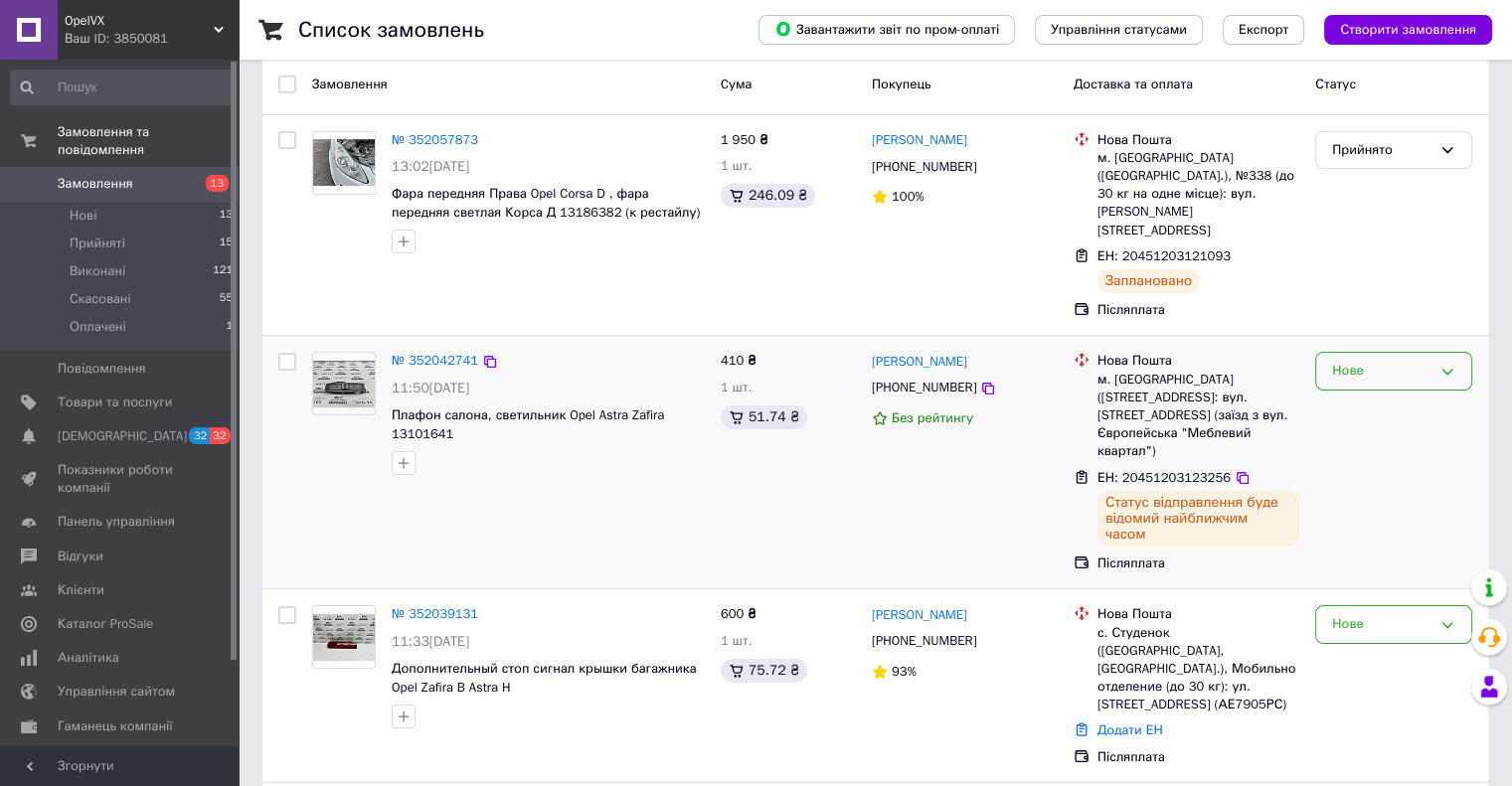 click on "Нове" at bounding box center (1382, 371) 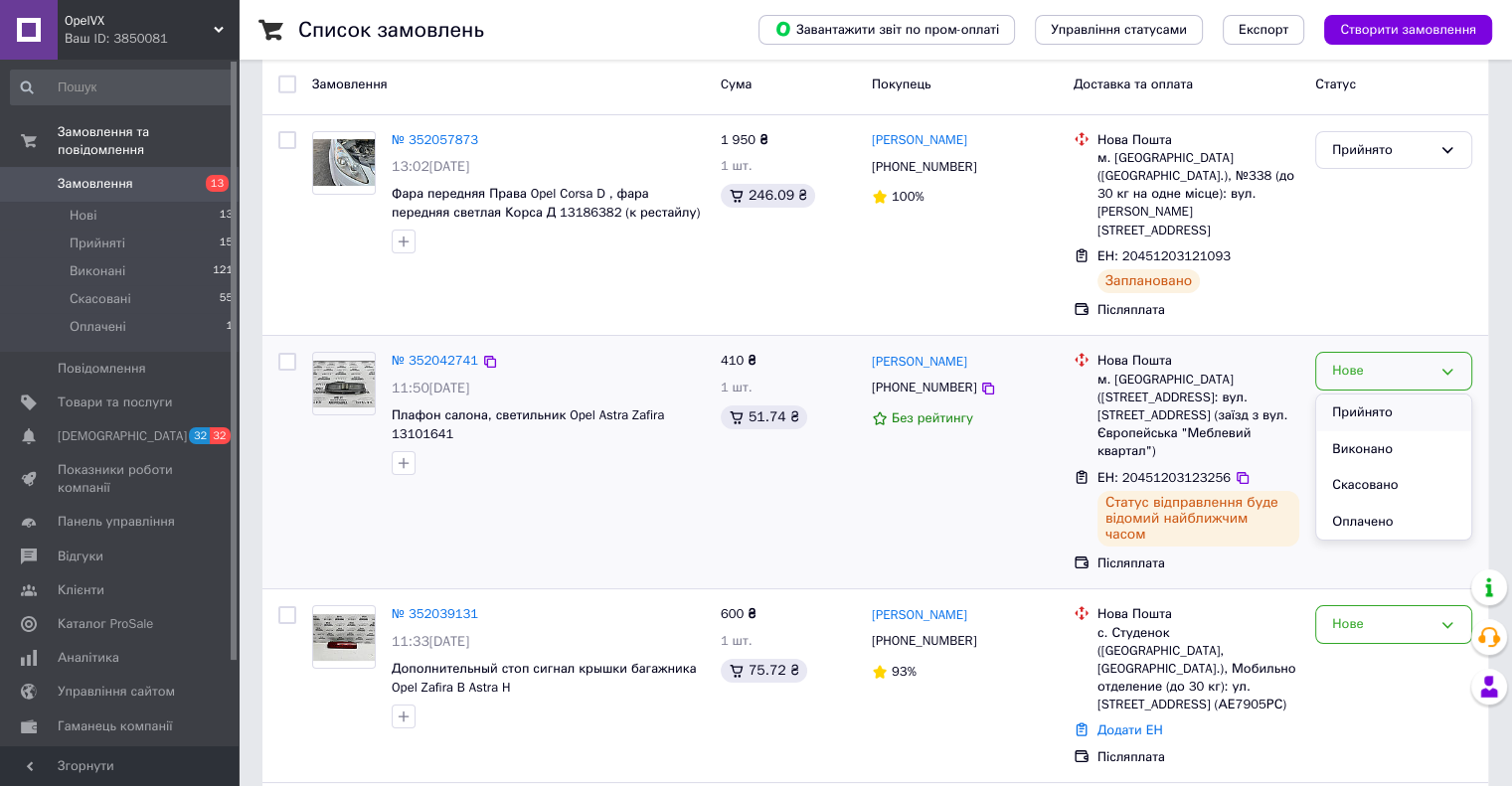 click on "Прийнято" at bounding box center (1394, 412) 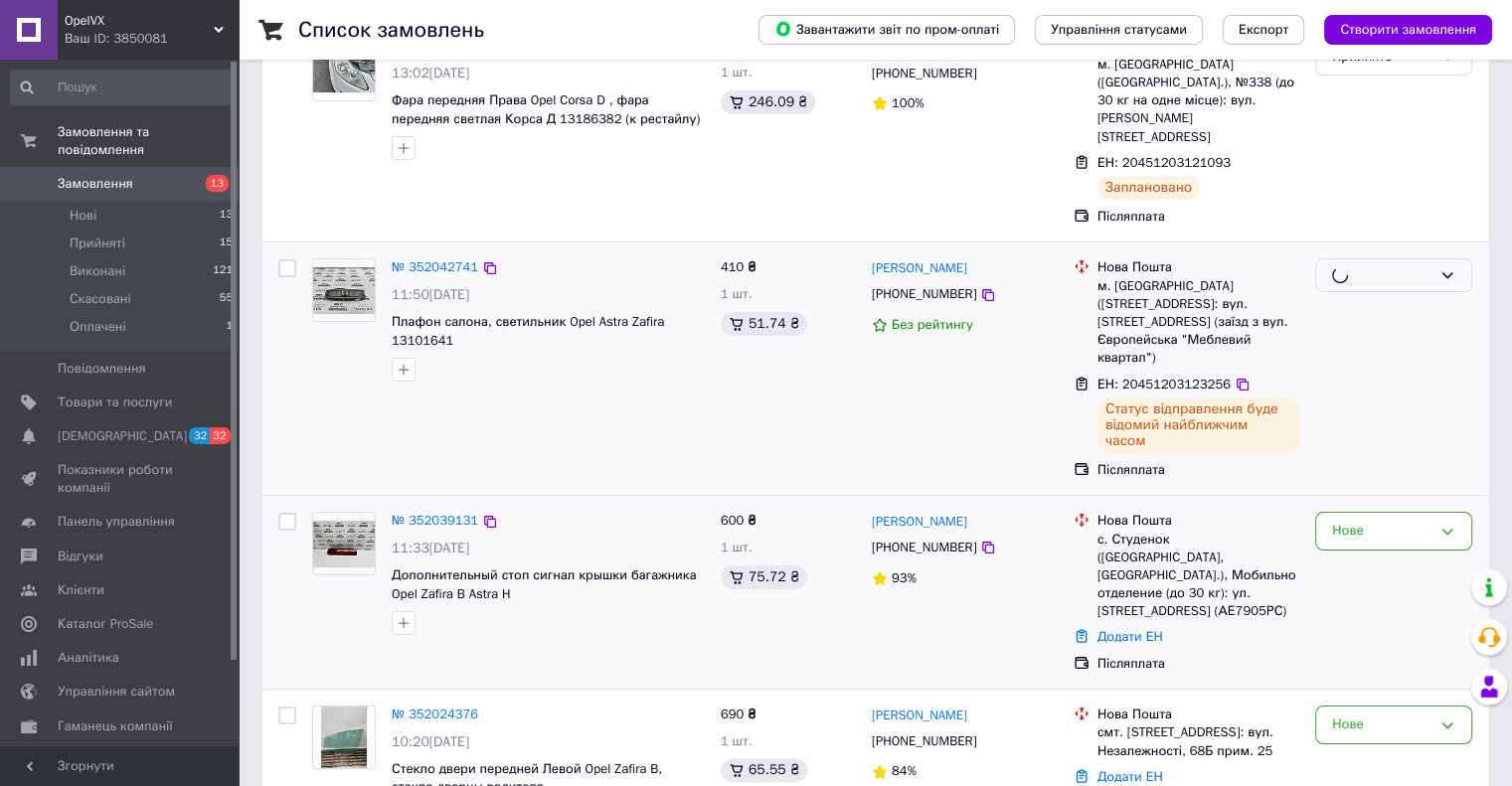 scroll, scrollTop: 199, scrollLeft: 0, axis: vertical 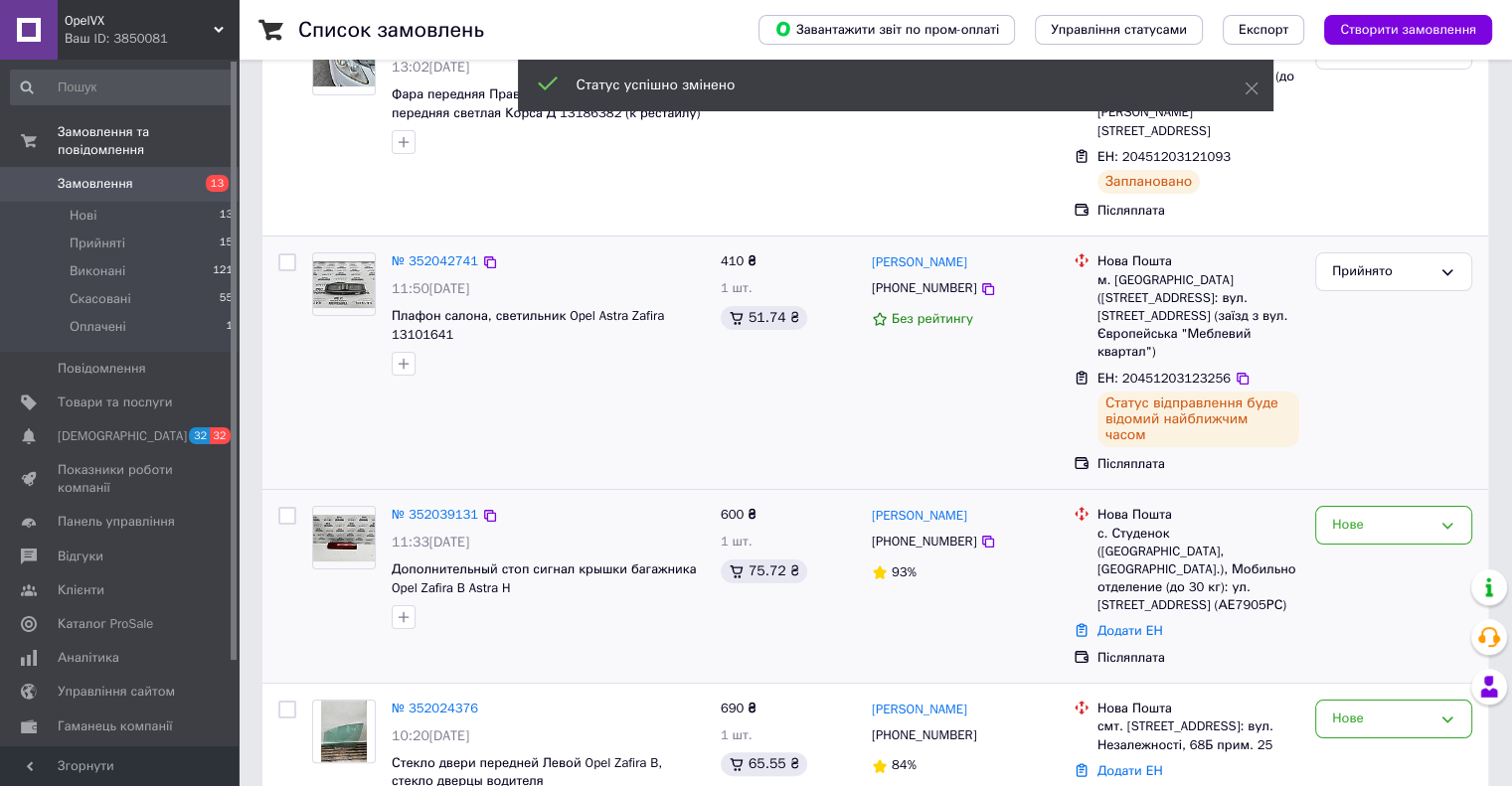 click 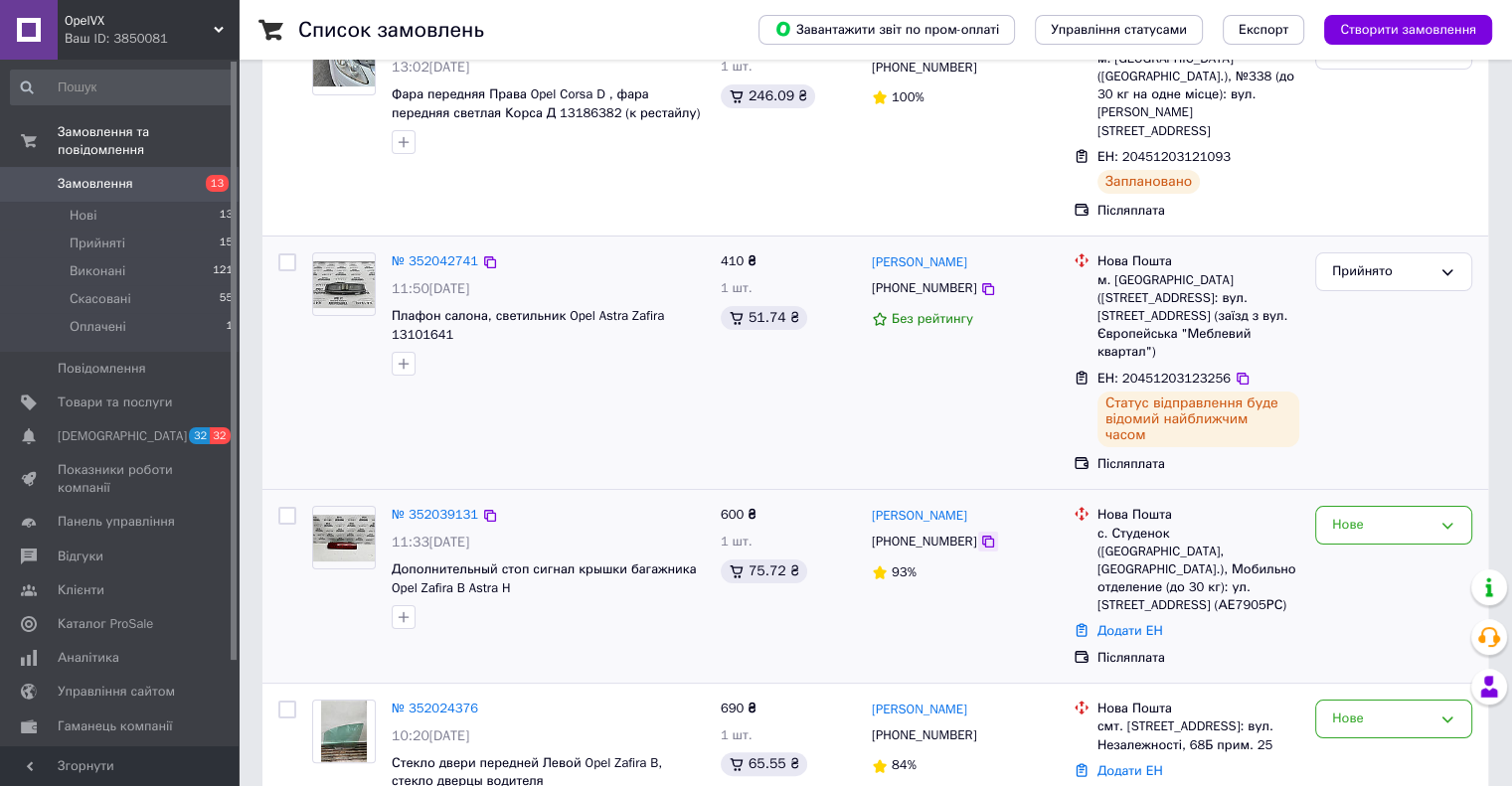 click 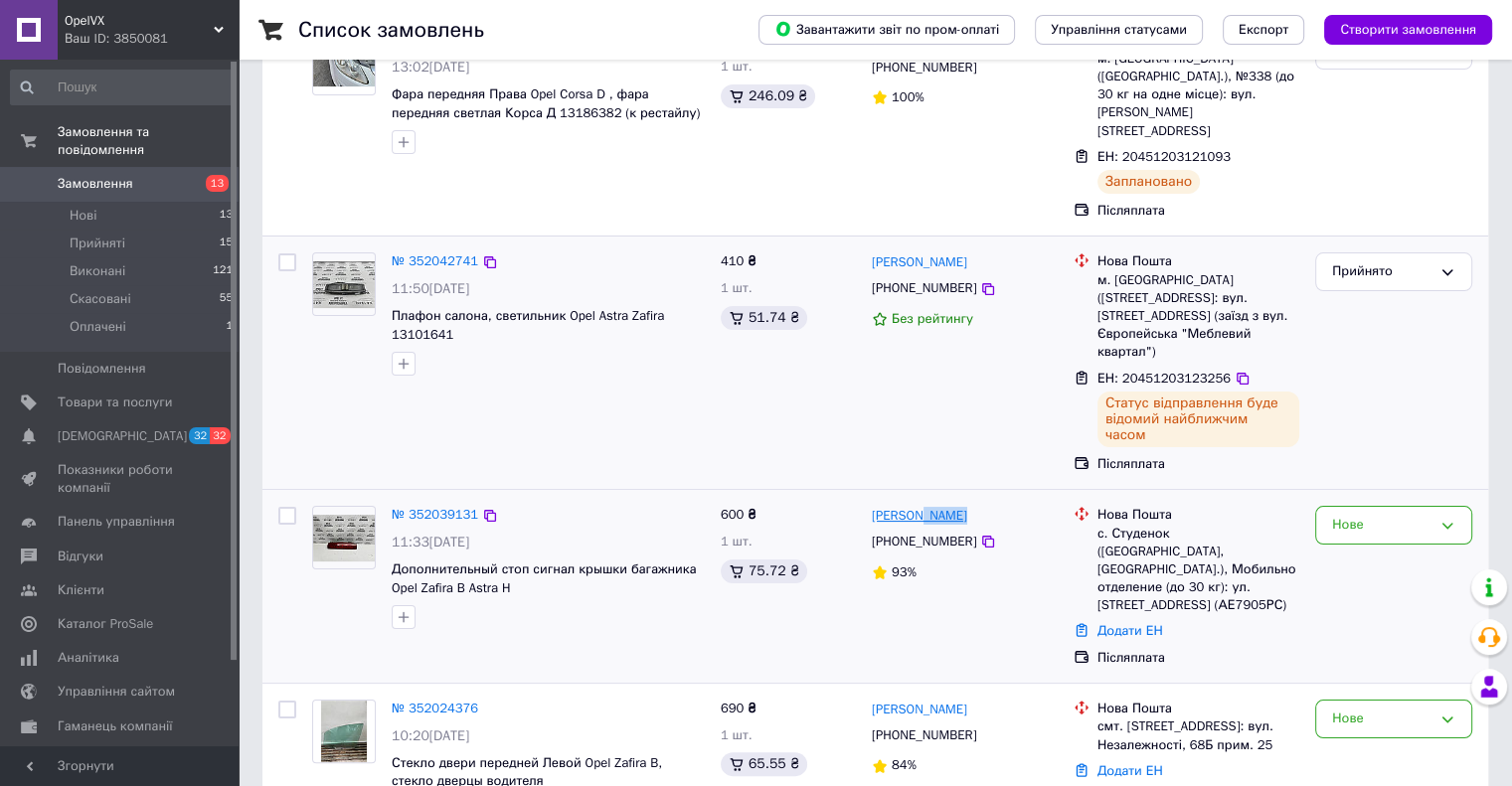 drag, startPoint x: 990, startPoint y: 434, endPoint x: 918, endPoint y: 447, distance: 73.1642 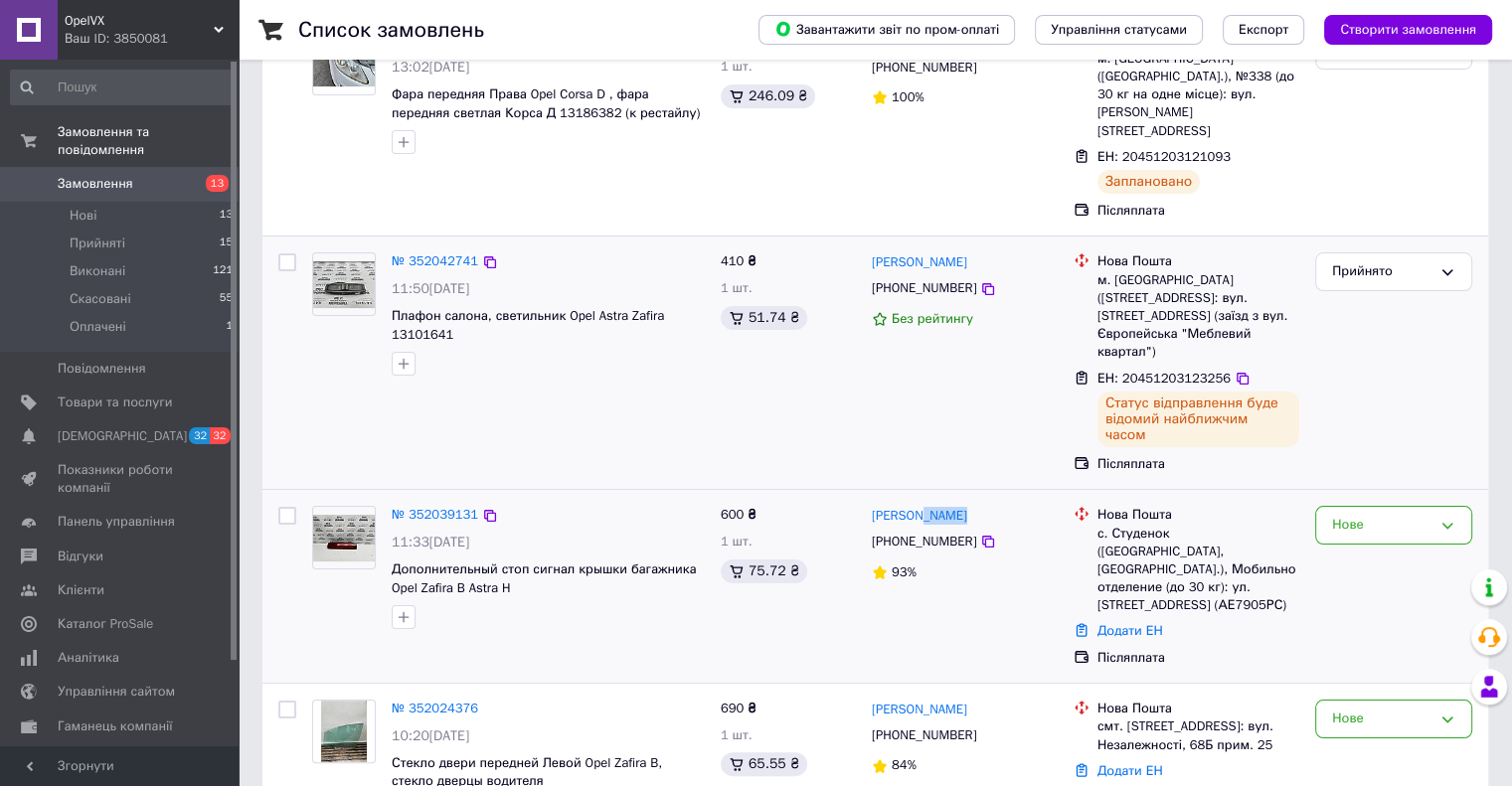 copy on "Лопоха" 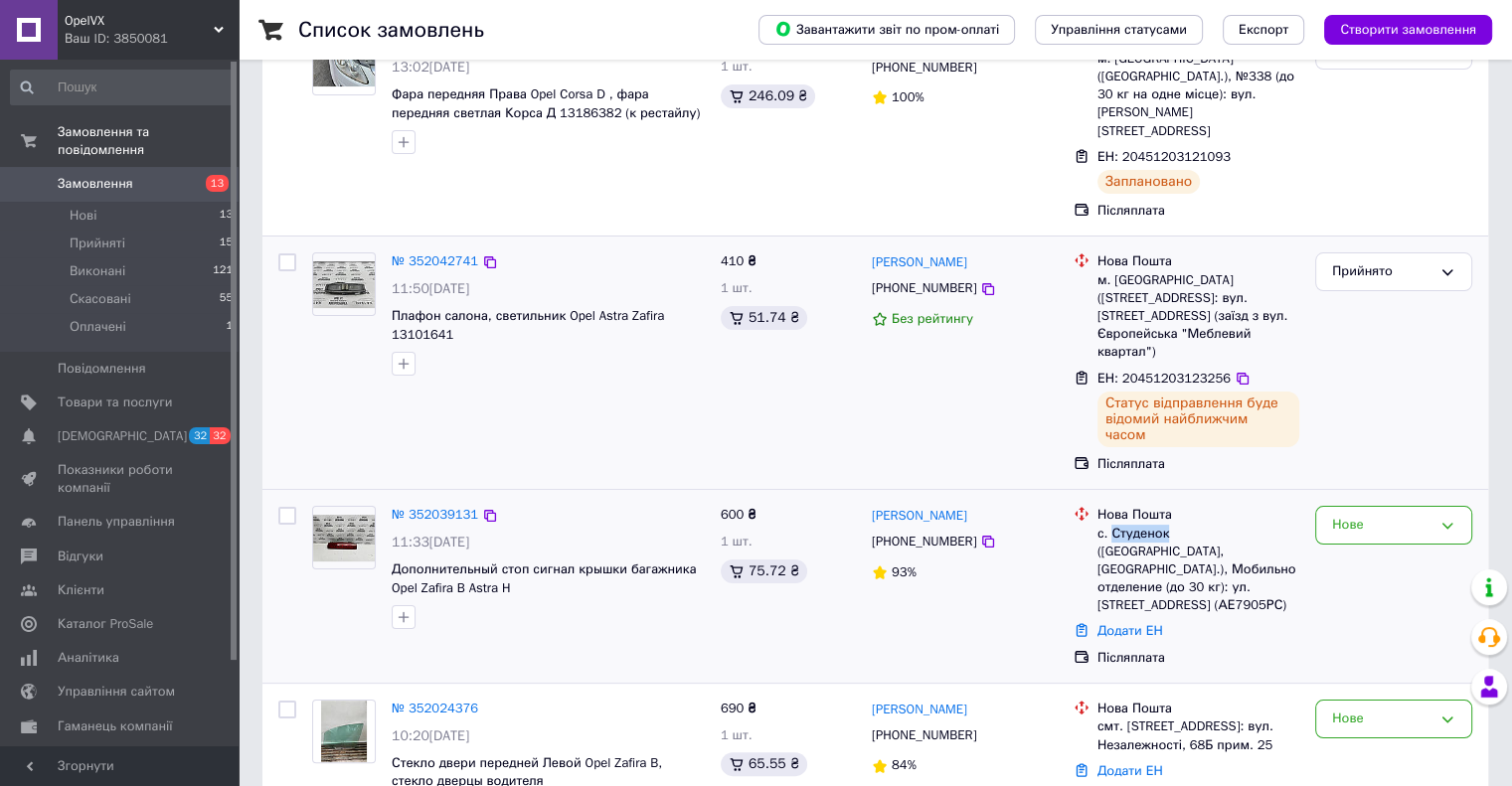 copy on "Студенок" 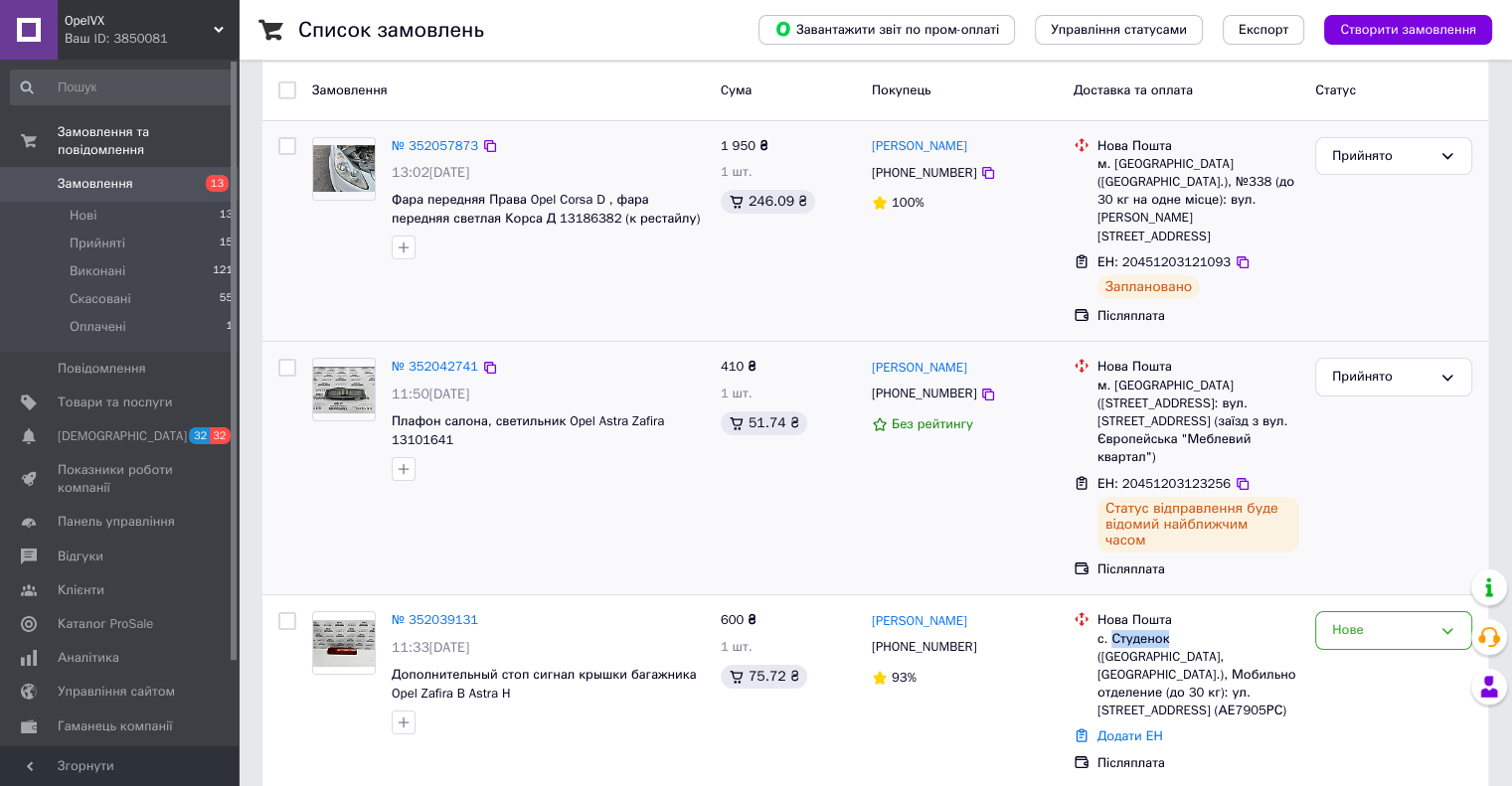 scroll, scrollTop: 99, scrollLeft: 0, axis: vertical 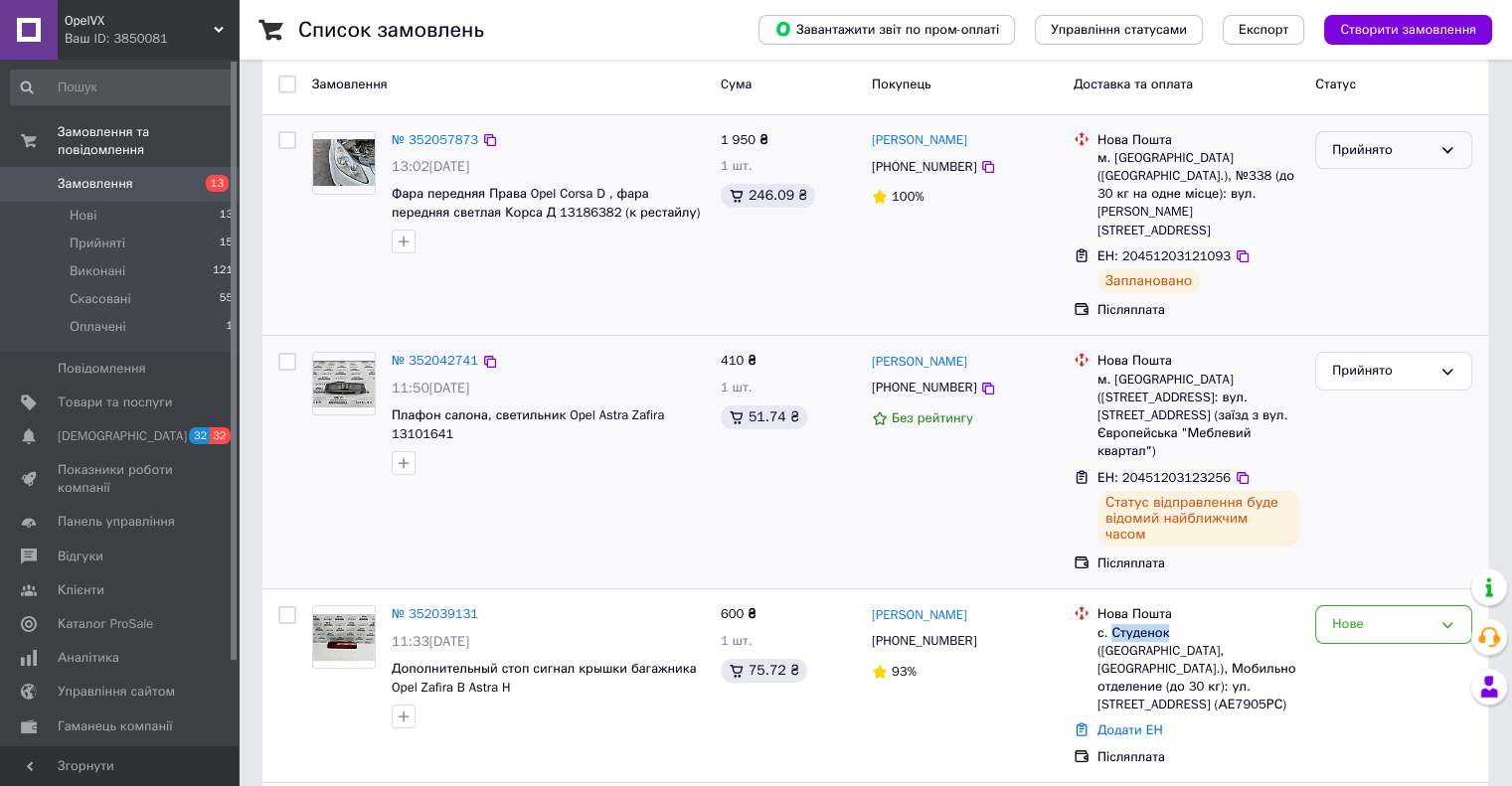 click on "Прийнято" at bounding box center (1382, 150) 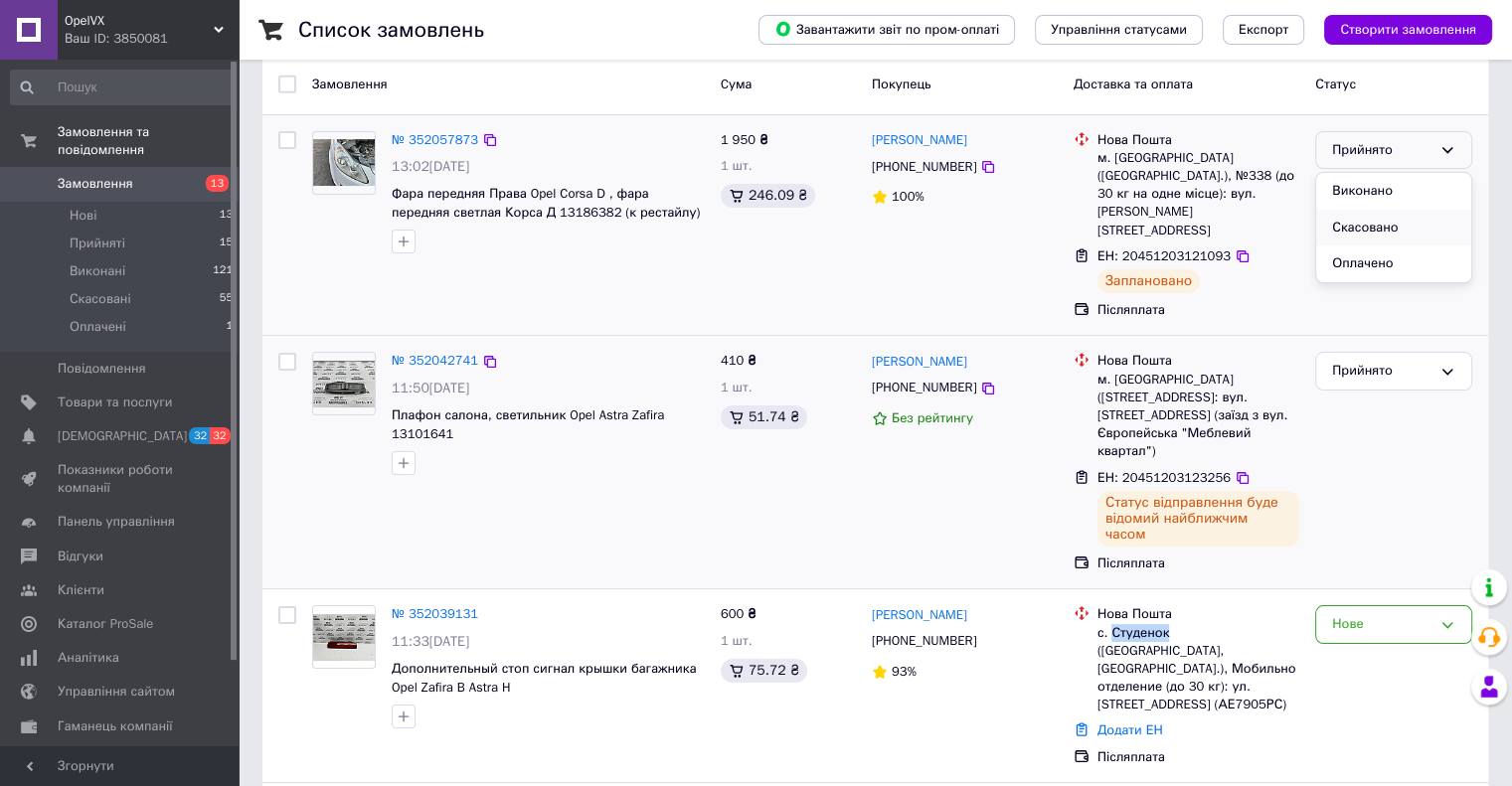 click on "Скасовано" at bounding box center [1394, 228] 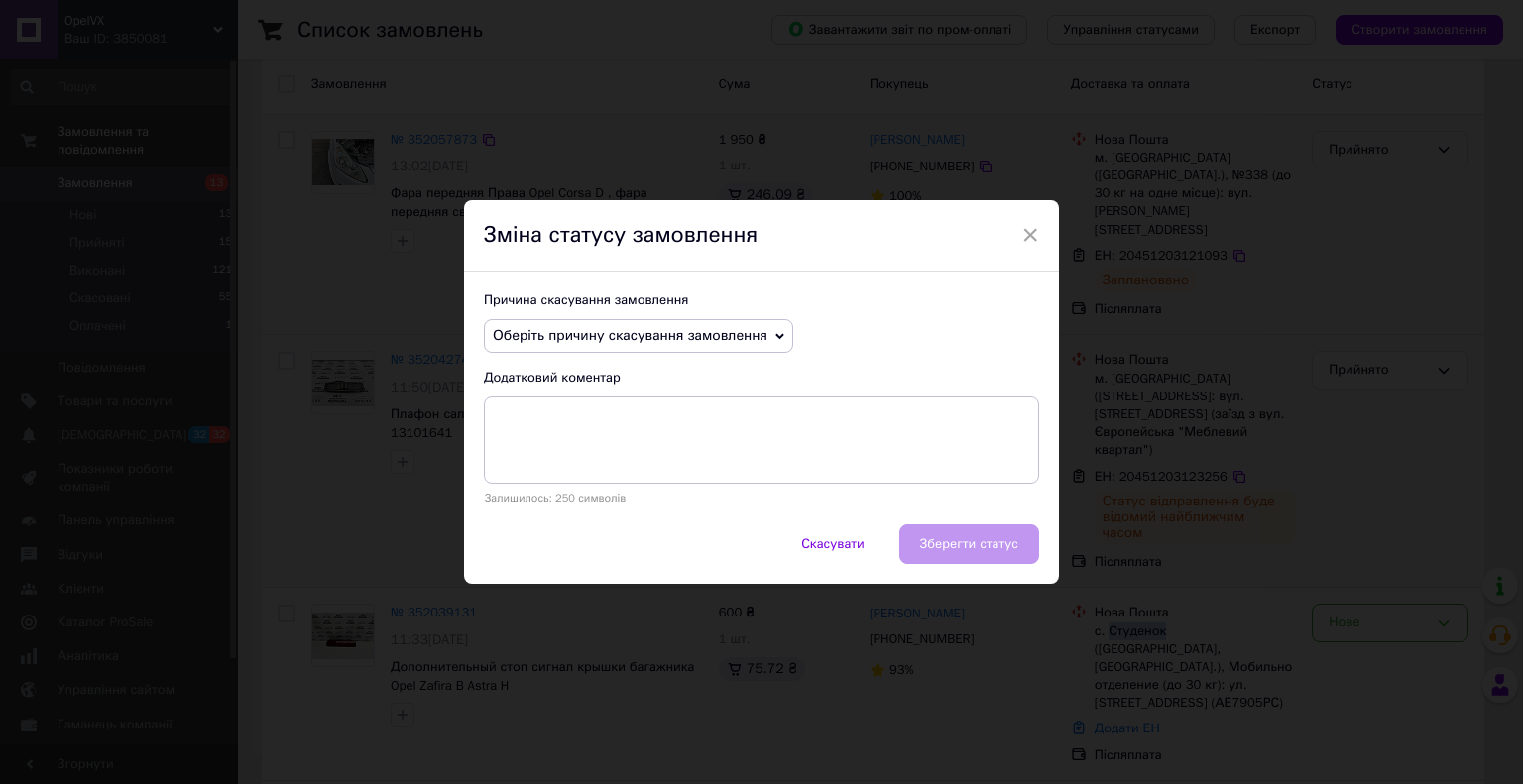 click on "Оберіть причину скасування замовлення" at bounding box center (639, 336) 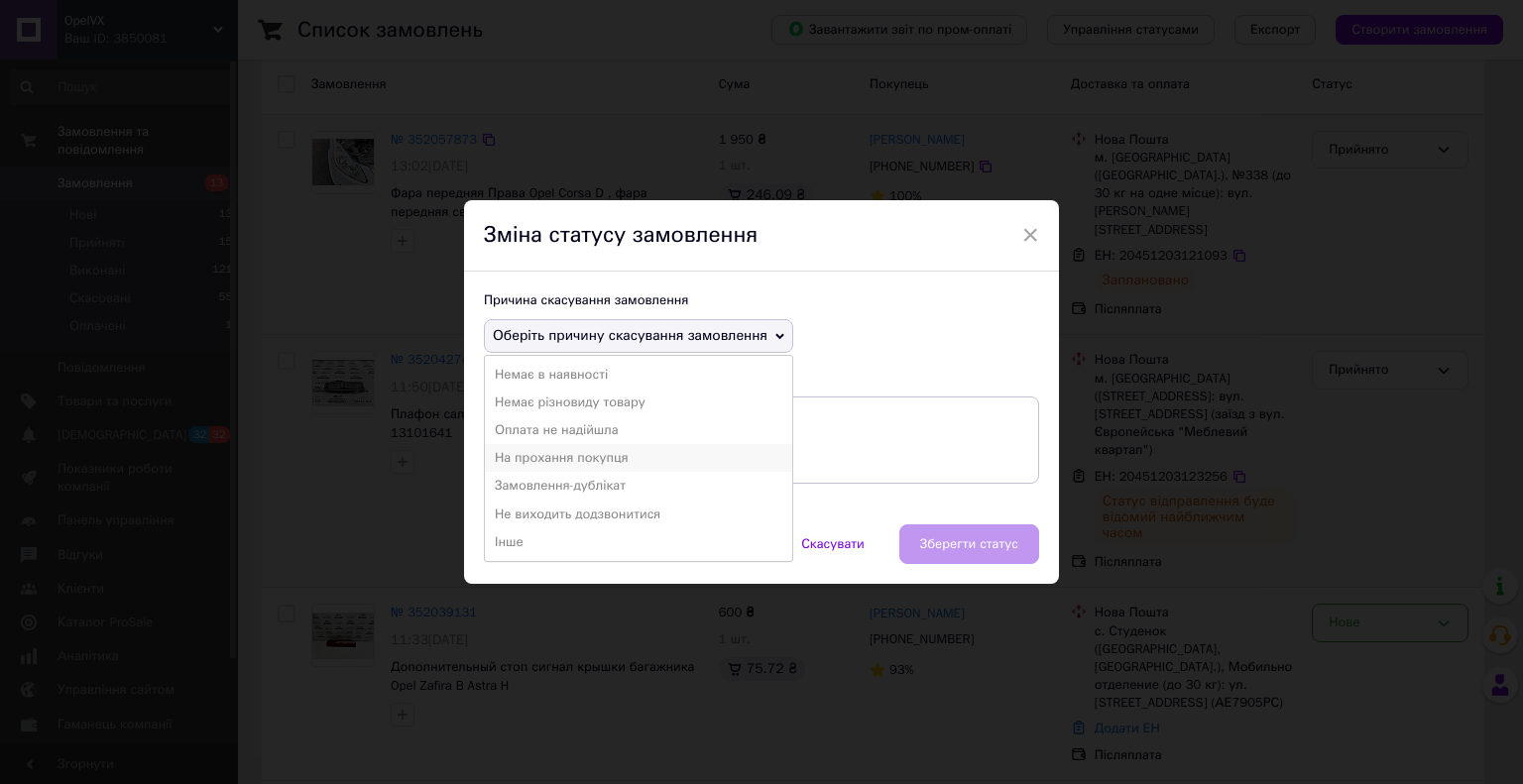 click on "На прохання покупця" at bounding box center (639, 458) 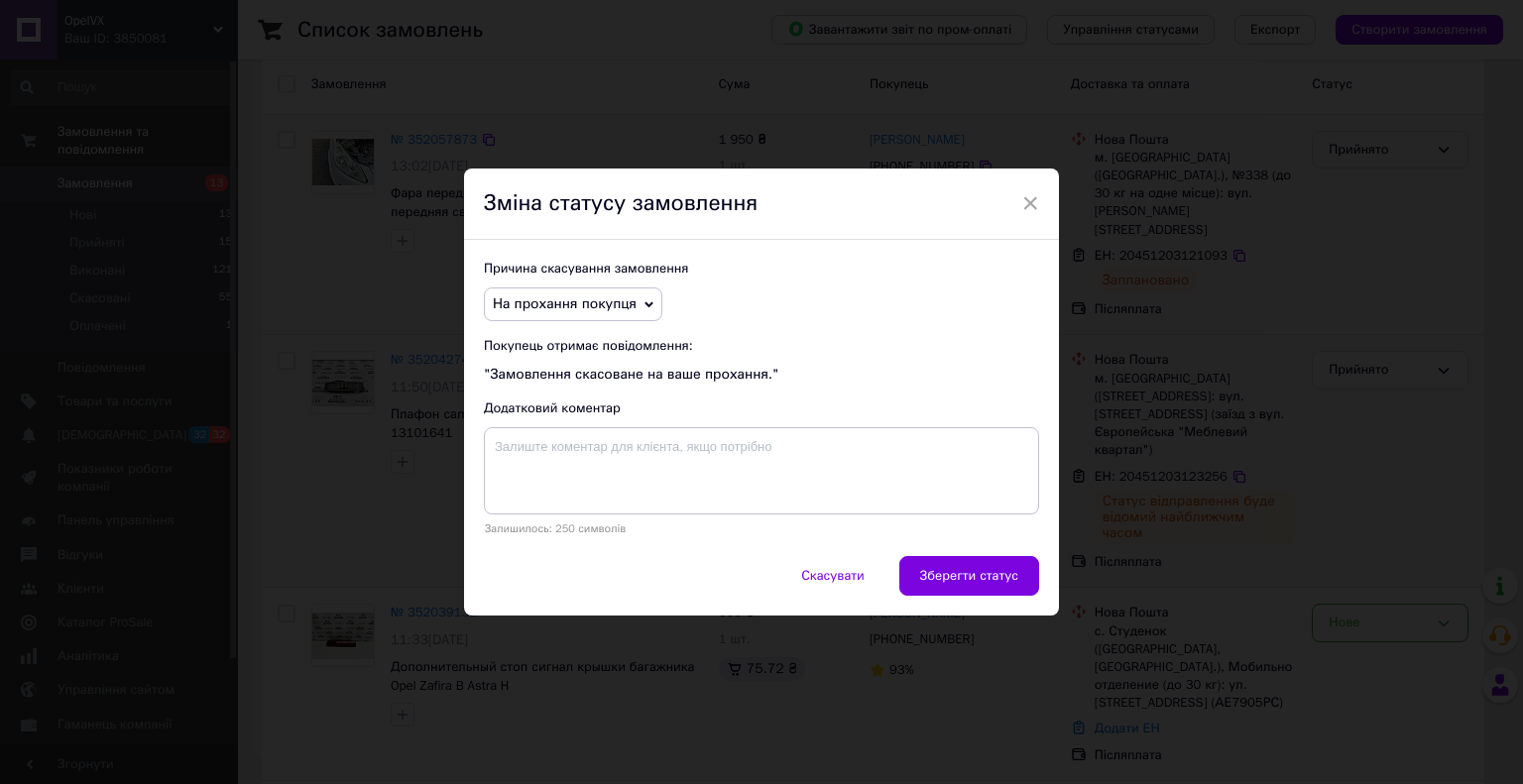 click on "Зберегти статус" at bounding box center (969, 576) 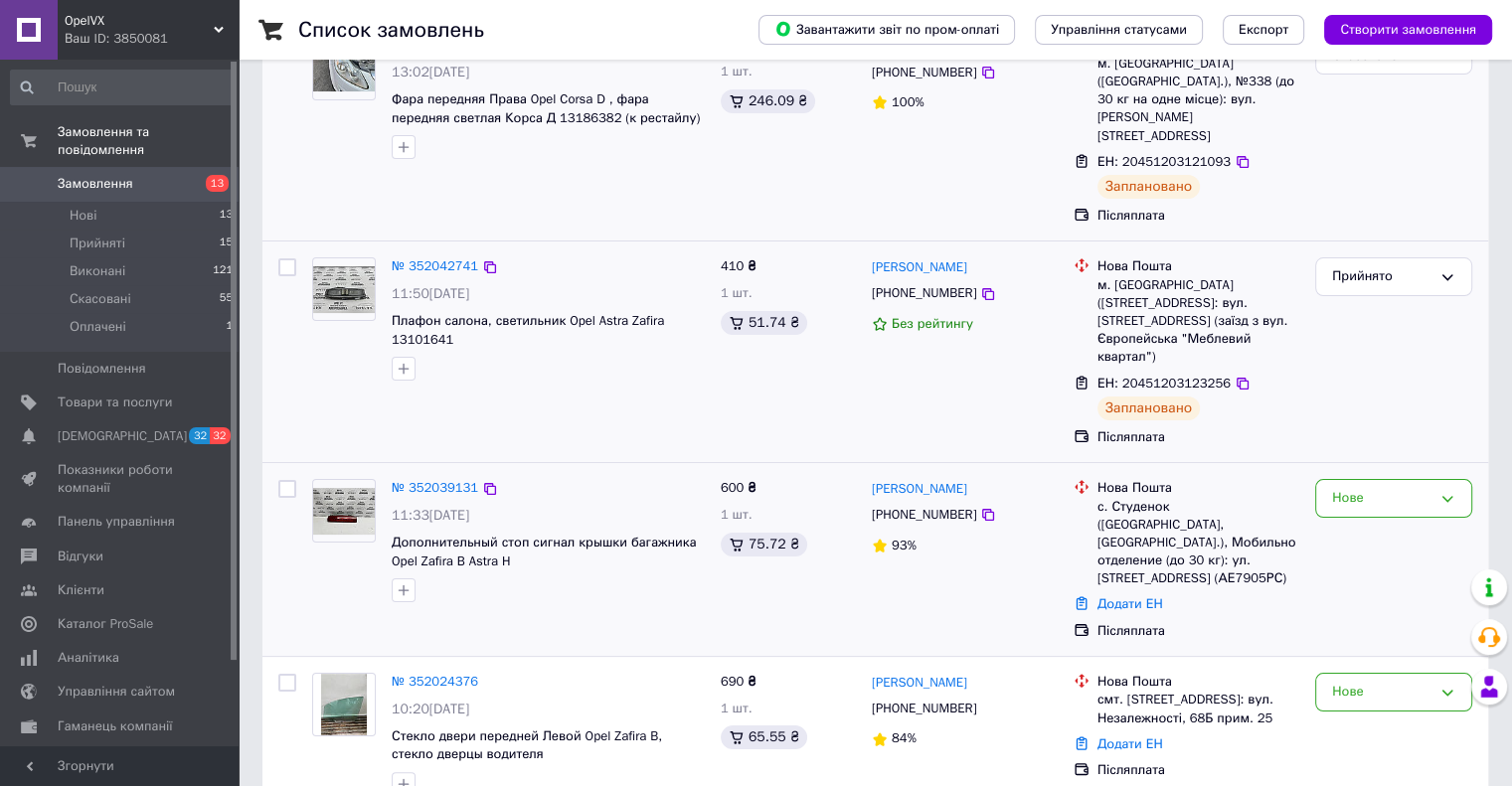 scroll, scrollTop: 199, scrollLeft: 0, axis: vertical 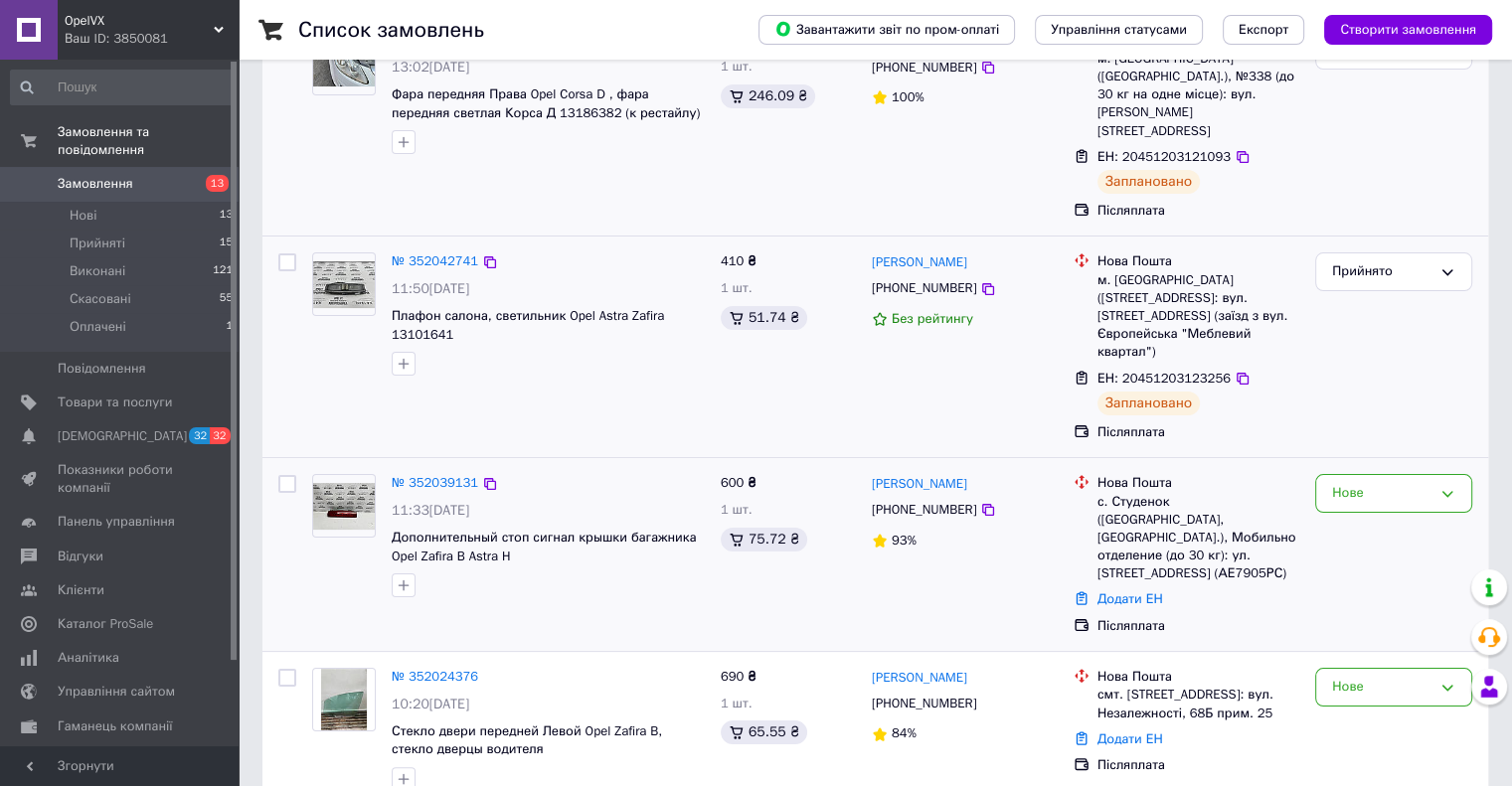 drag, startPoint x: 1316, startPoint y: 440, endPoint x: 1248, endPoint y: 463, distance: 71.7844 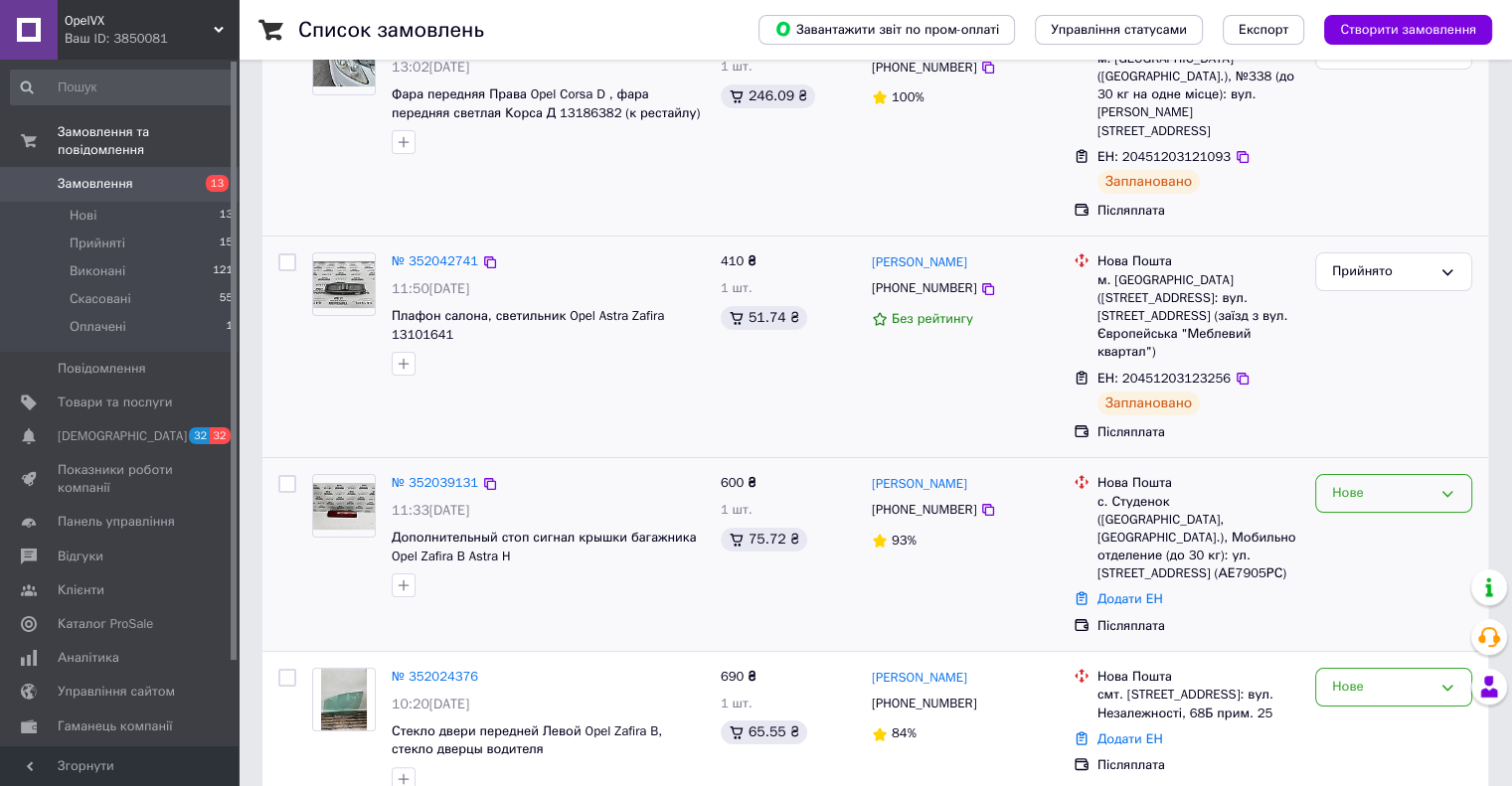 click on "Нове" at bounding box center [1382, 493] 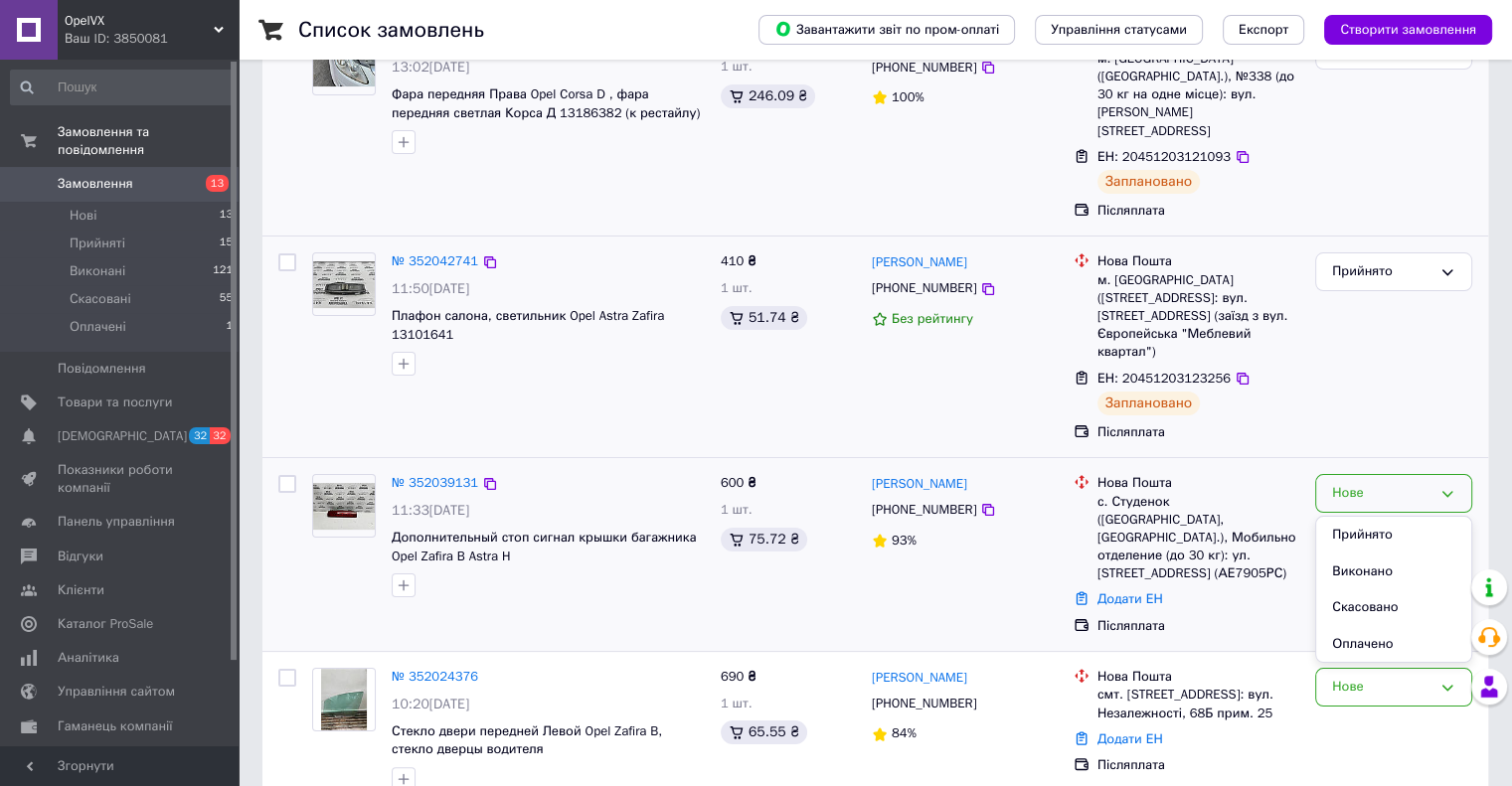 drag, startPoint x: 1355, startPoint y: 482, endPoint x: 1258, endPoint y: 507, distance: 100.16986 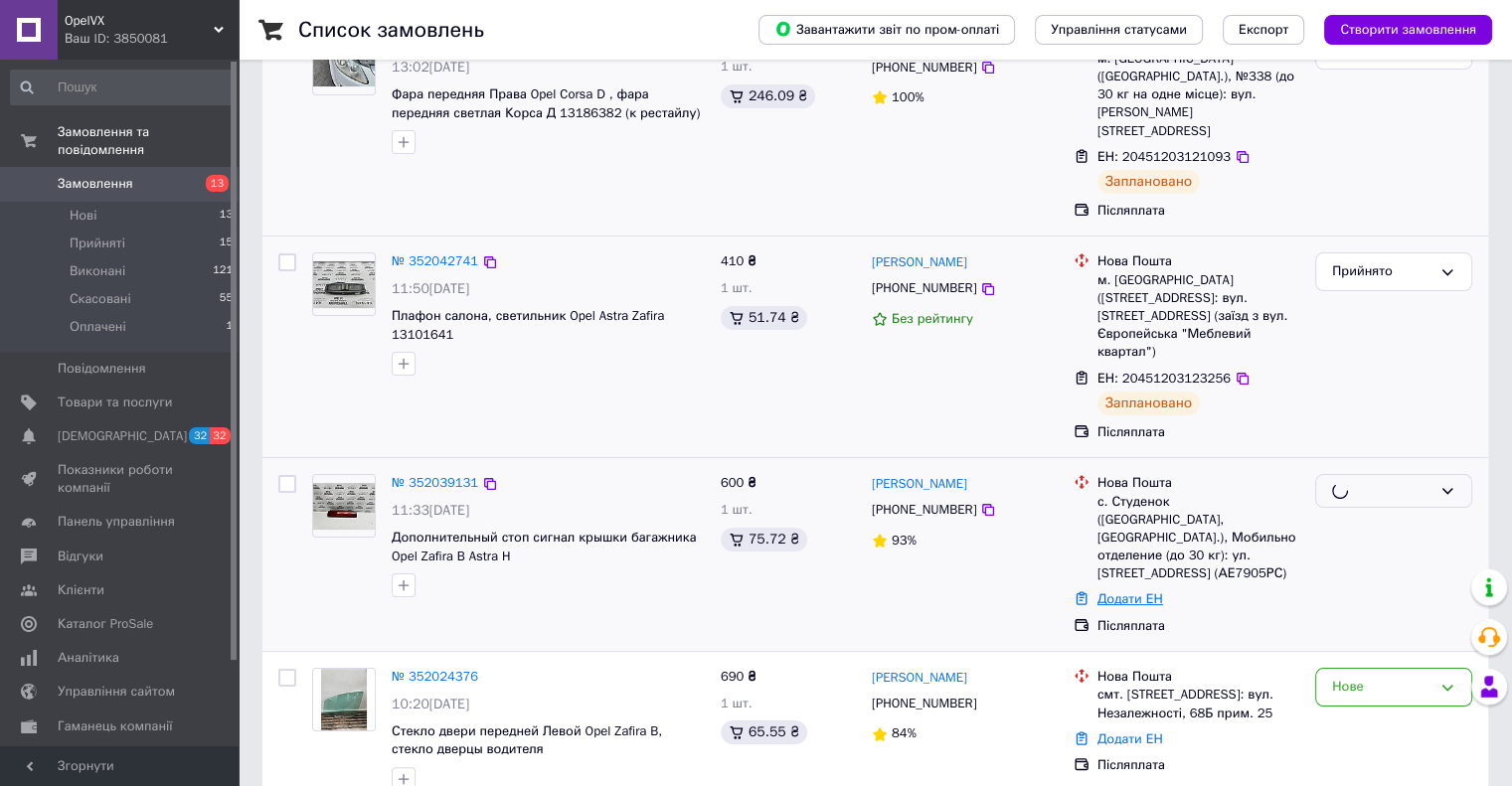 click on "Додати ЕН" at bounding box center (1130, 598) 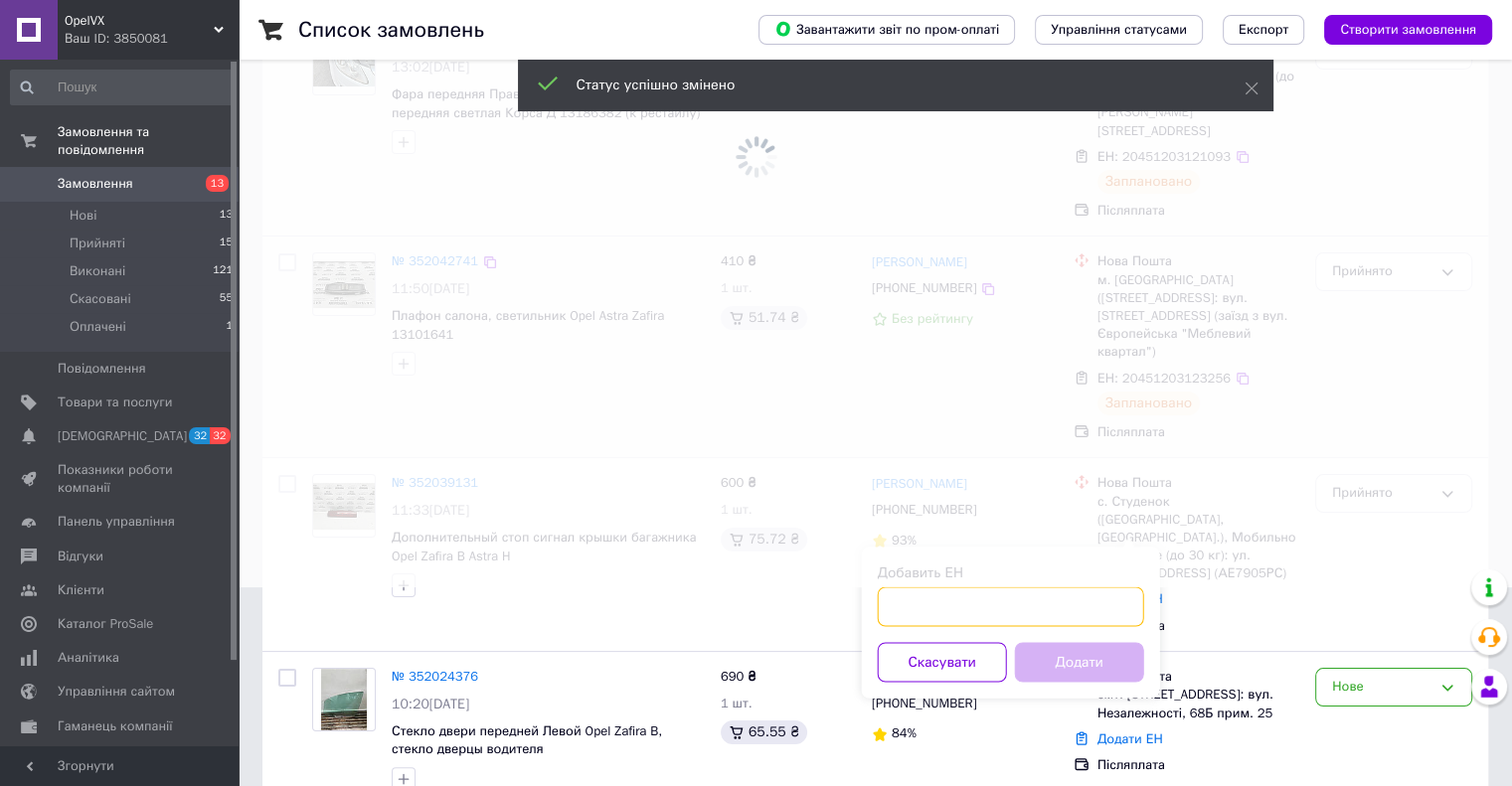 click on "Добавить ЕН" at bounding box center [1011, 606] 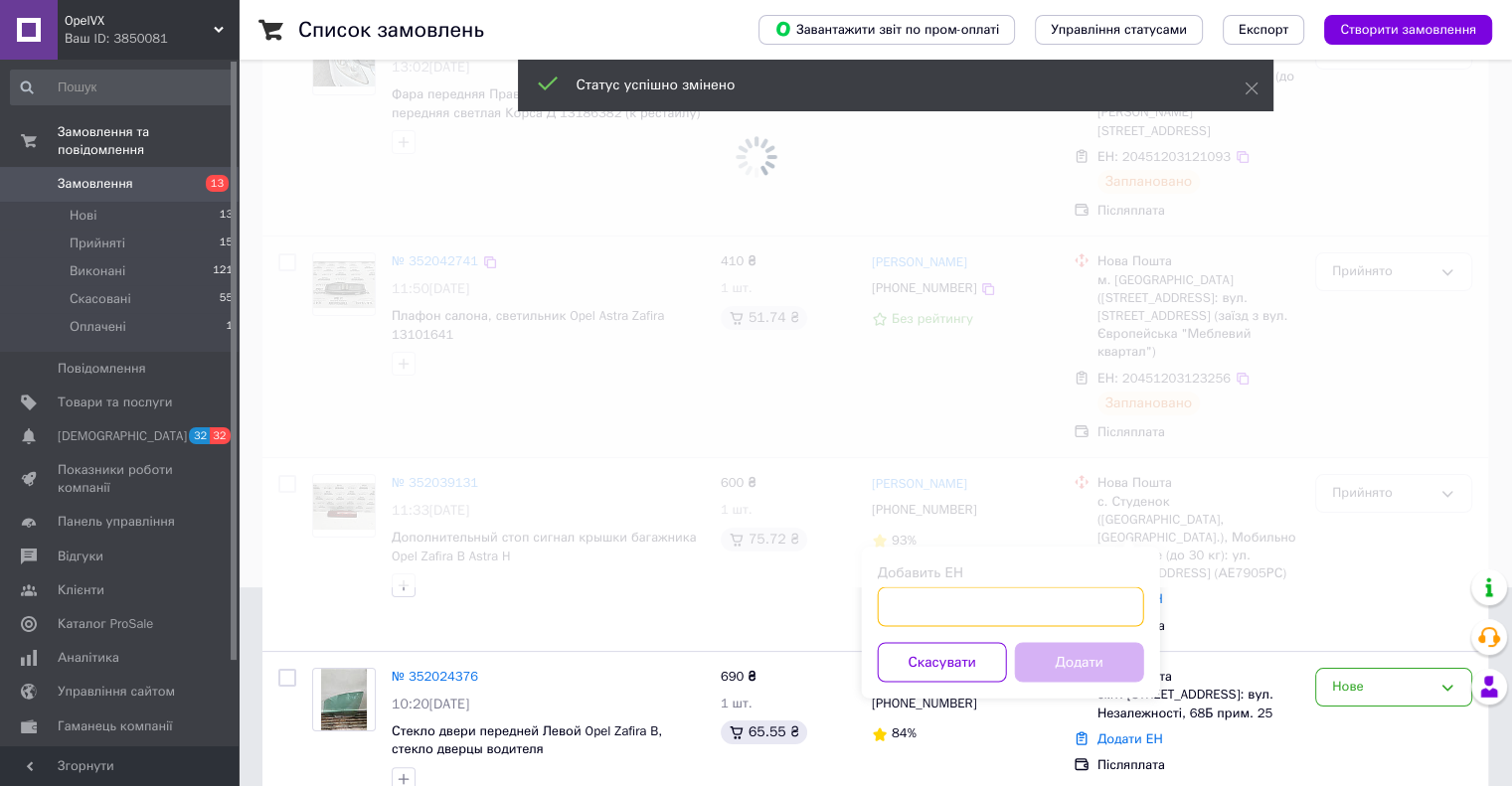 paste on "20451203126057" 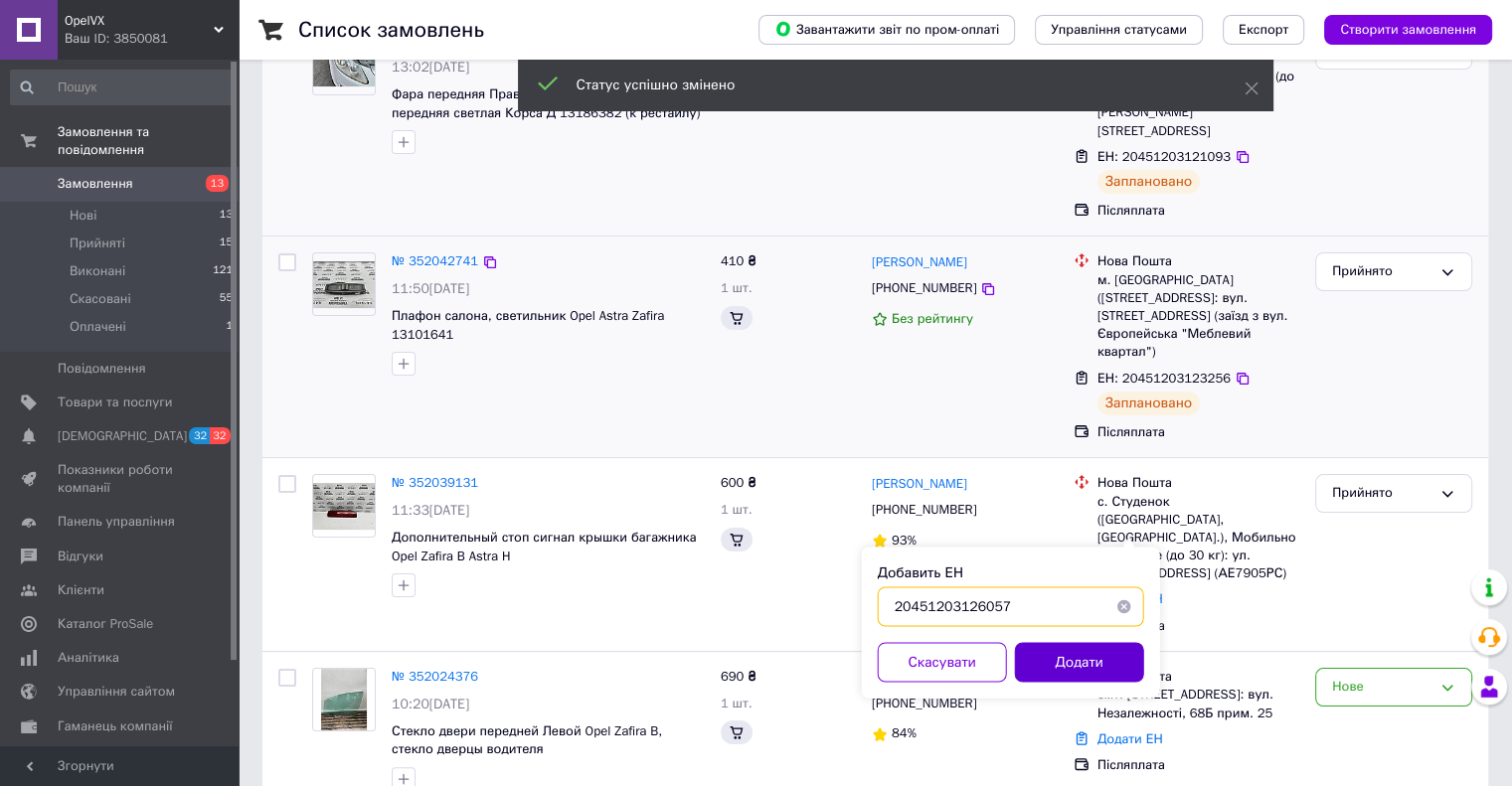 type on "20451203126057" 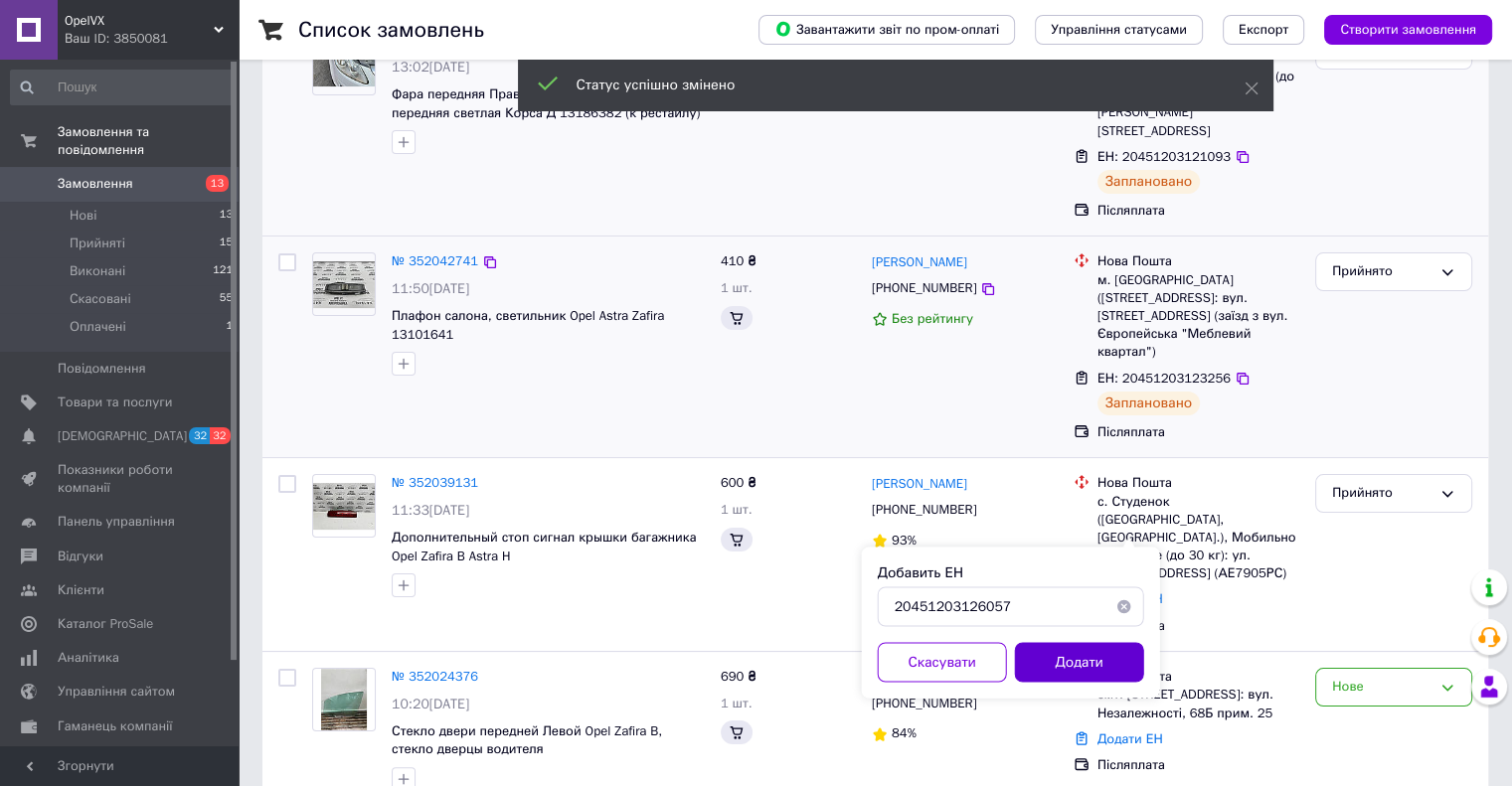 click on "Додати" at bounding box center [1080, 662] 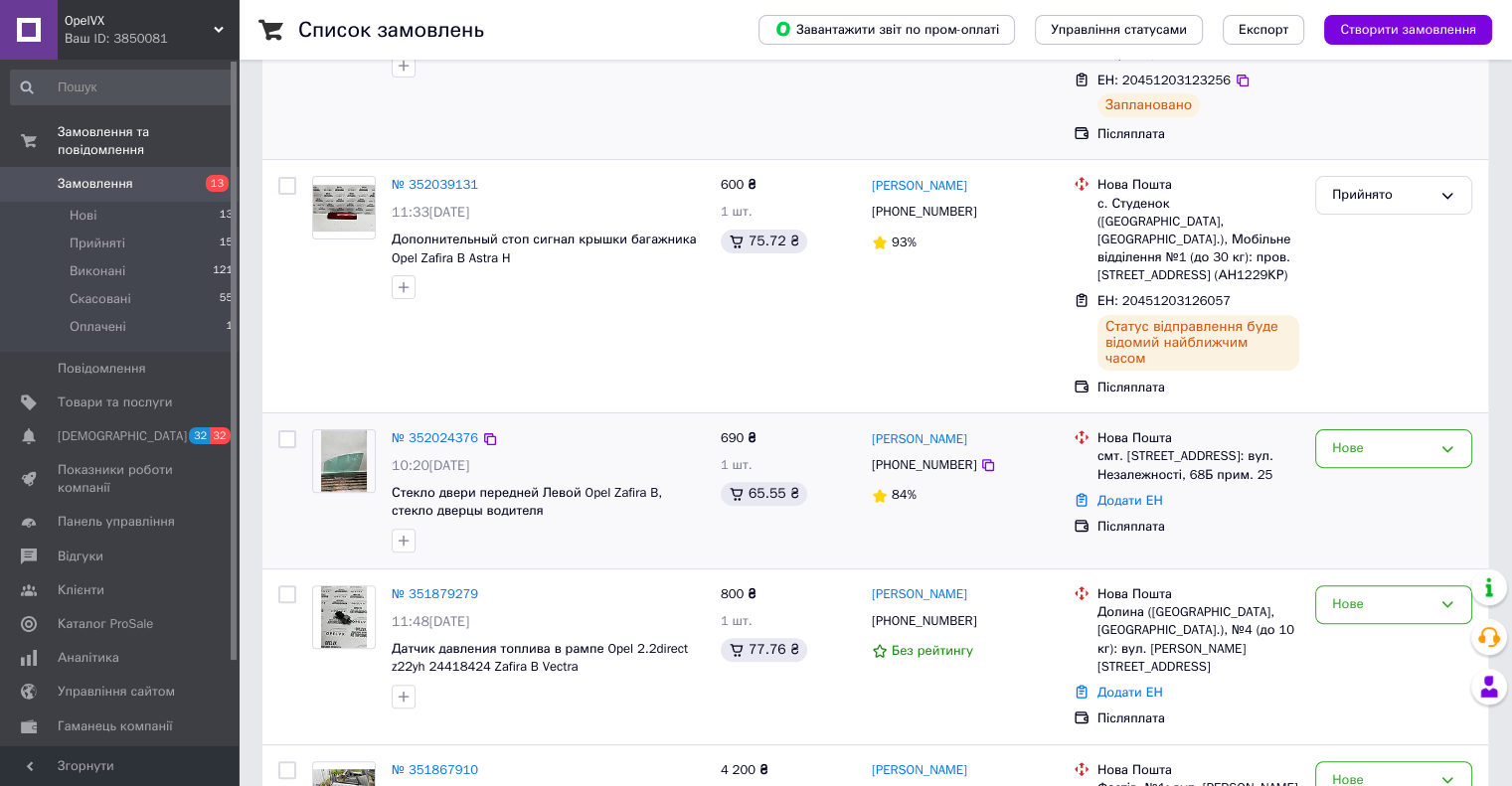 scroll, scrollTop: 596, scrollLeft: 0, axis: vertical 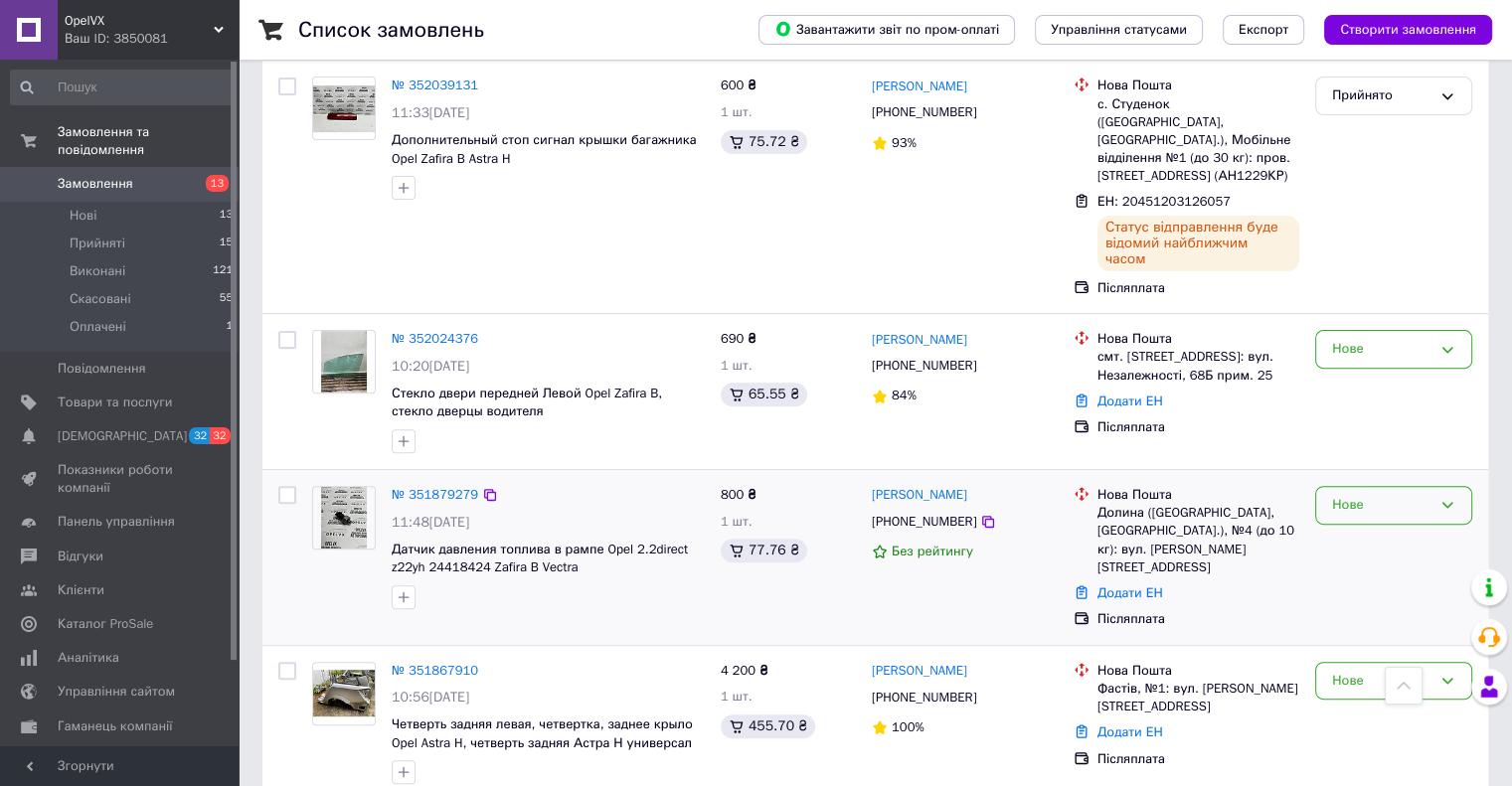 click on "Нове" at bounding box center (1382, 505) 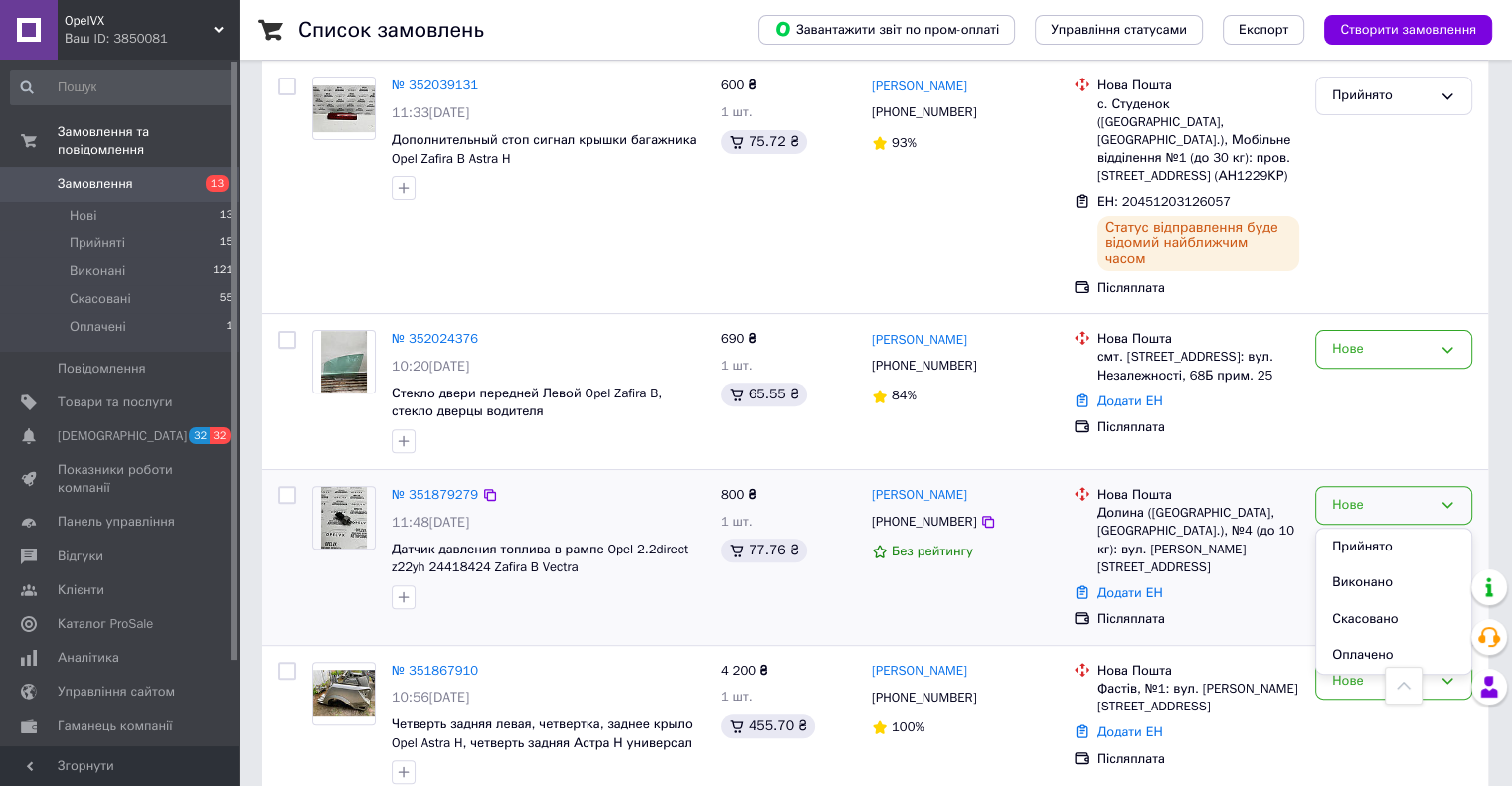 click on "Прийнято" at bounding box center (1394, 547) 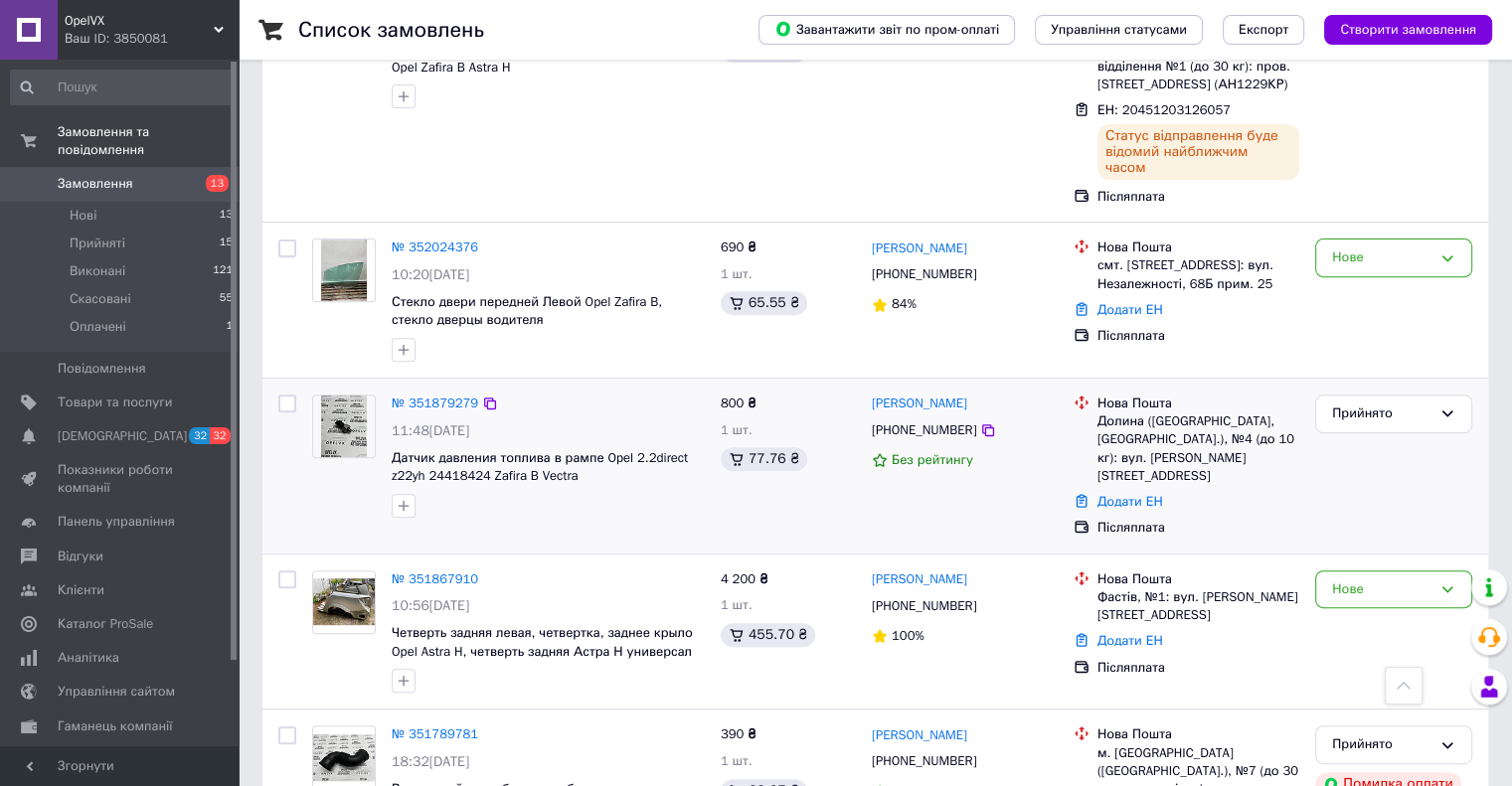 scroll, scrollTop: 696, scrollLeft: 0, axis: vertical 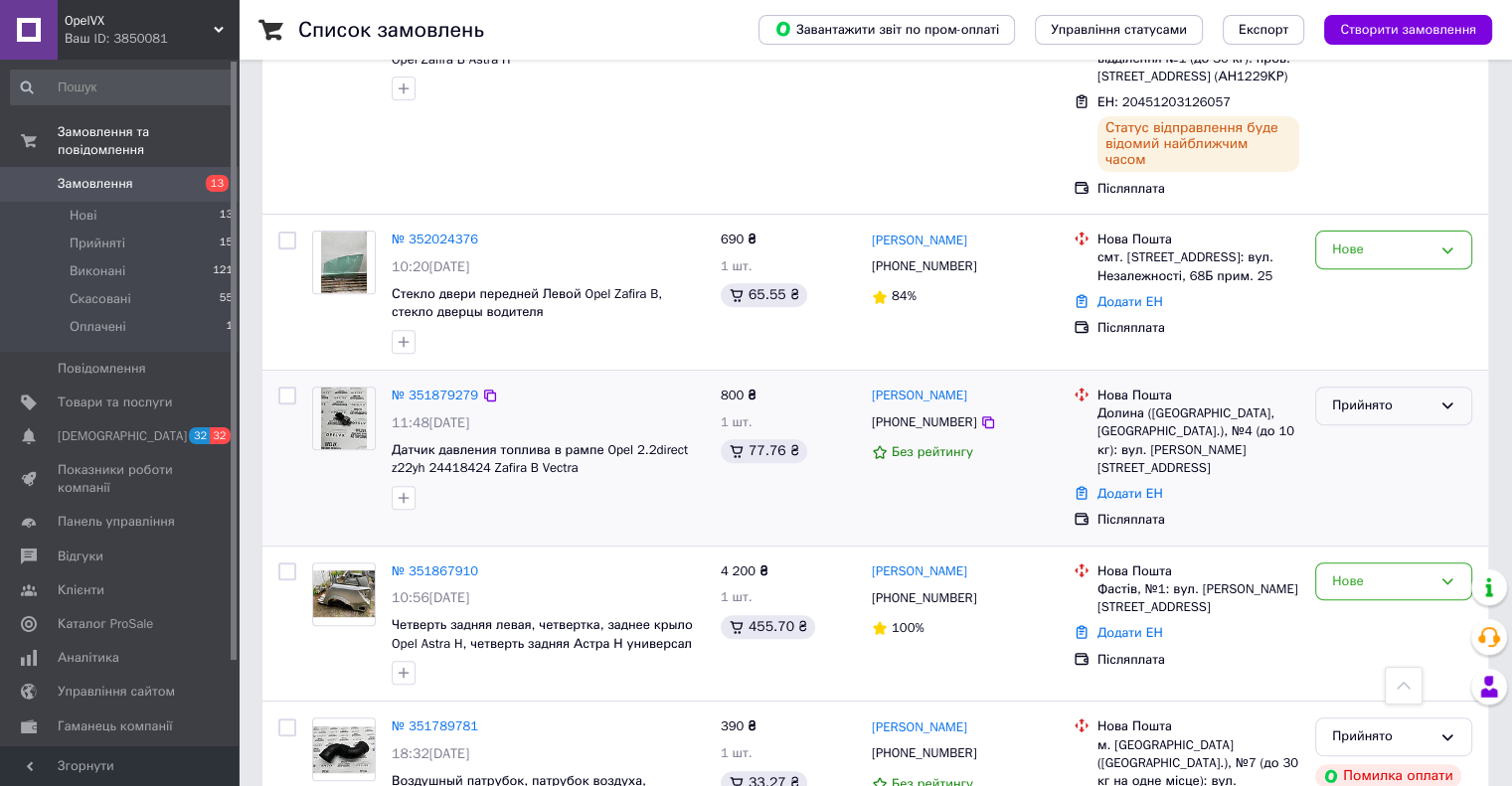 click on "Прийнято" at bounding box center [1382, 405] 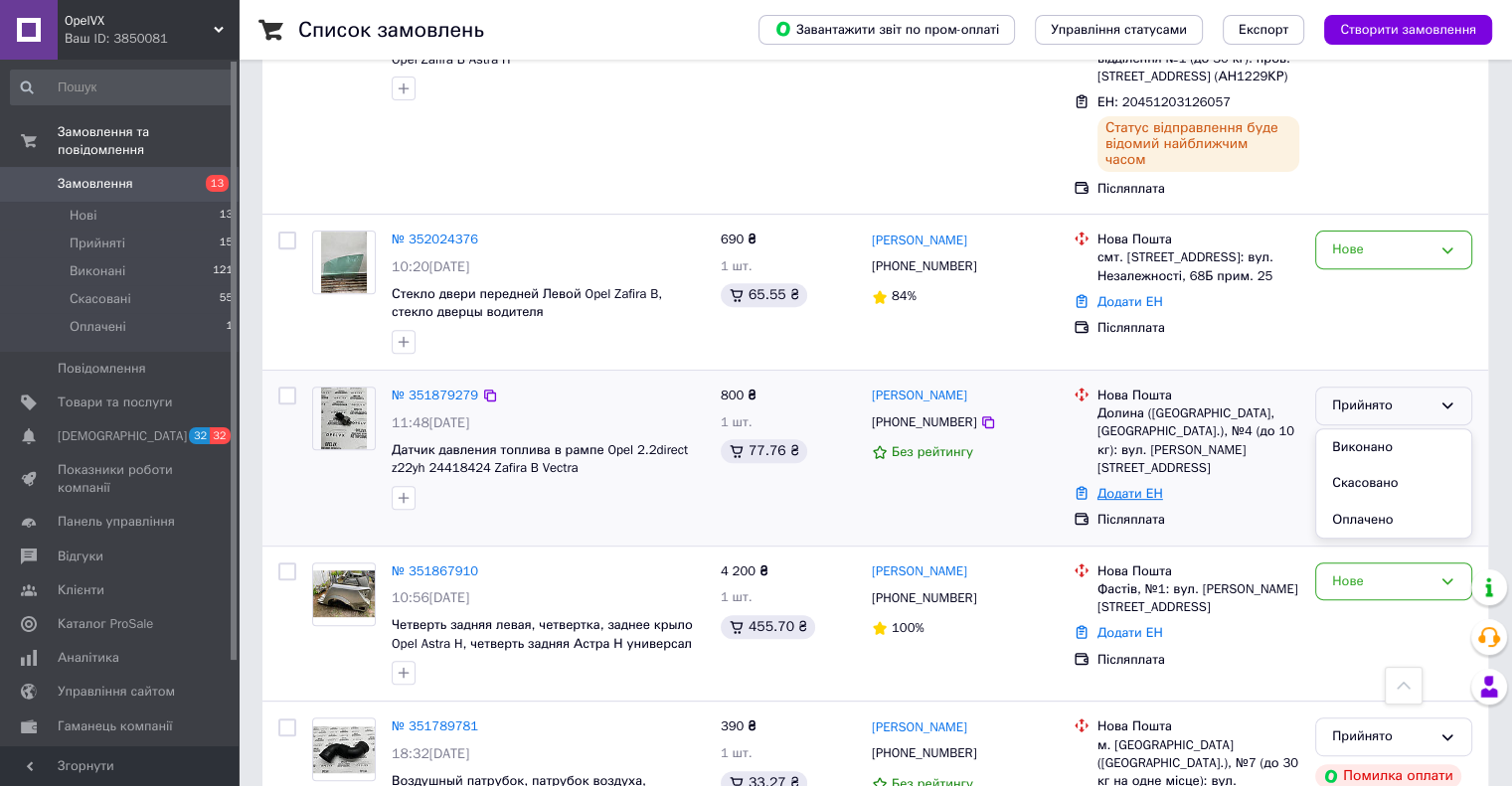 click on "Додати ЕН" at bounding box center [1130, 493] 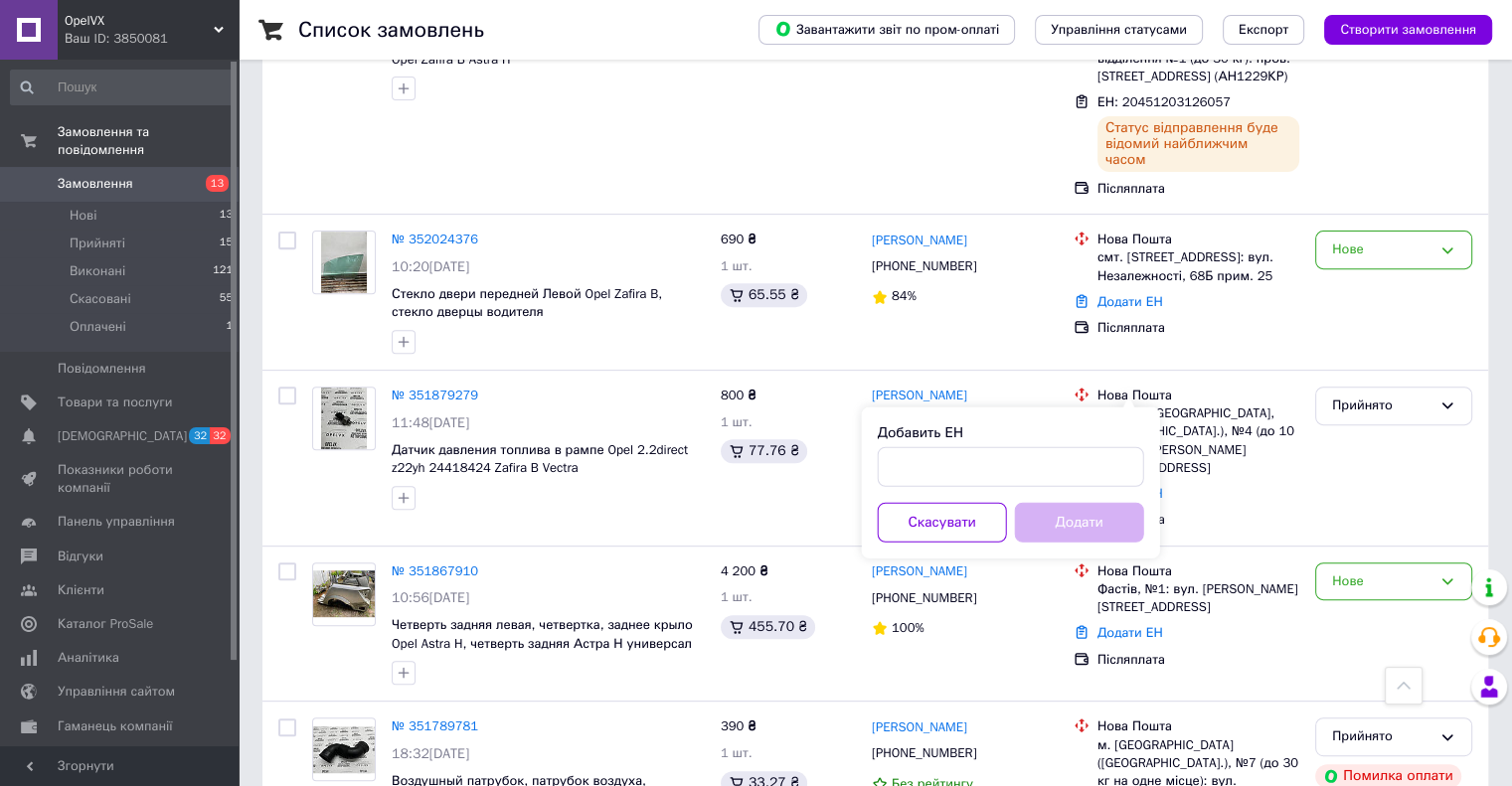 click on "Добавить ЕН Скасувати Додати" at bounding box center [1011, 483] 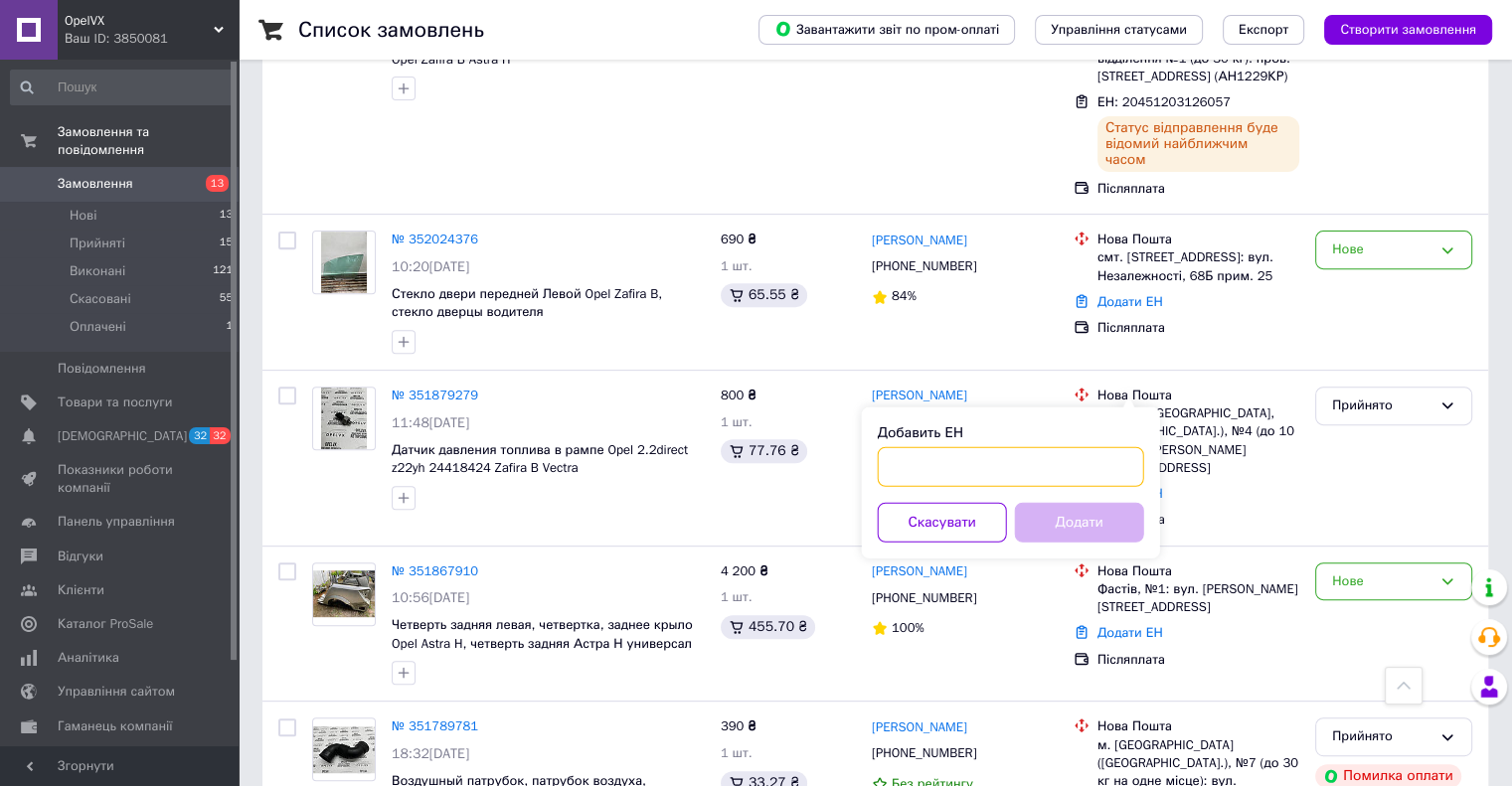 click on "Добавить ЕН" at bounding box center [1011, 467] 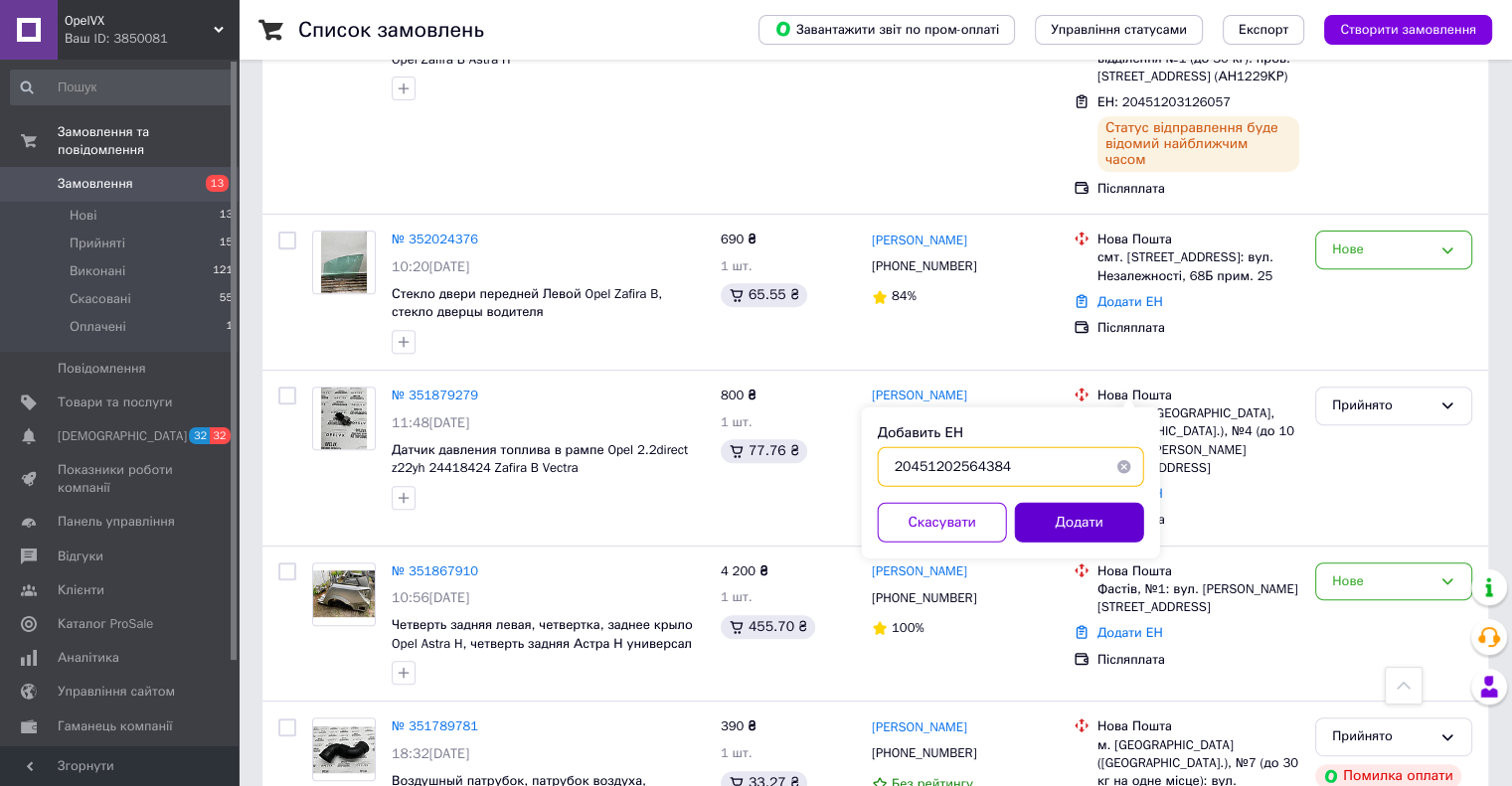 type on "20451202564384" 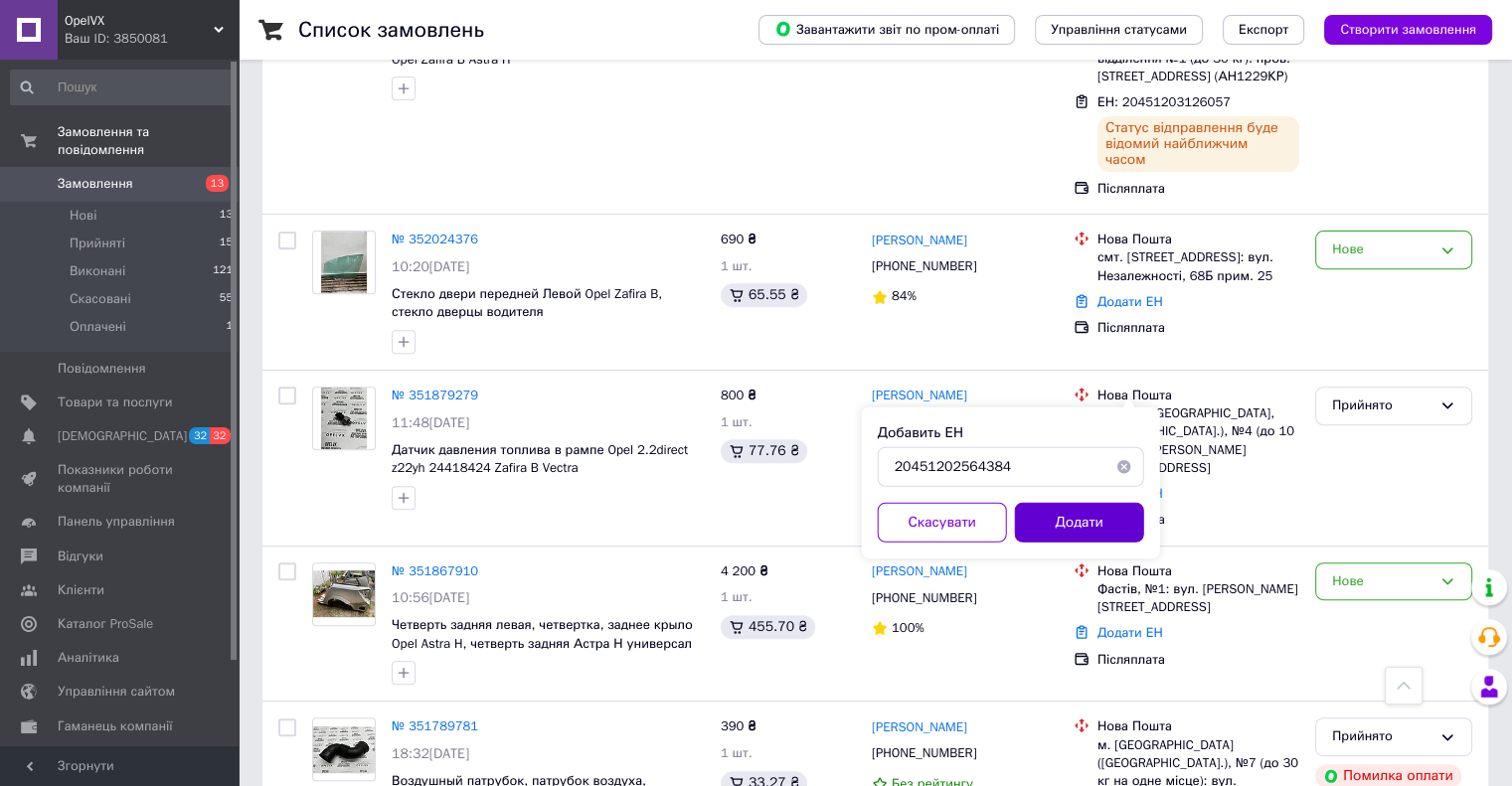 click on "Додати" at bounding box center [1080, 523] 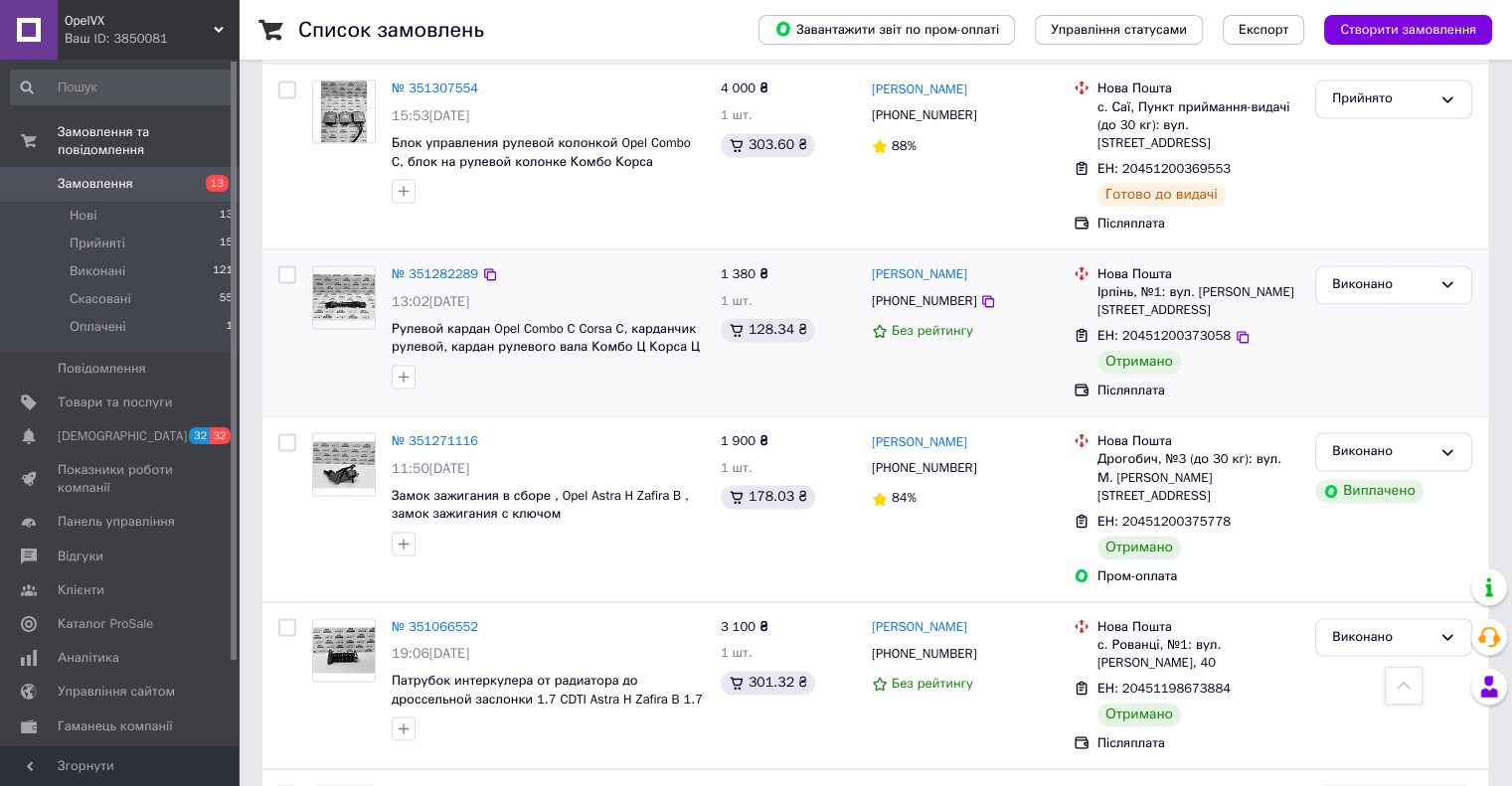 scroll, scrollTop: 3027, scrollLeft: 0, axis: vertical 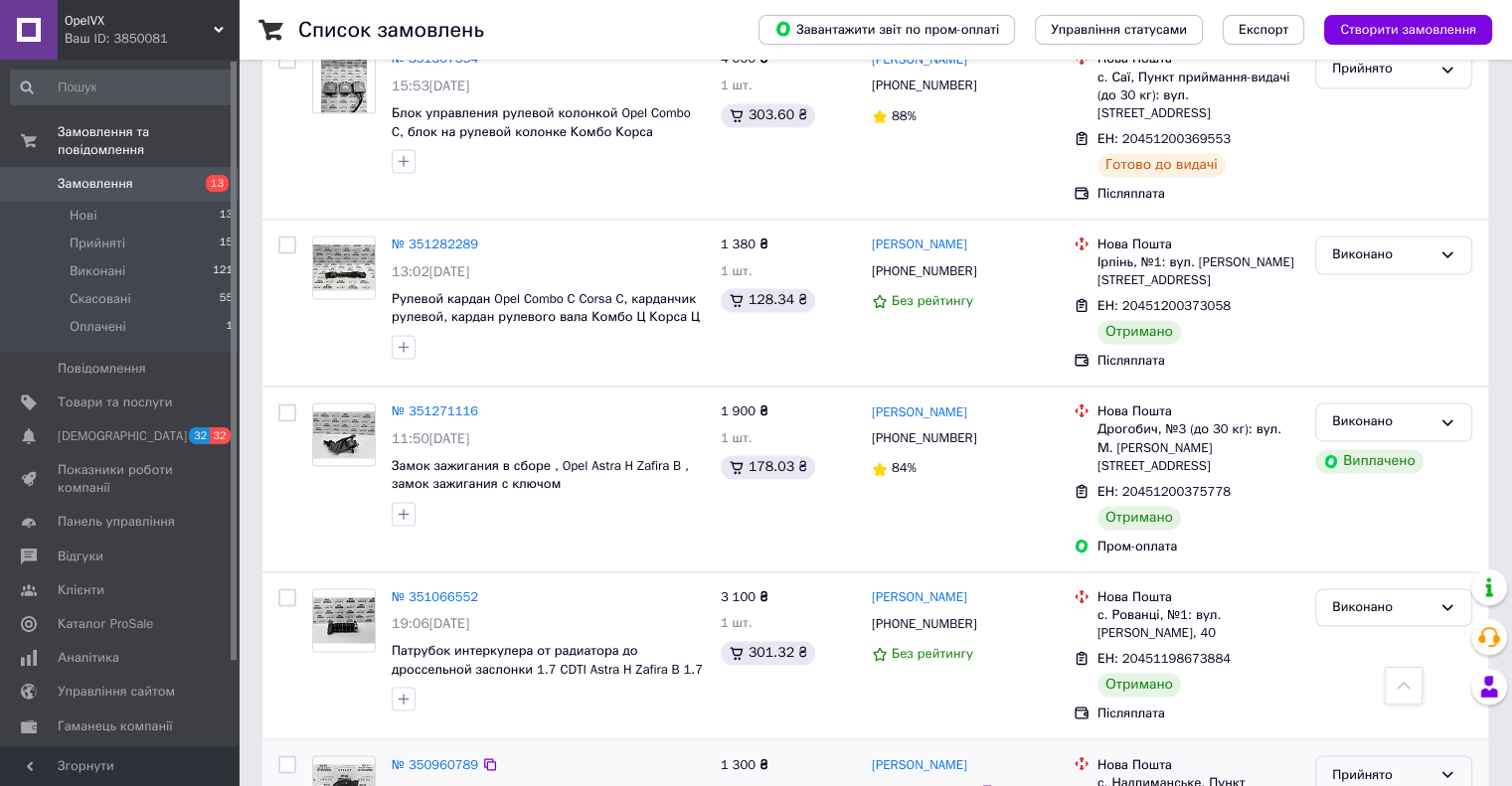 click on "Прийнято" at bounding box center [1382, 774] 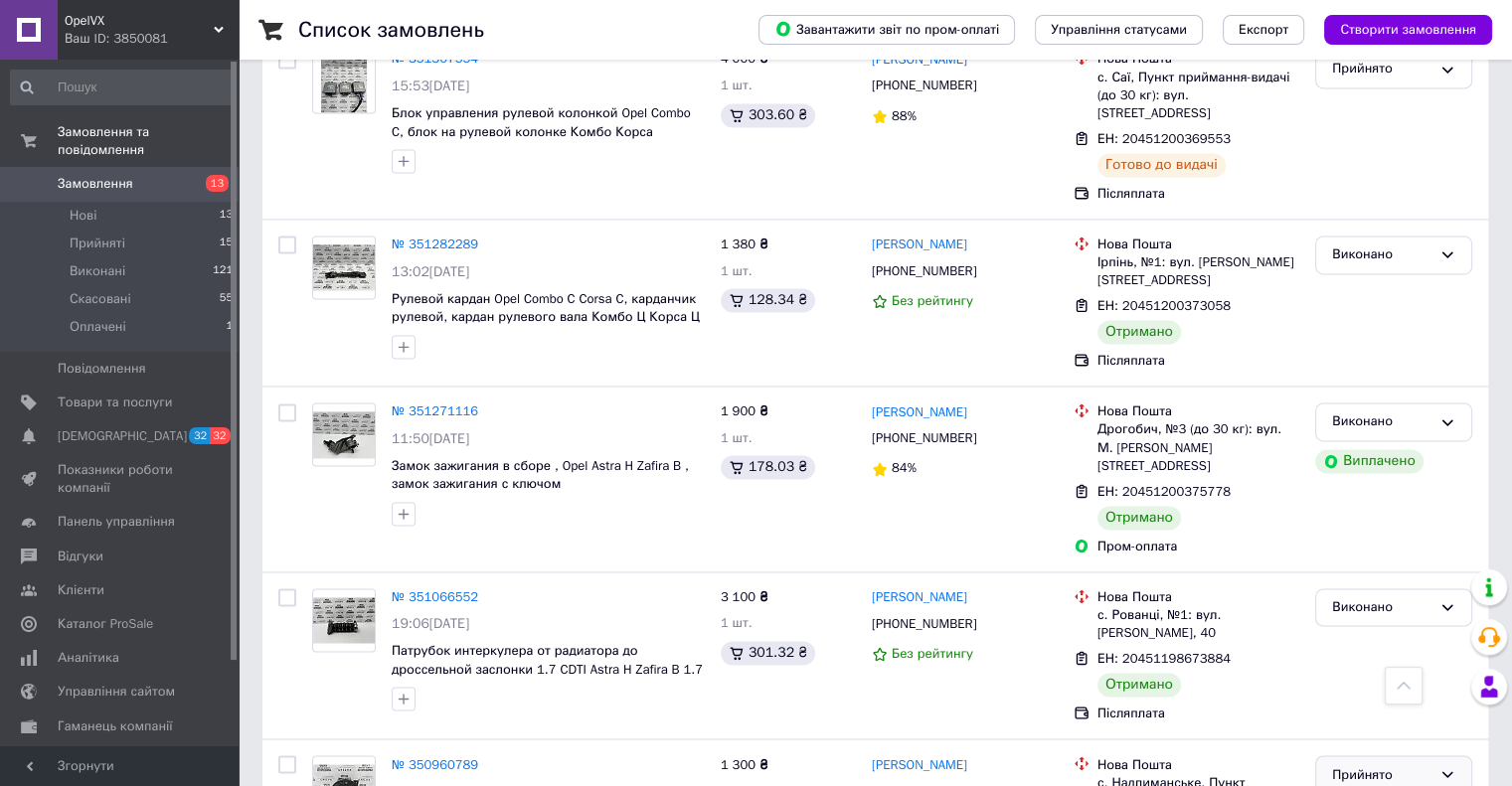 click on "2" at bounding box center [325, 969] 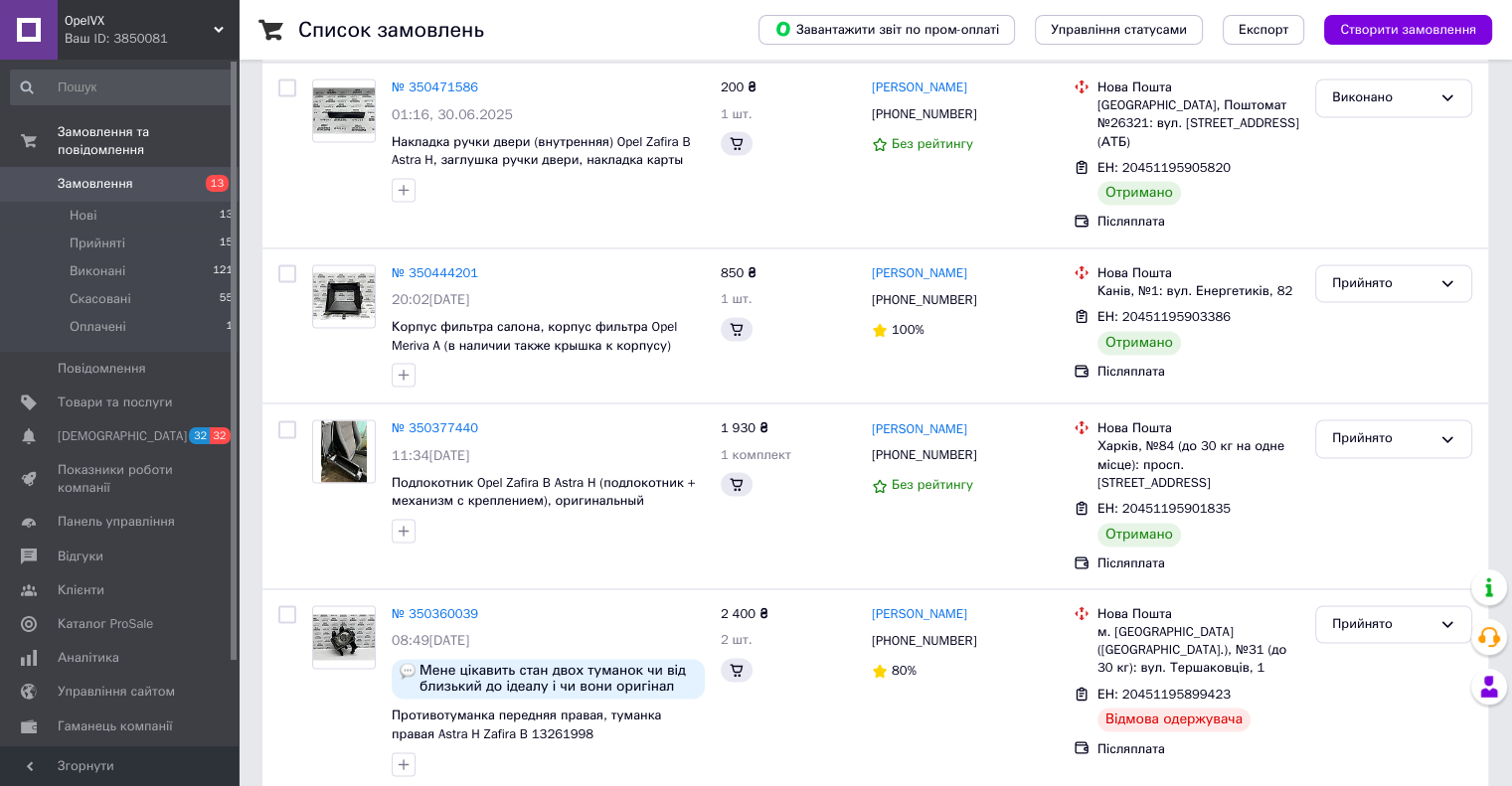 scroll, scrollTop: 0, scrollLeft: 0, axis: both 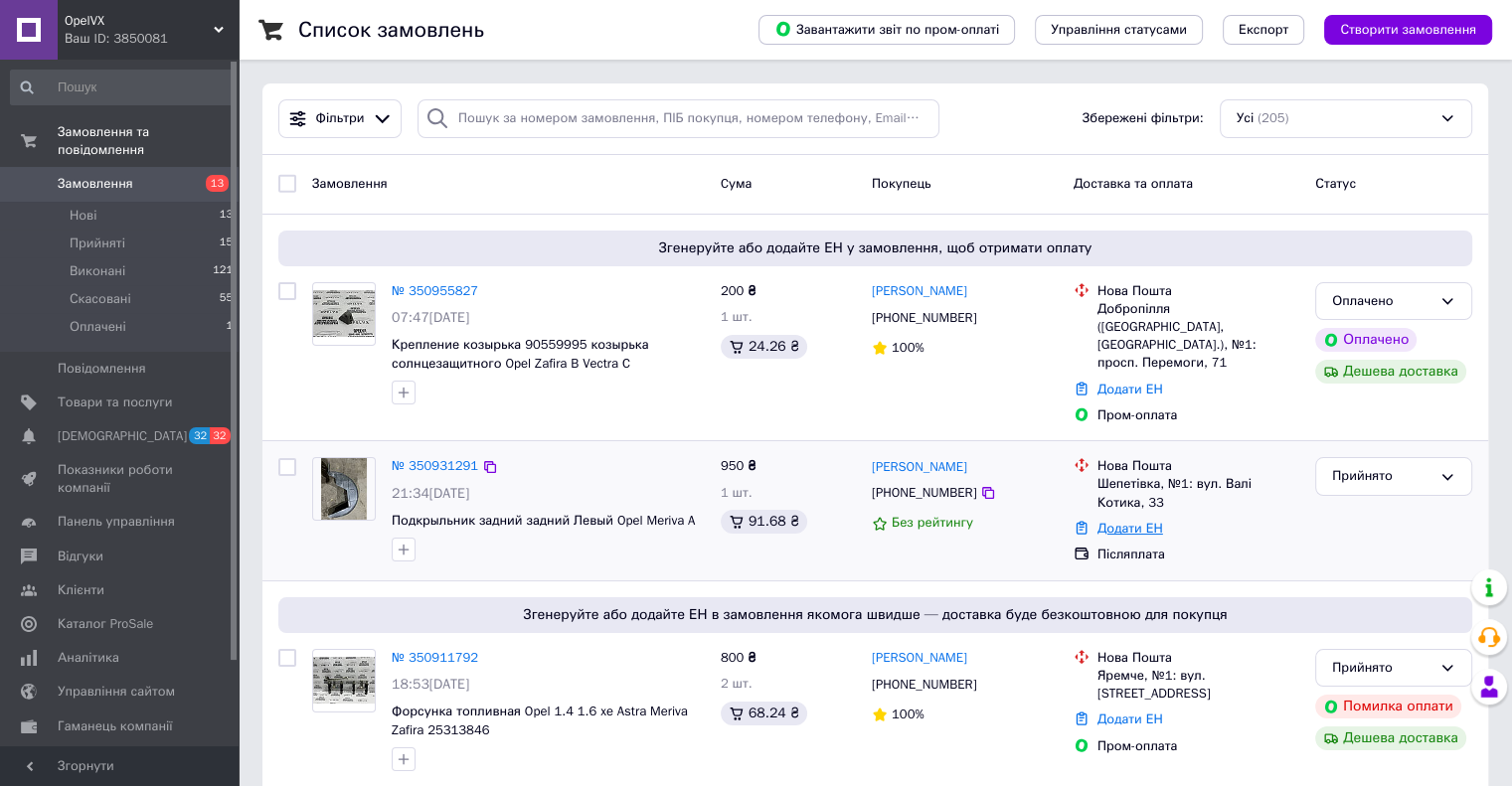 click on "Додати ЕН" at bounding box center (1130, 528) 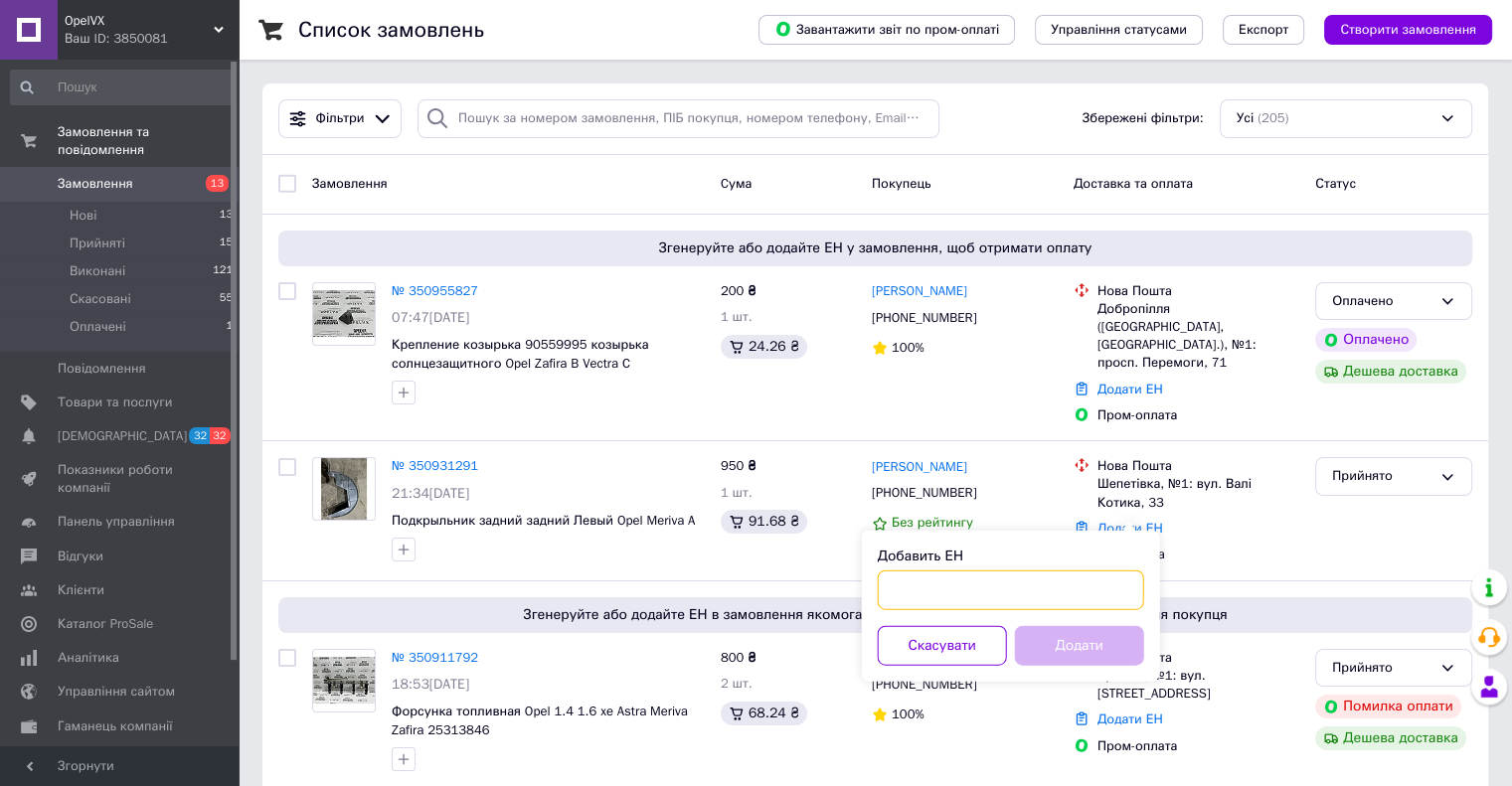 click on "Добавить ЕН" at bounding box center (1011, 590) 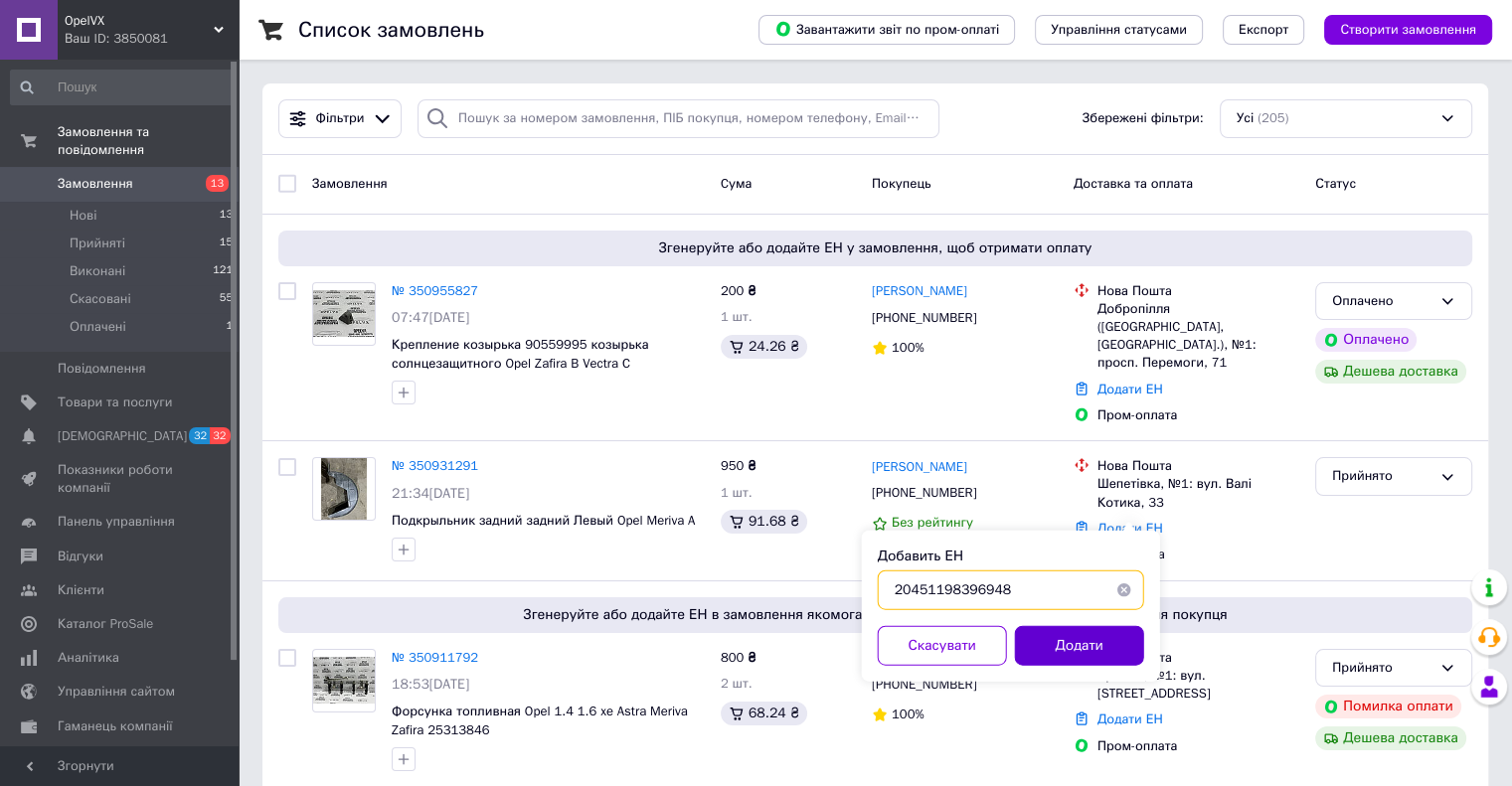 type on "20451198396948" 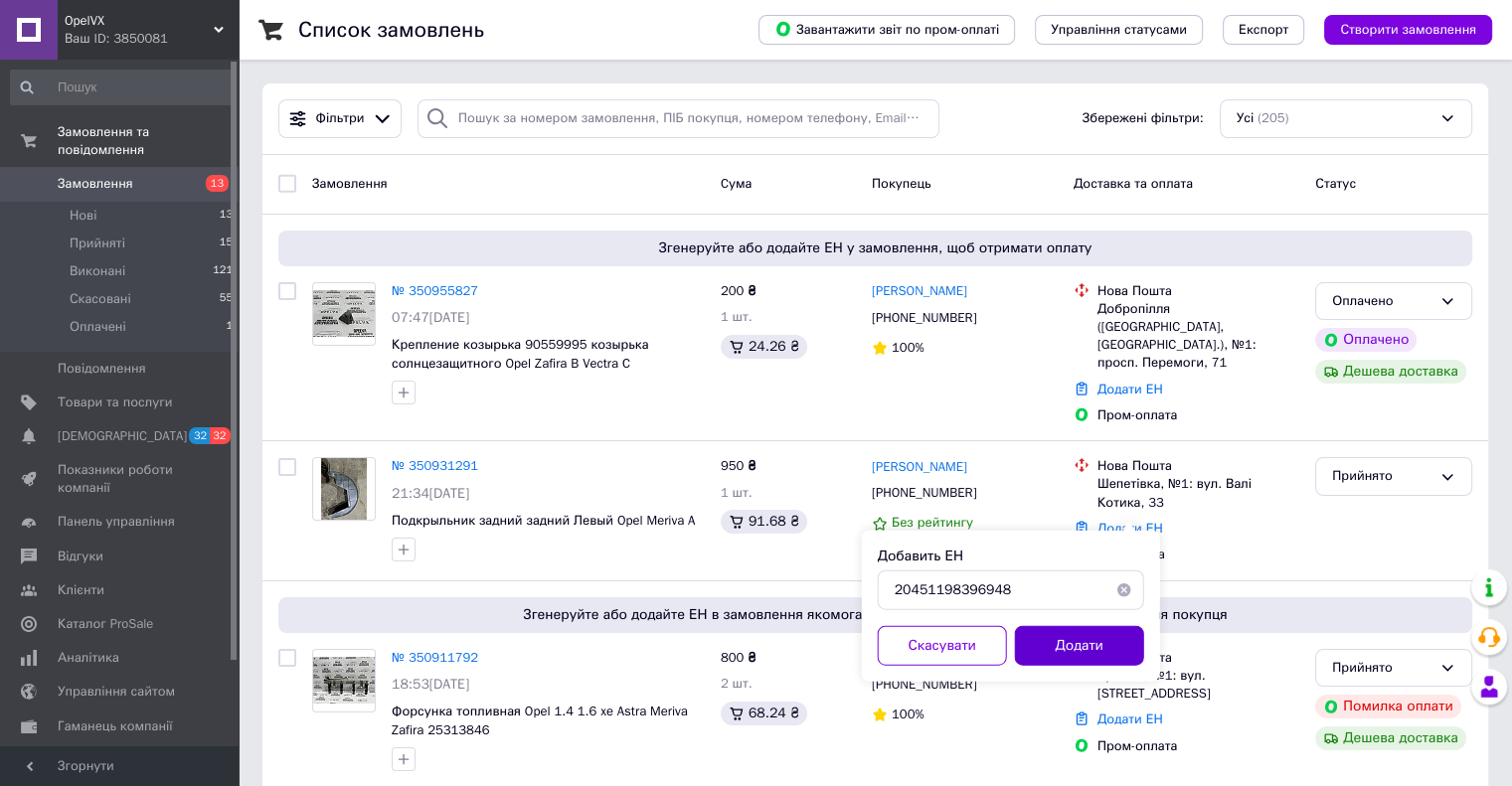 click on "Додати" at bounding box center [1080, 646] 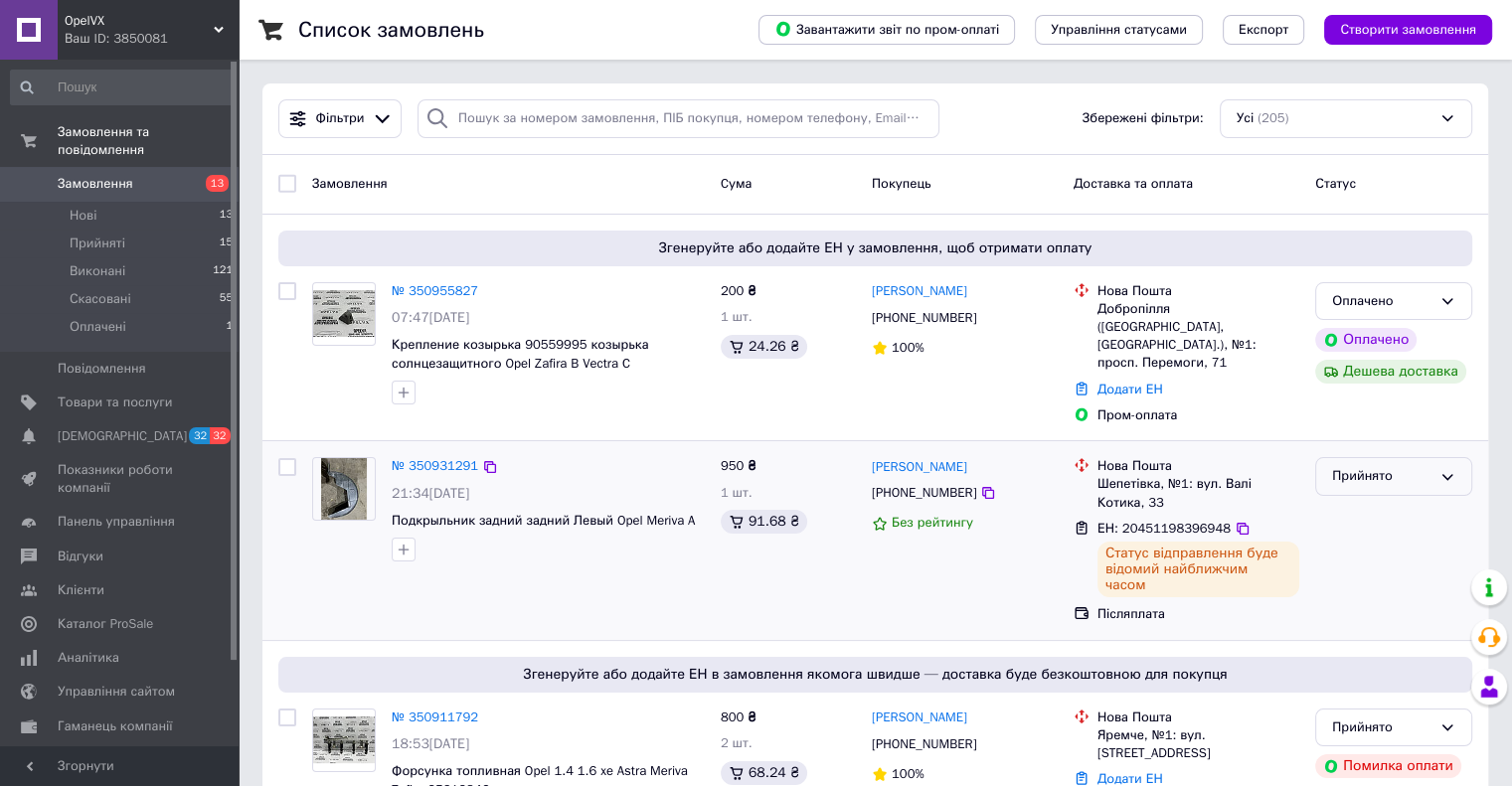 click on "Прийнято" at bounding box center (1382, 476) 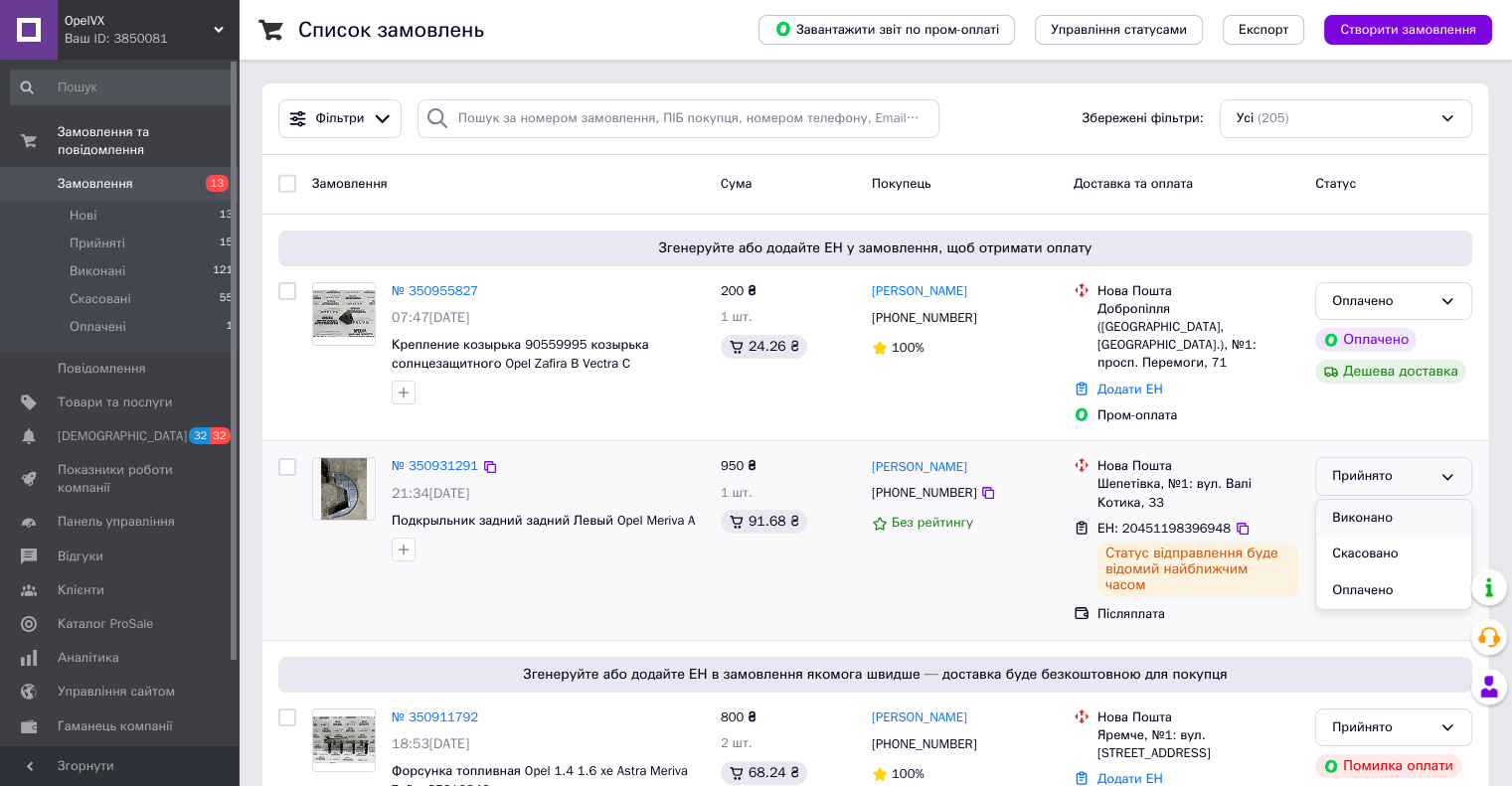 click on "Виконано" at bounding box center (1394, 518) 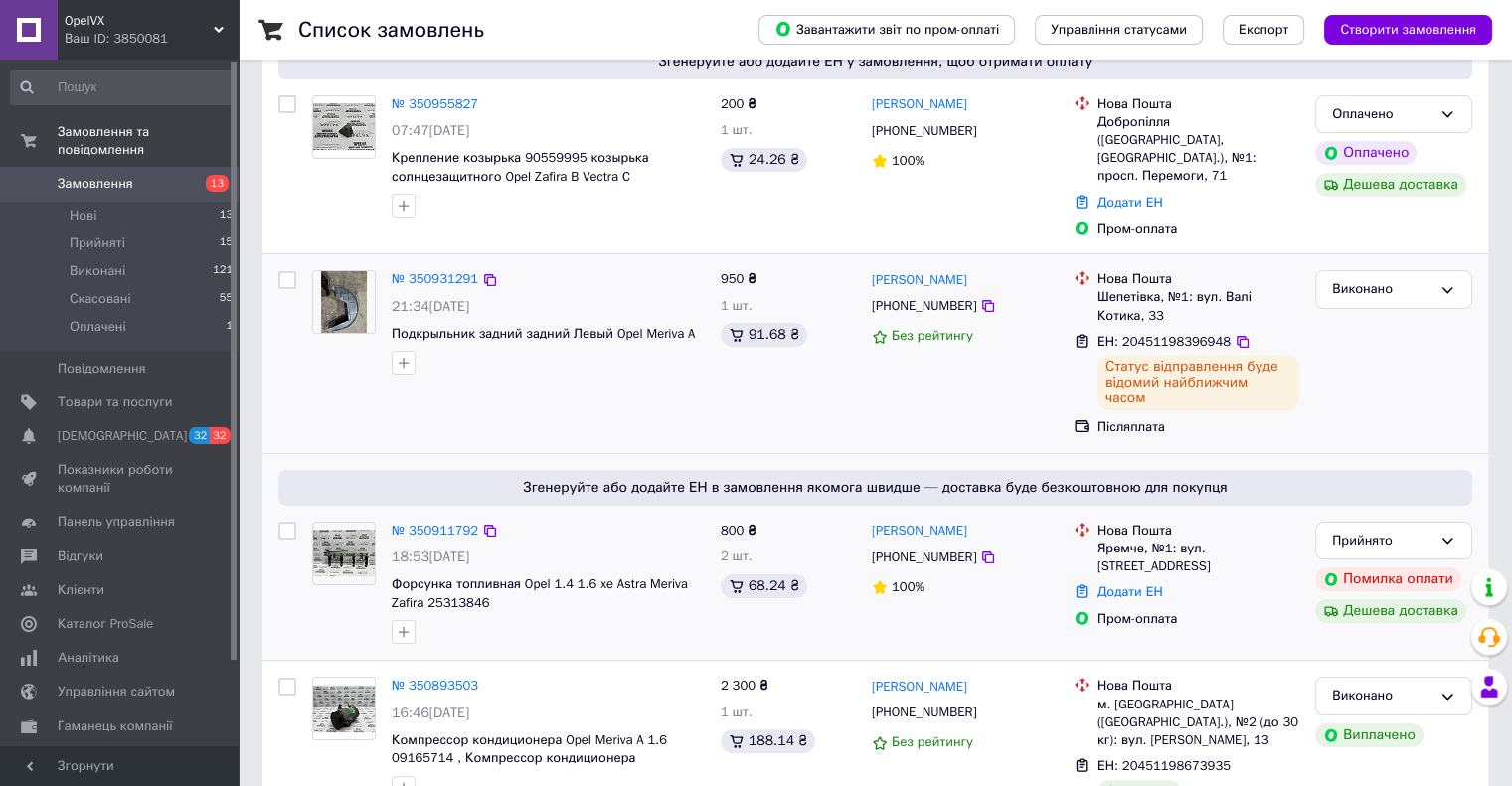 scroll, scrollTop: 199, scrollLeft: 0, axis: vertical 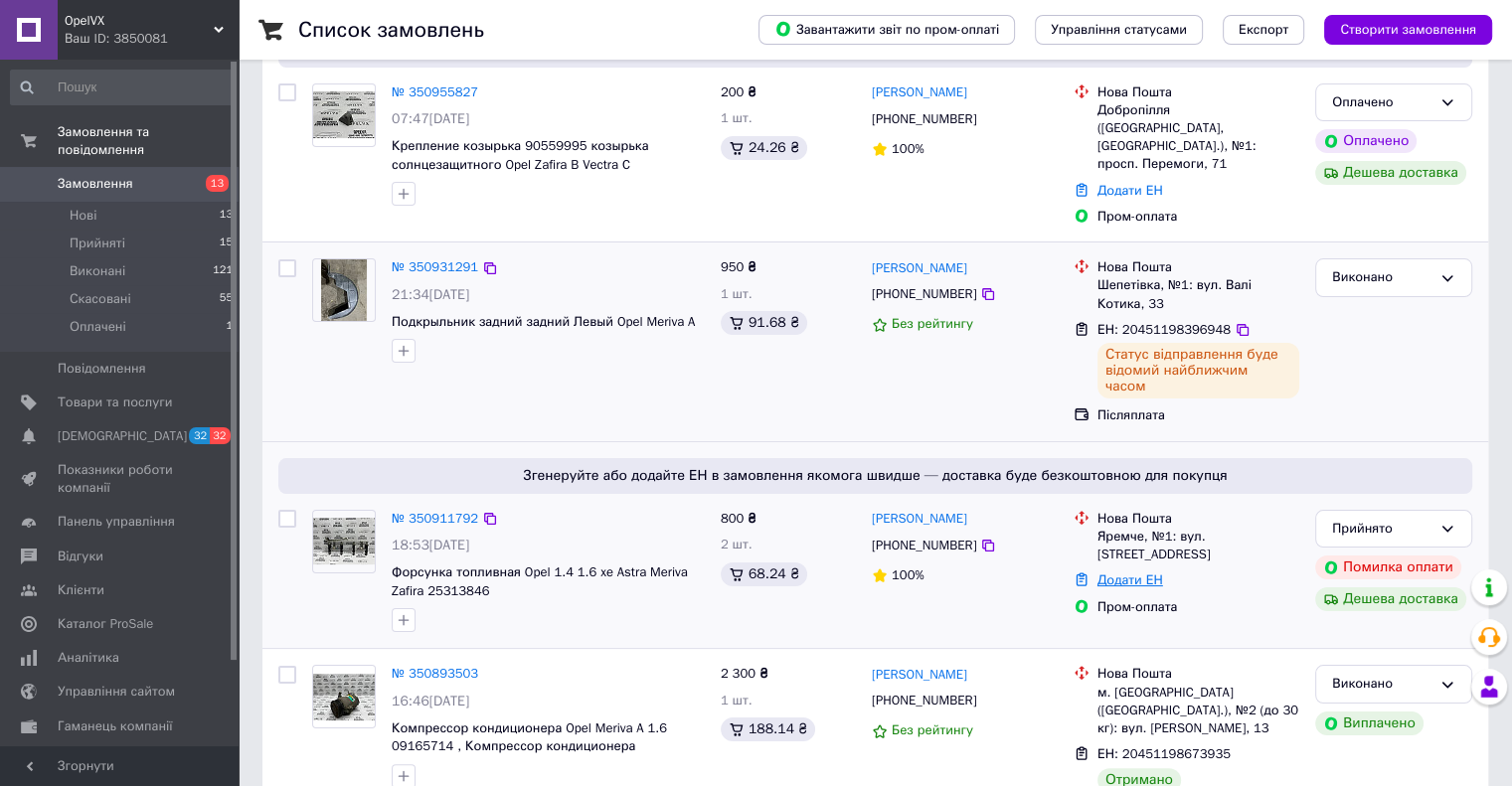click on "Додати ЕН" at bounding box center [1130, 579] 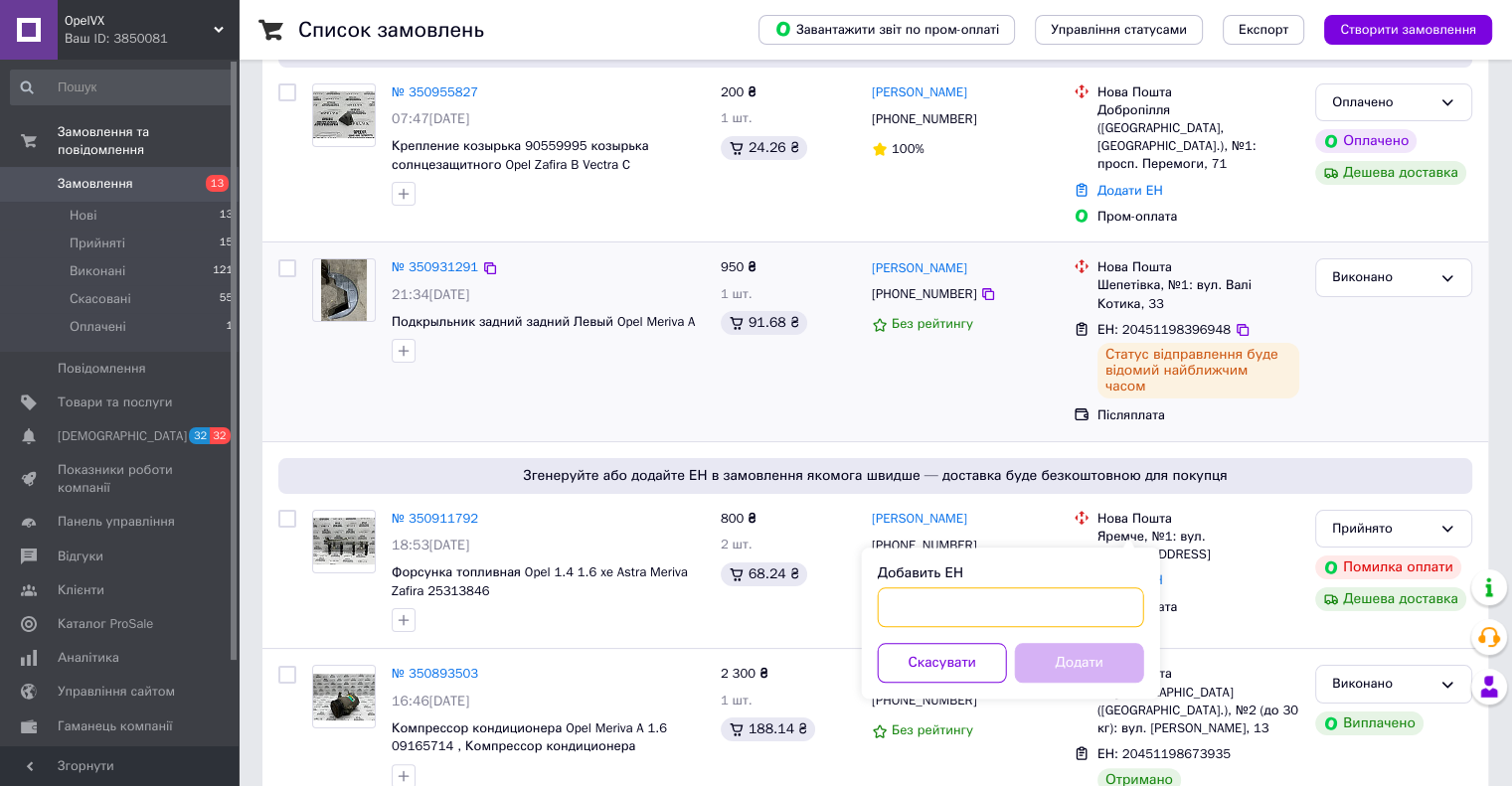 click on "Добавить ЕН" at bounding box center [1011, 607] 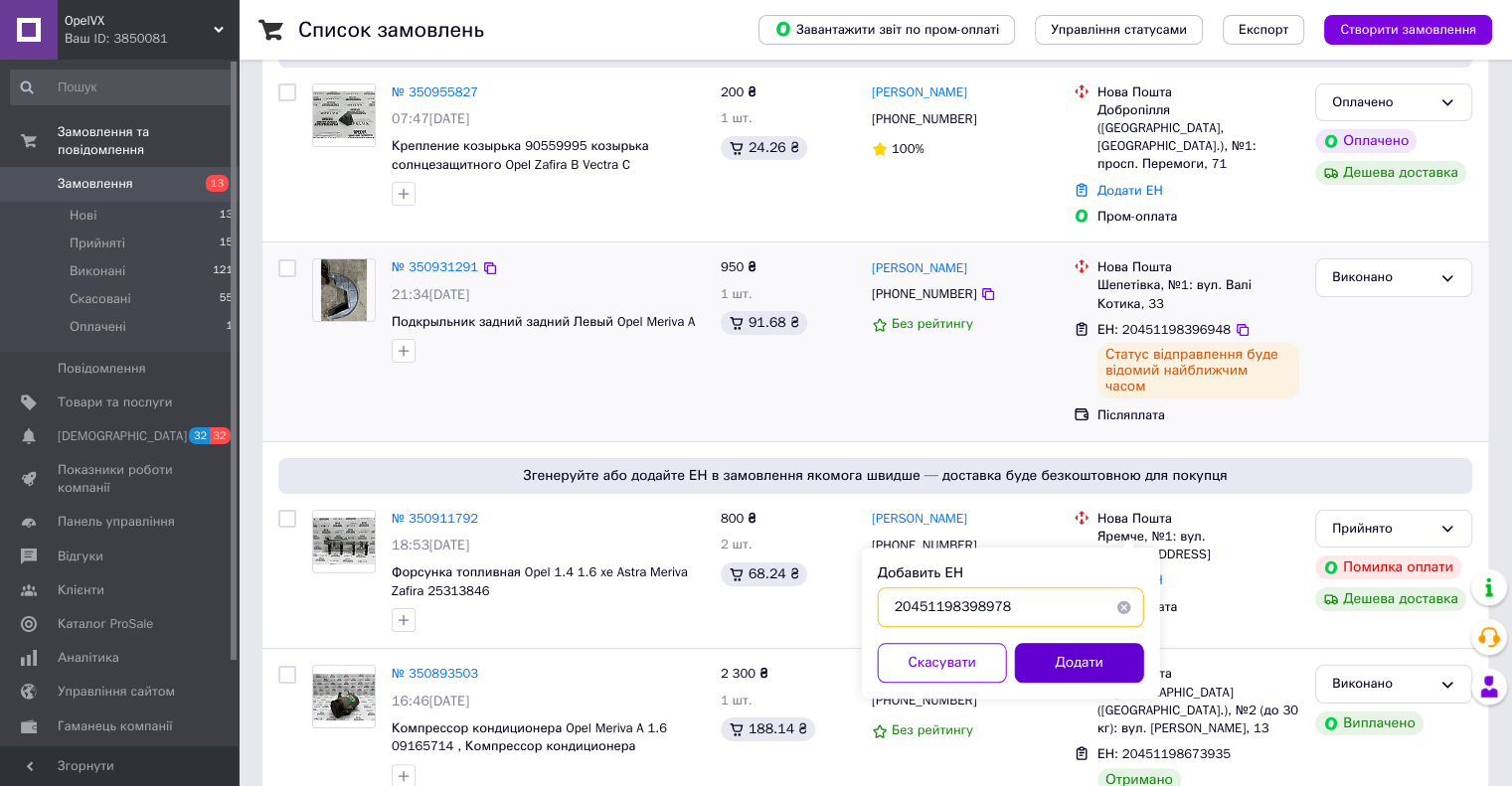 type on "20451198398978" 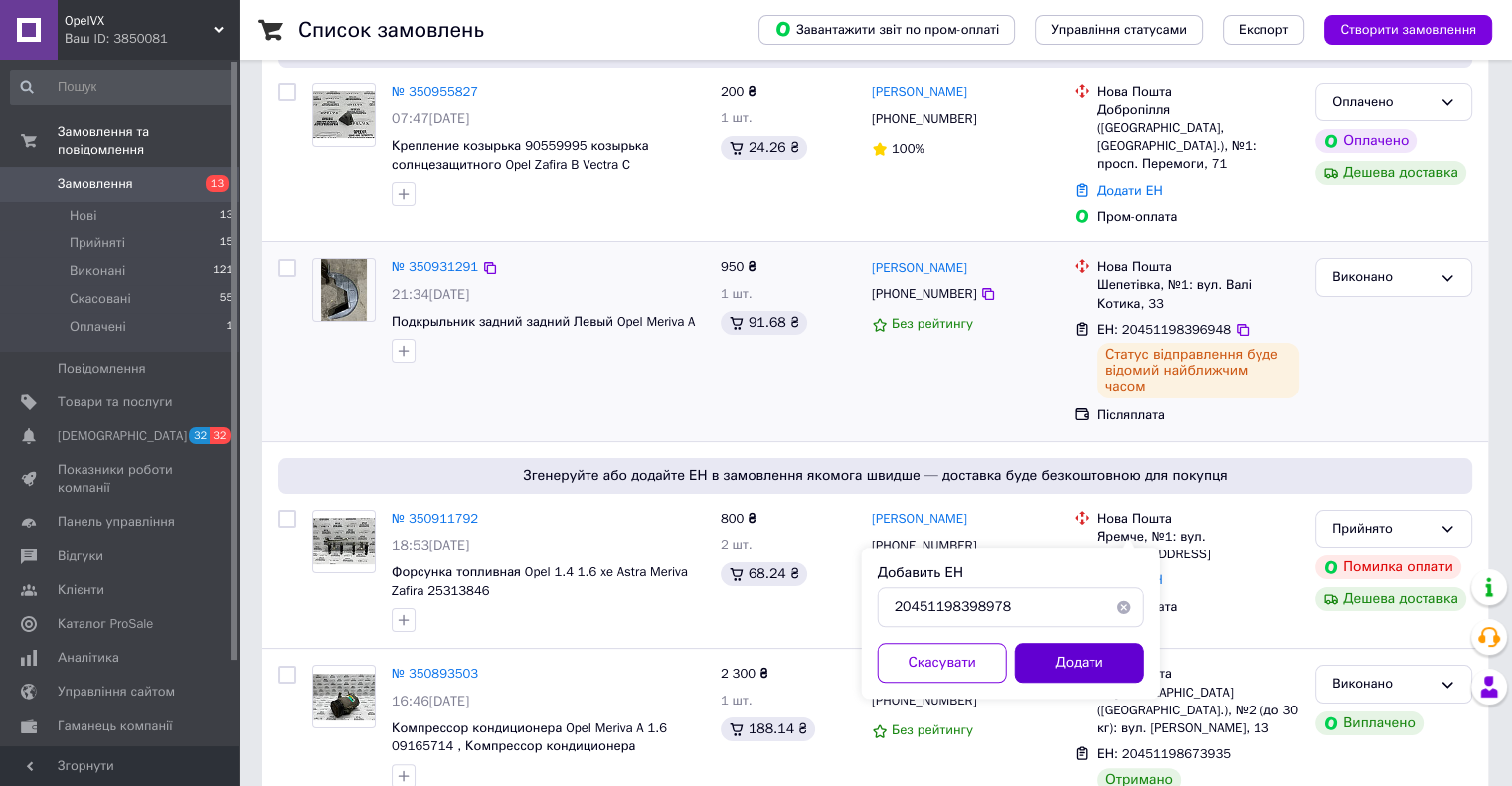 click on "Додати" at bounding box center [1080, 663] 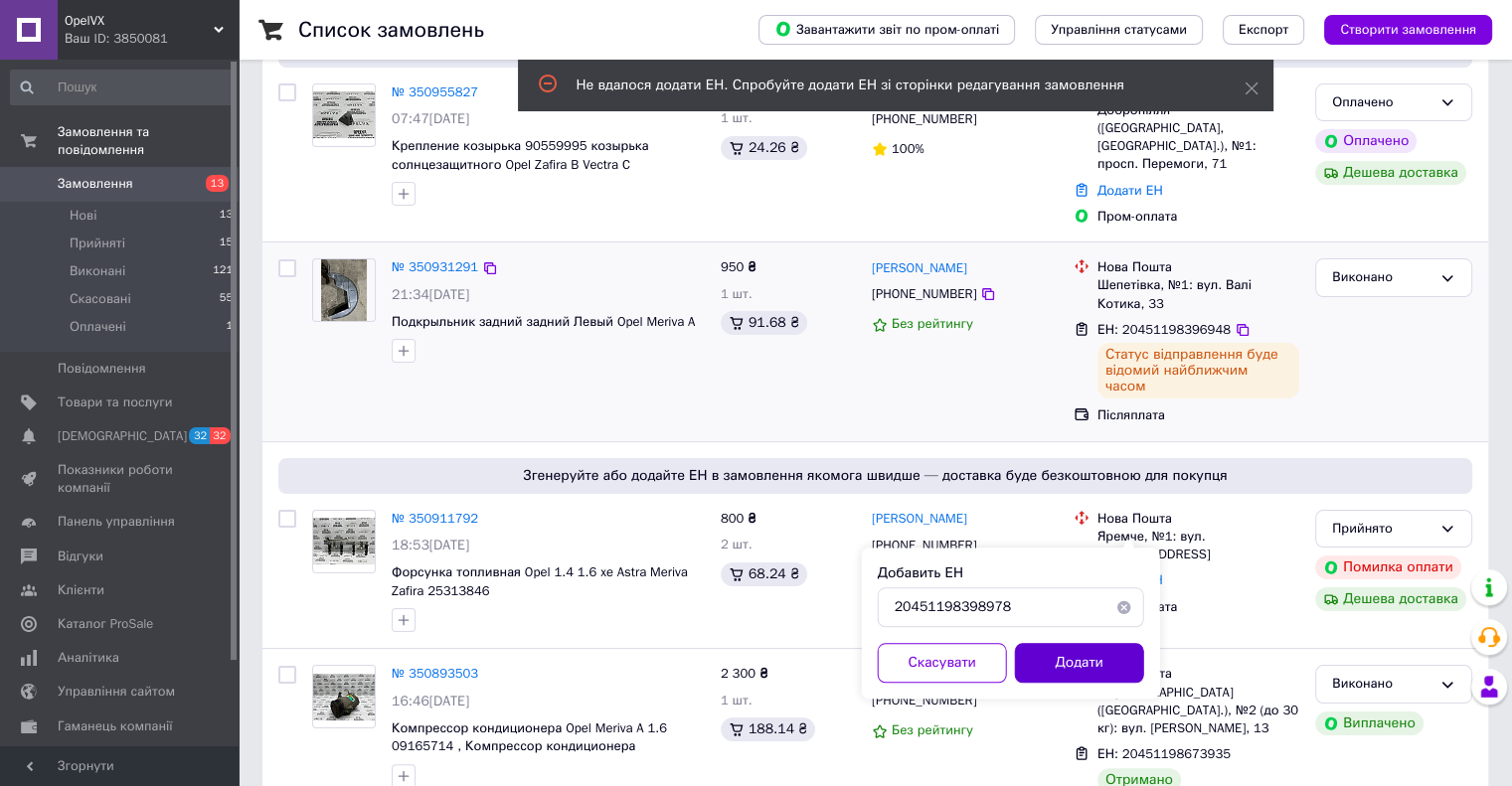 click on "Додати" at bounding box center [1080, 663] 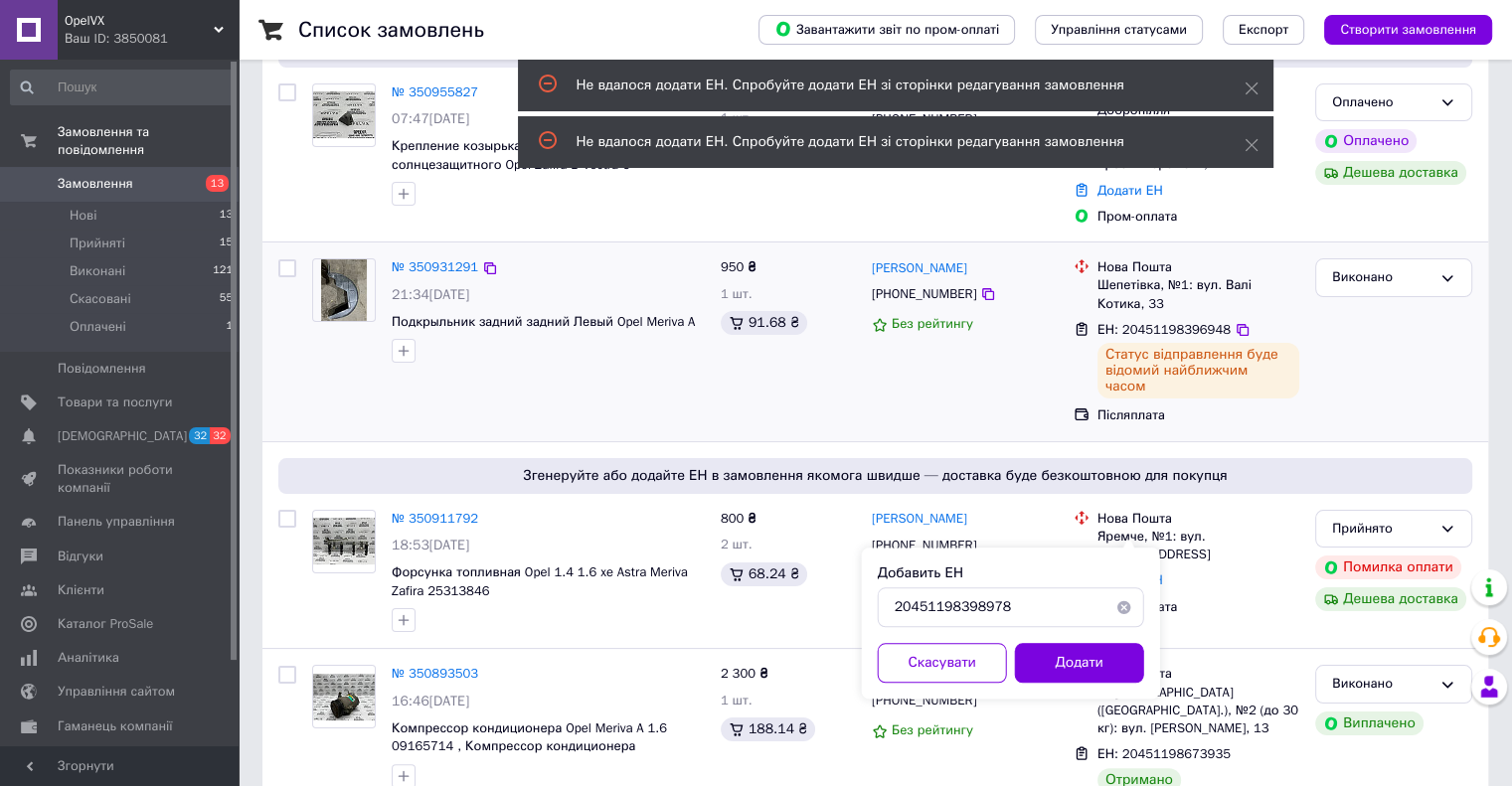 click at bounding box center [1124, 607] 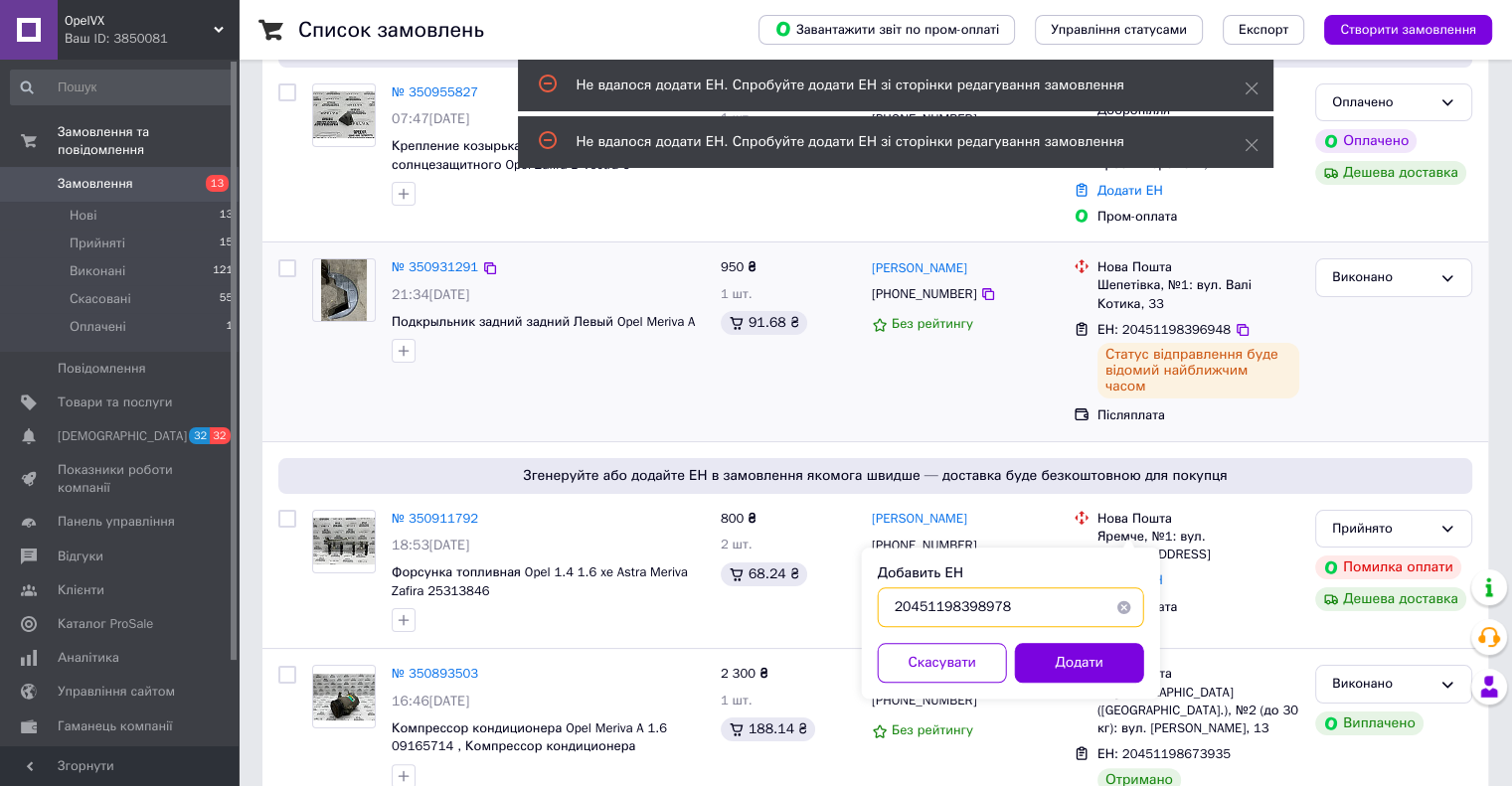 type 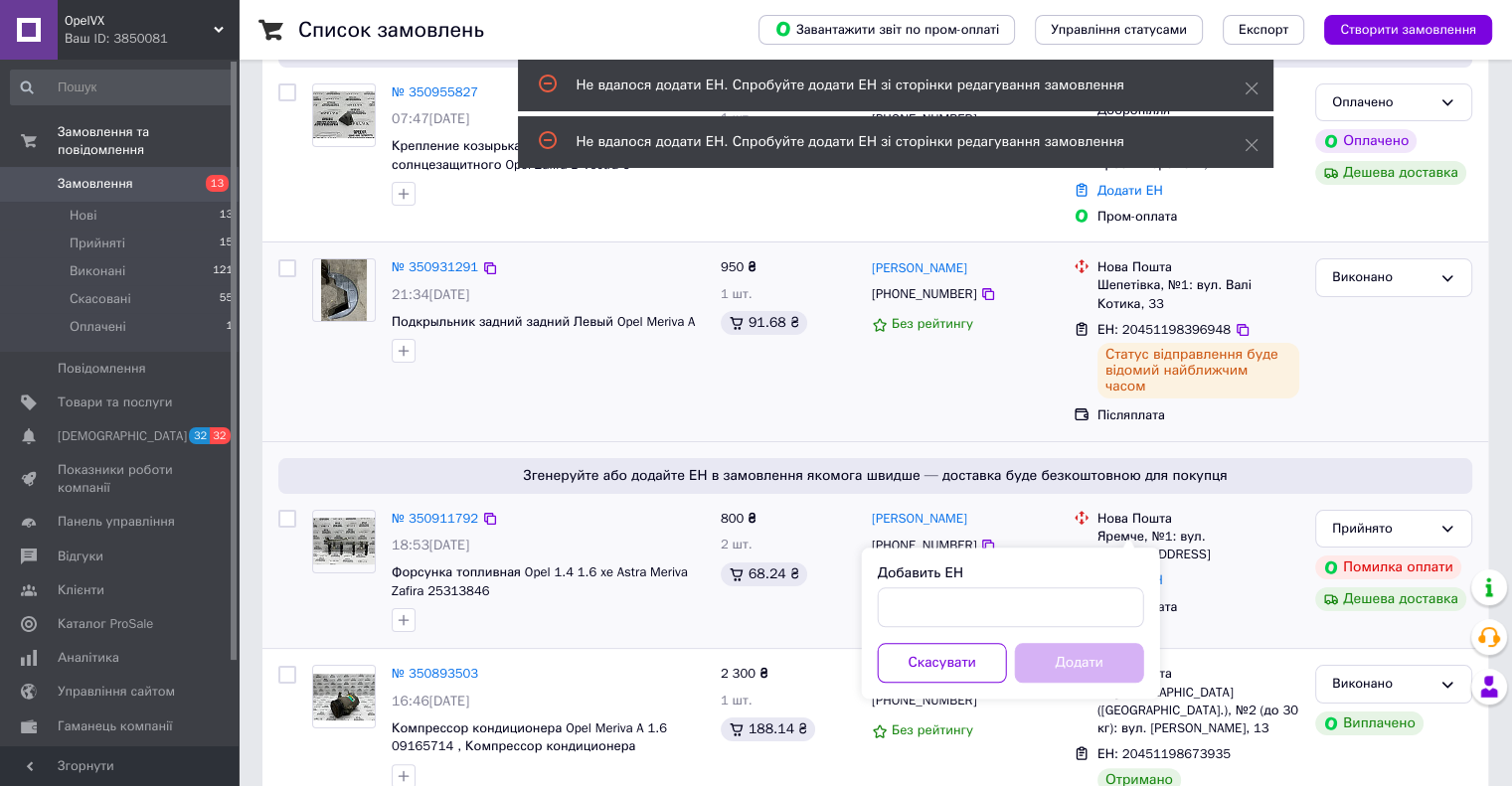 click on "800 ₴ 2 шт. 68.24 ₴" at bounding box center (788, 571) 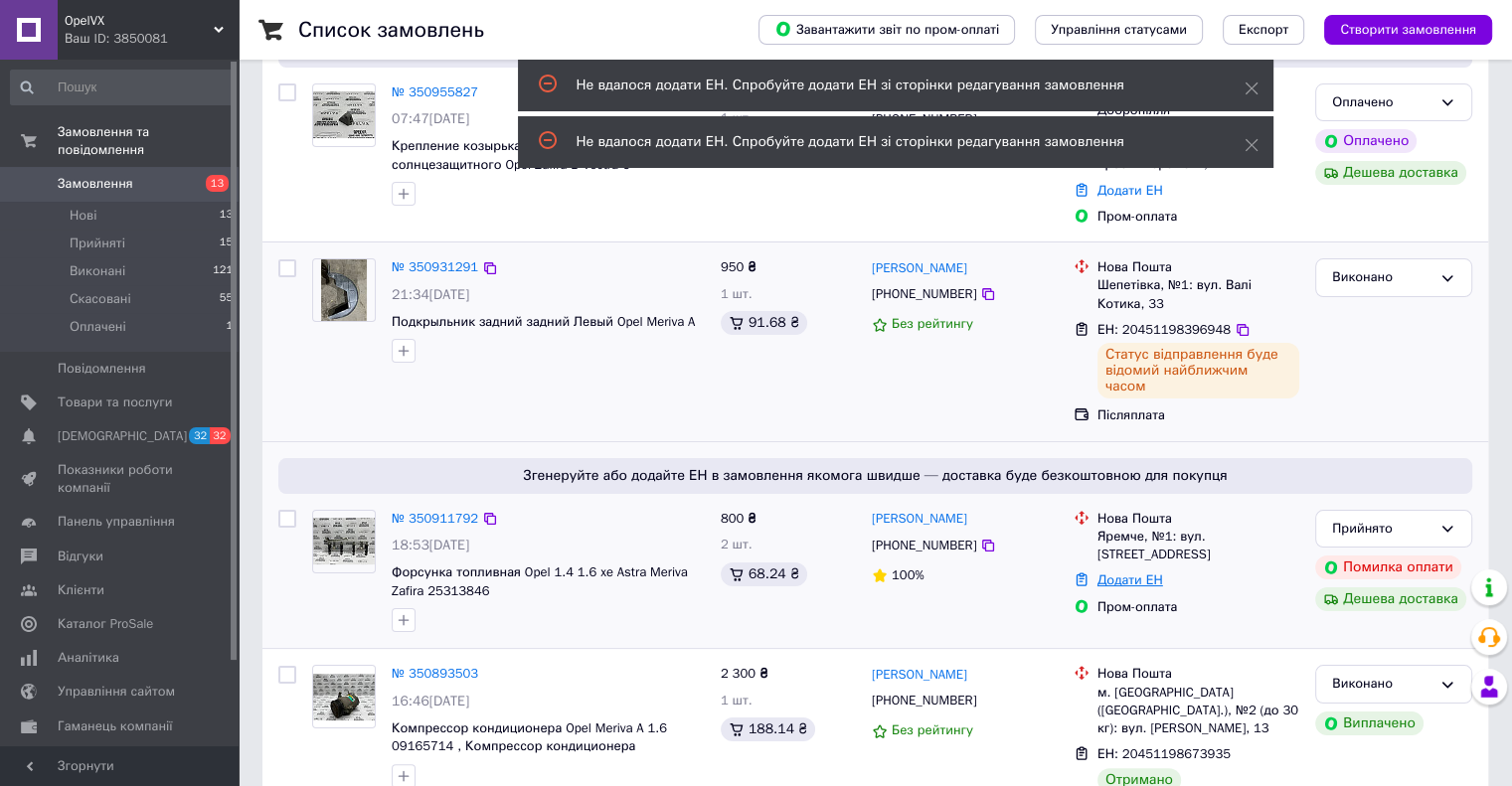 click on "Додати ЕН" at bounding box center [1130, 579] 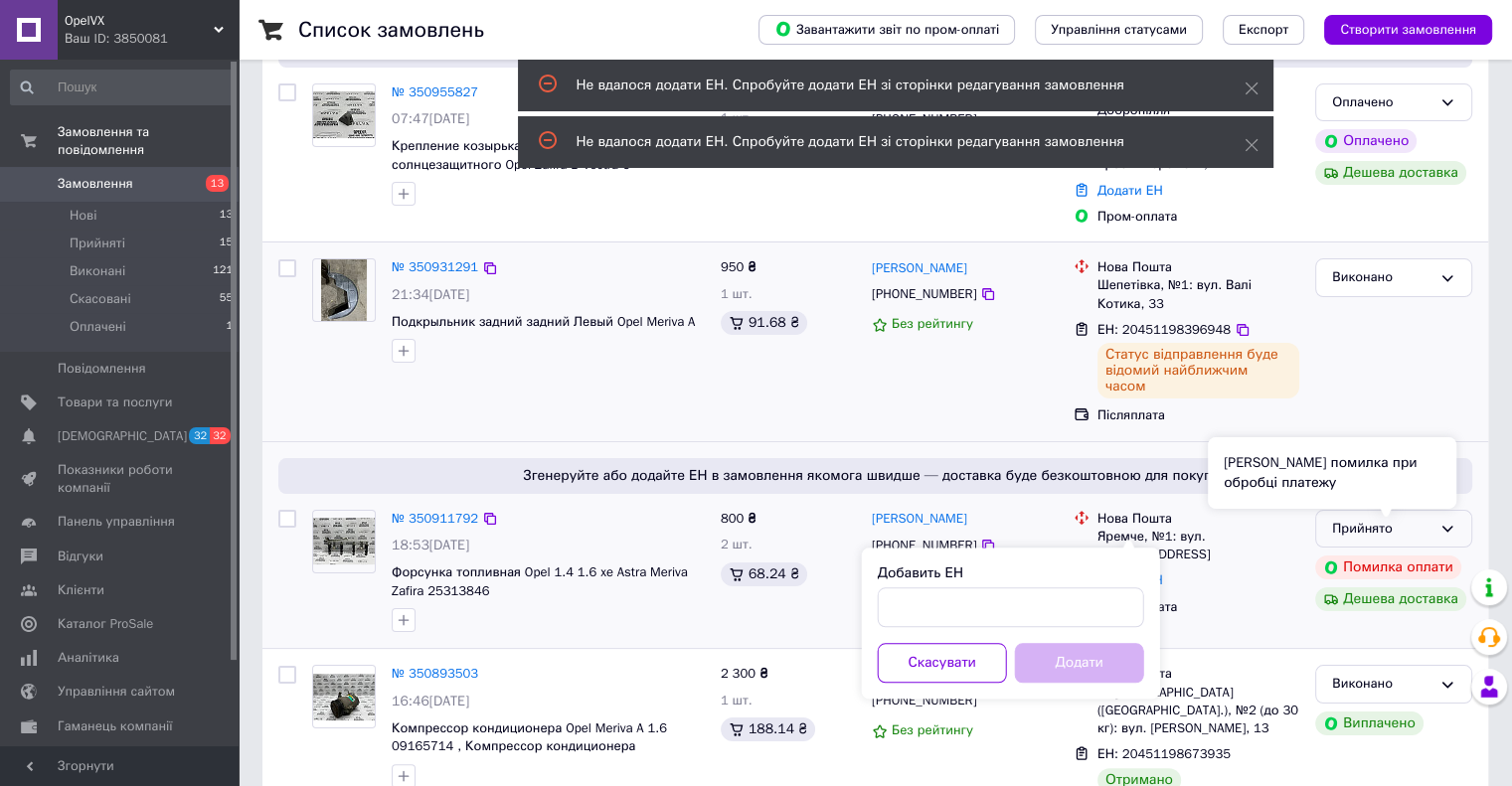 click on "Прийнято" at bounding box center (1394, 529) 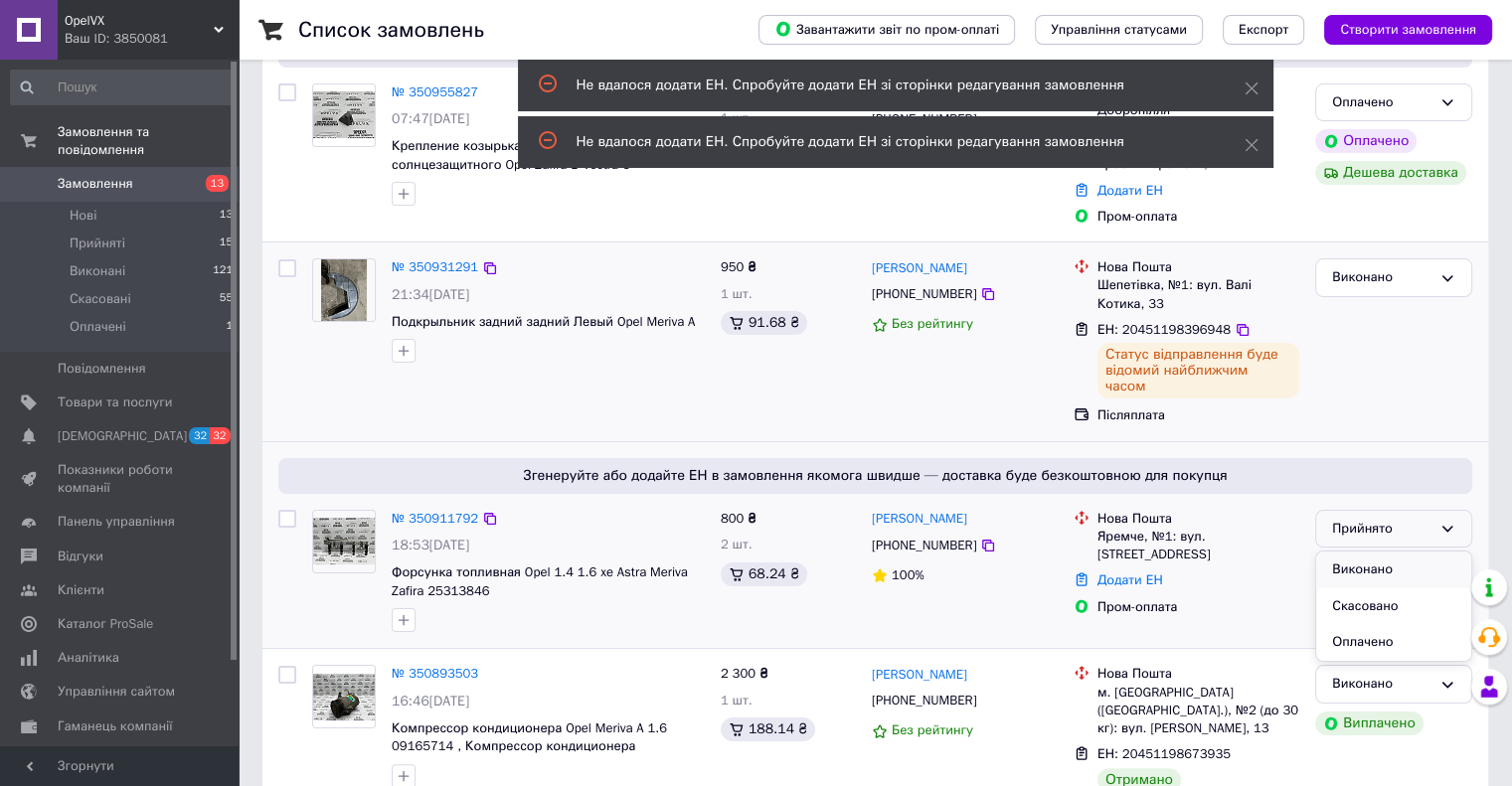 click on "Виконано" at bounding box center [1394, 569] 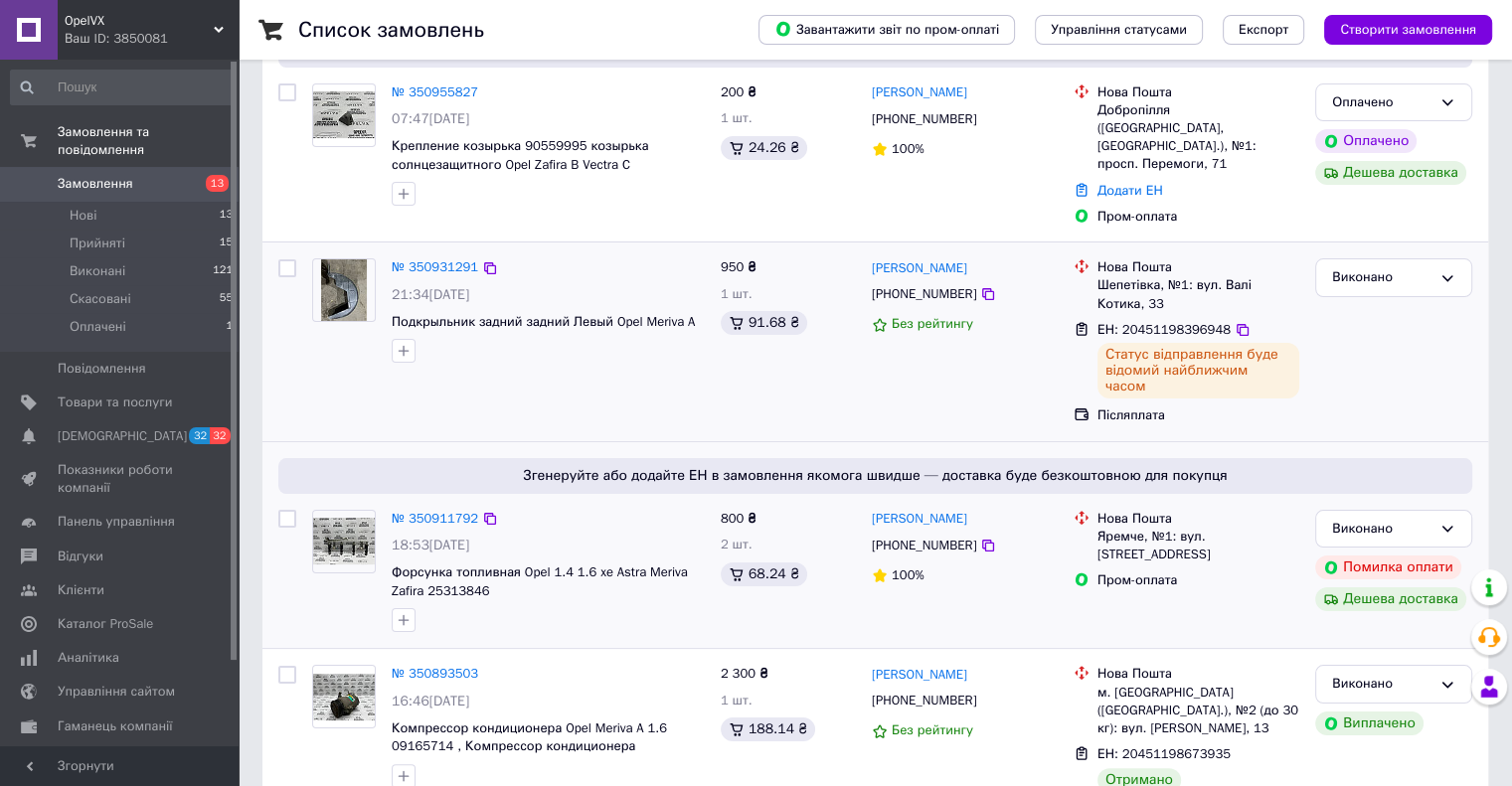 click on "Пром-оплата" at bounding box center [1198, 580] 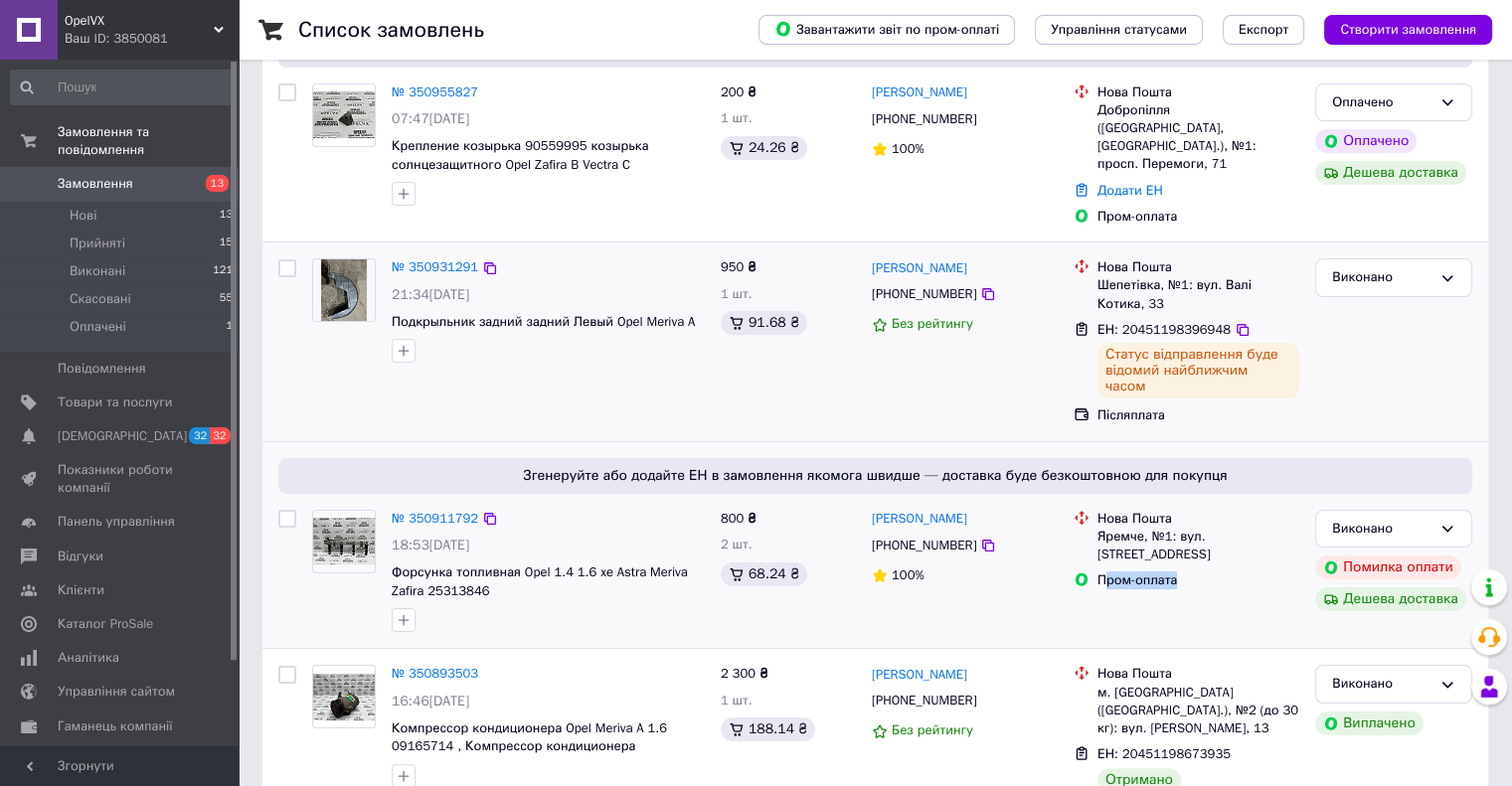 drag, startPoint x: 1104, startPoint y: 521, endPoint x: 1206, endPoint y: 532, distance: 102.59142 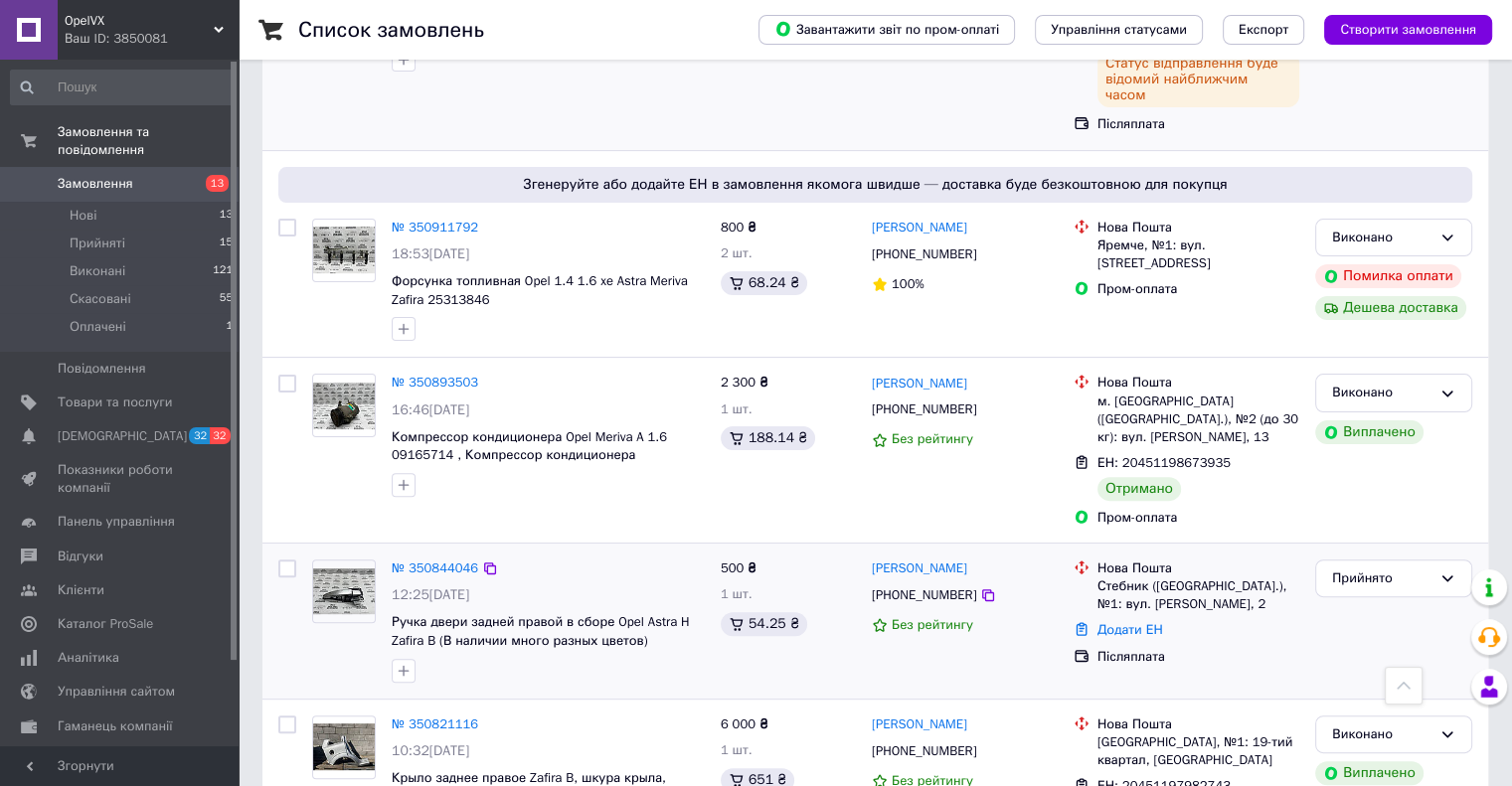 scroll, scrollTop: 497, scrollLeft: 0, axis: vertical 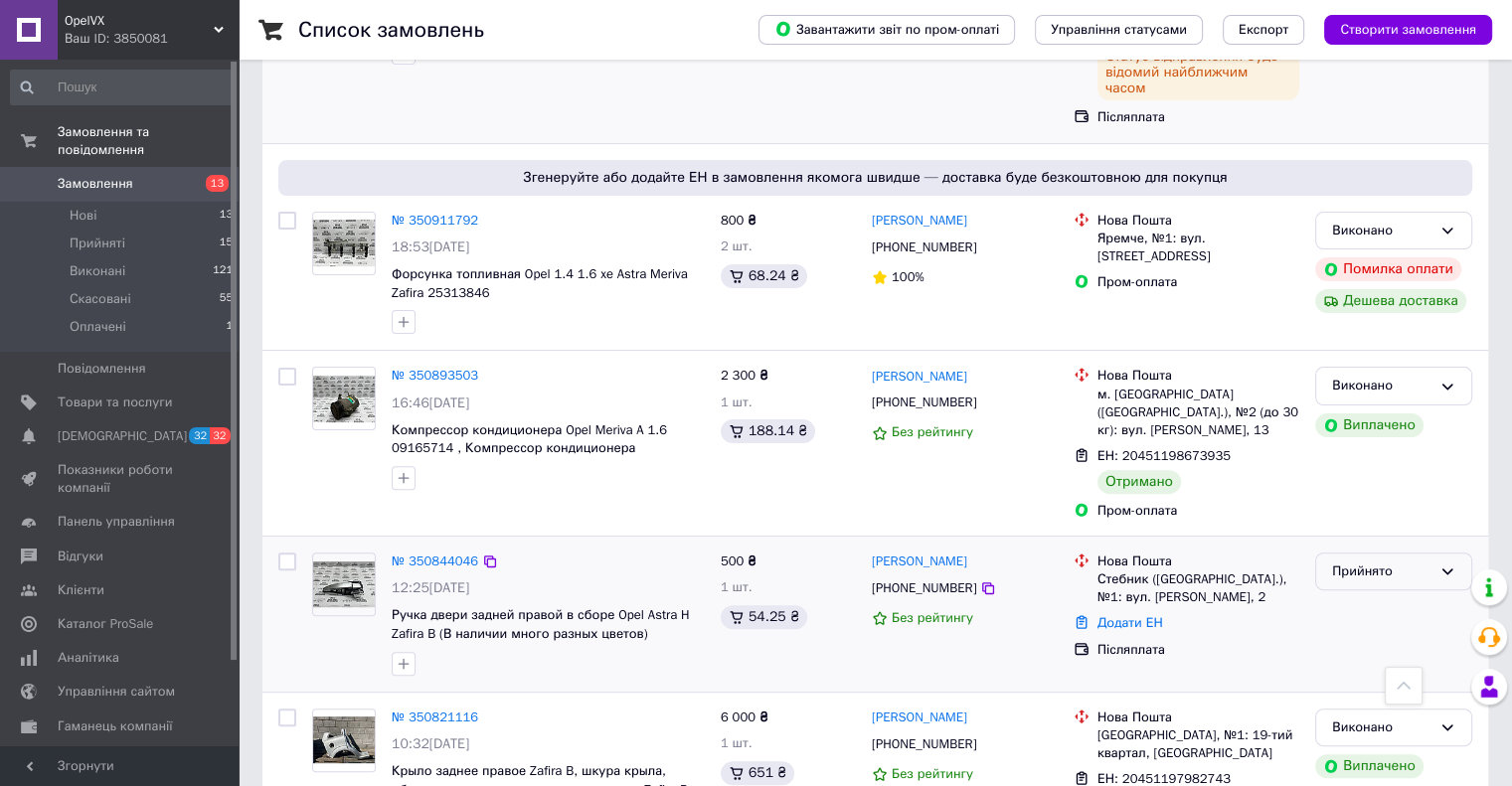 click on "Прийнято" at bounding box center [1382, 571] 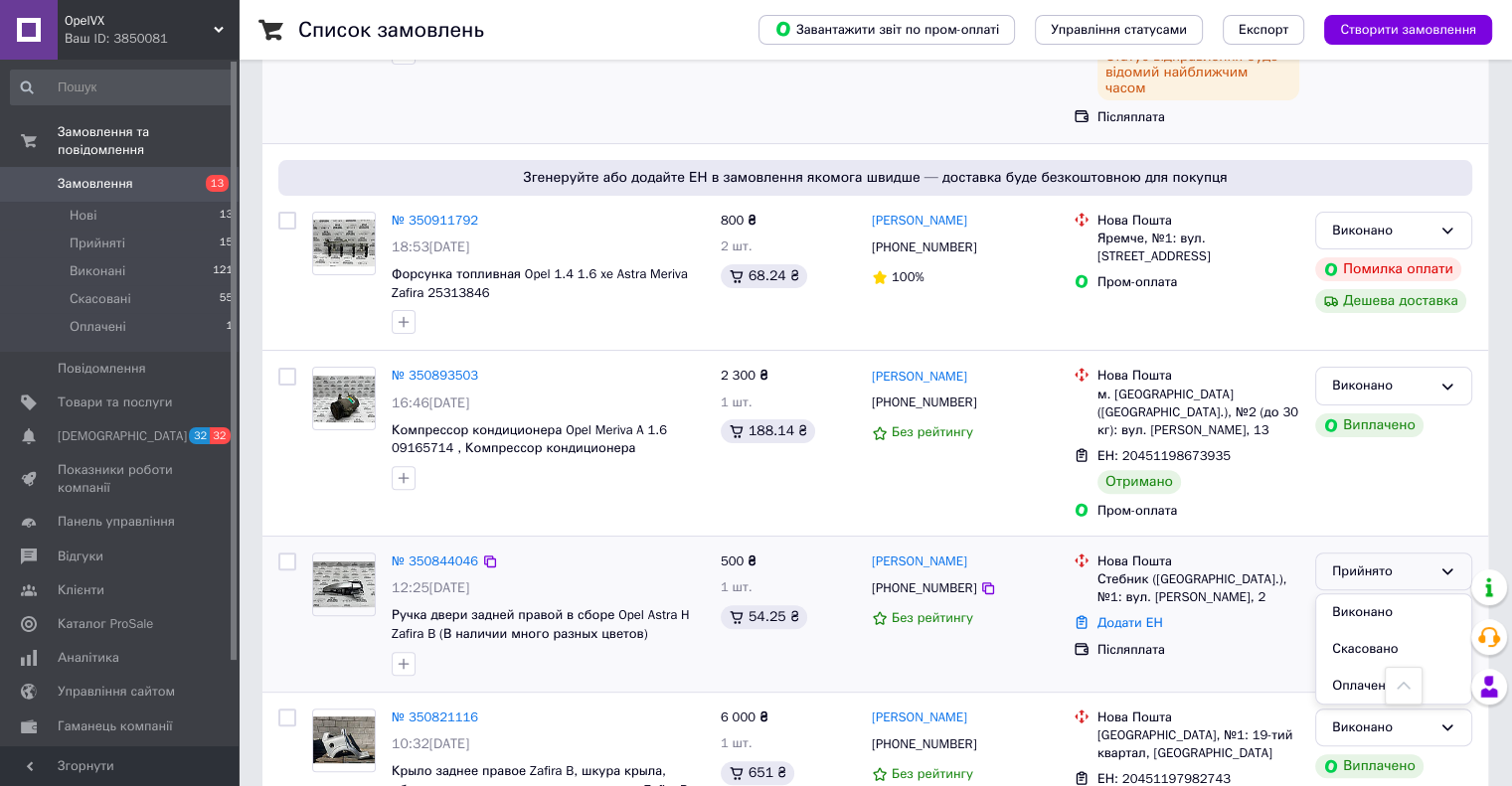 click on "Стебник ([GEOGRAPHIC_DATA].), №1: вул. [PERSON_NAME], 2" at bounding box center (1198, 588) 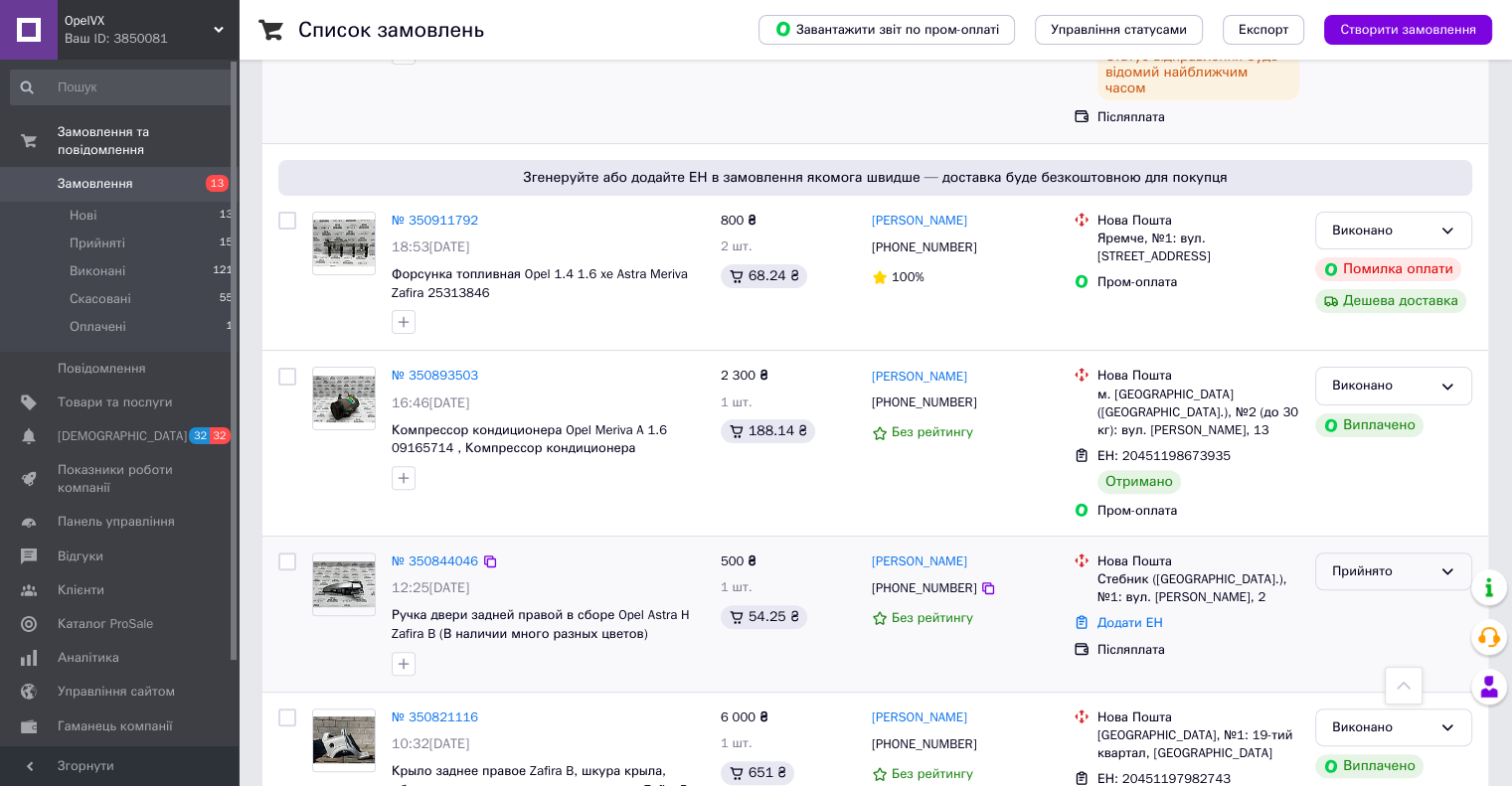 click on "Прийнято" at bounding box center (1382, 571) 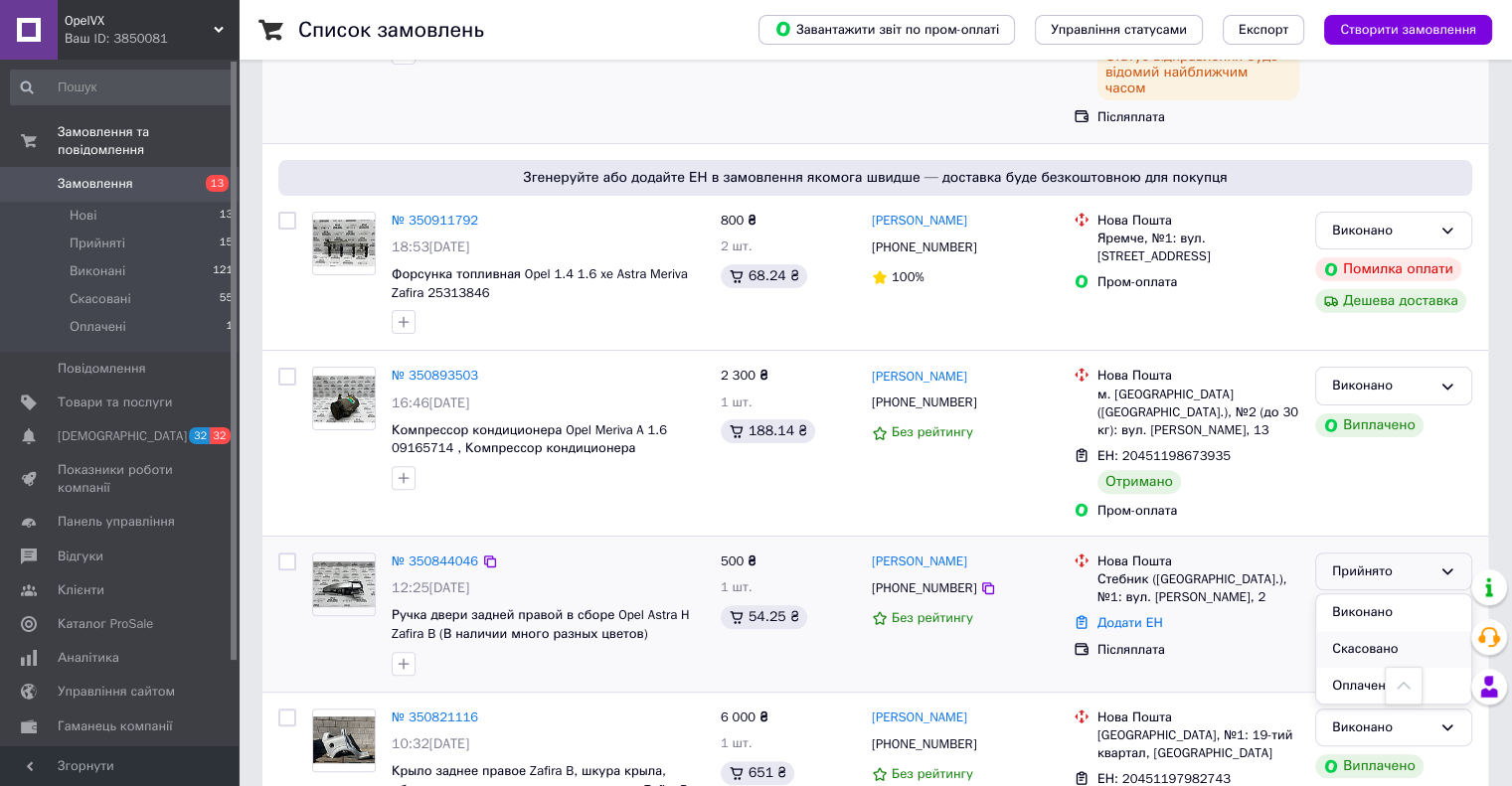 click on "Скасовано" at bounding box center [1394, 649] 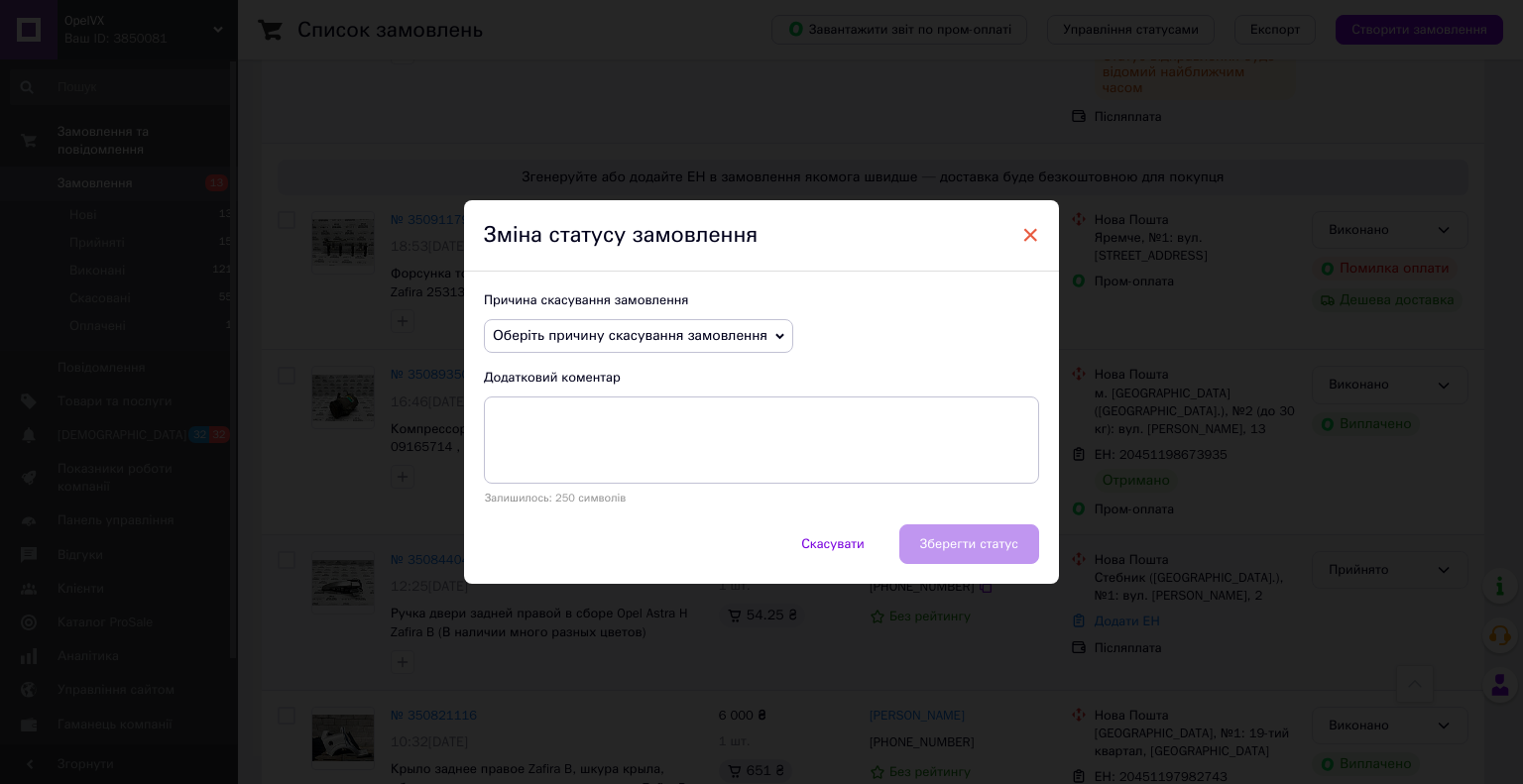 click on "×" at bounding box center (1030, 235) 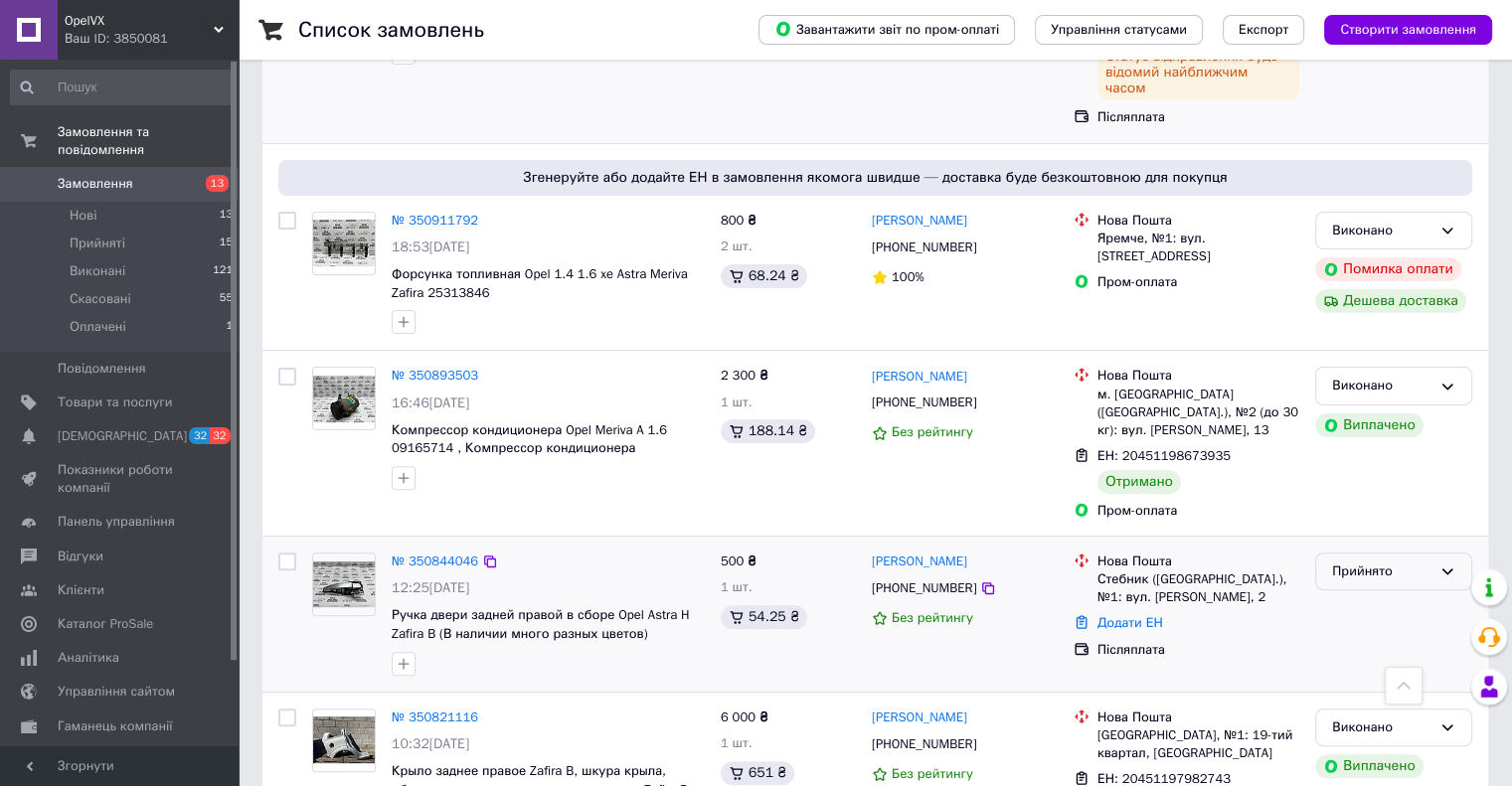 click on "Прийнято" at bounding box center (1382, 571) 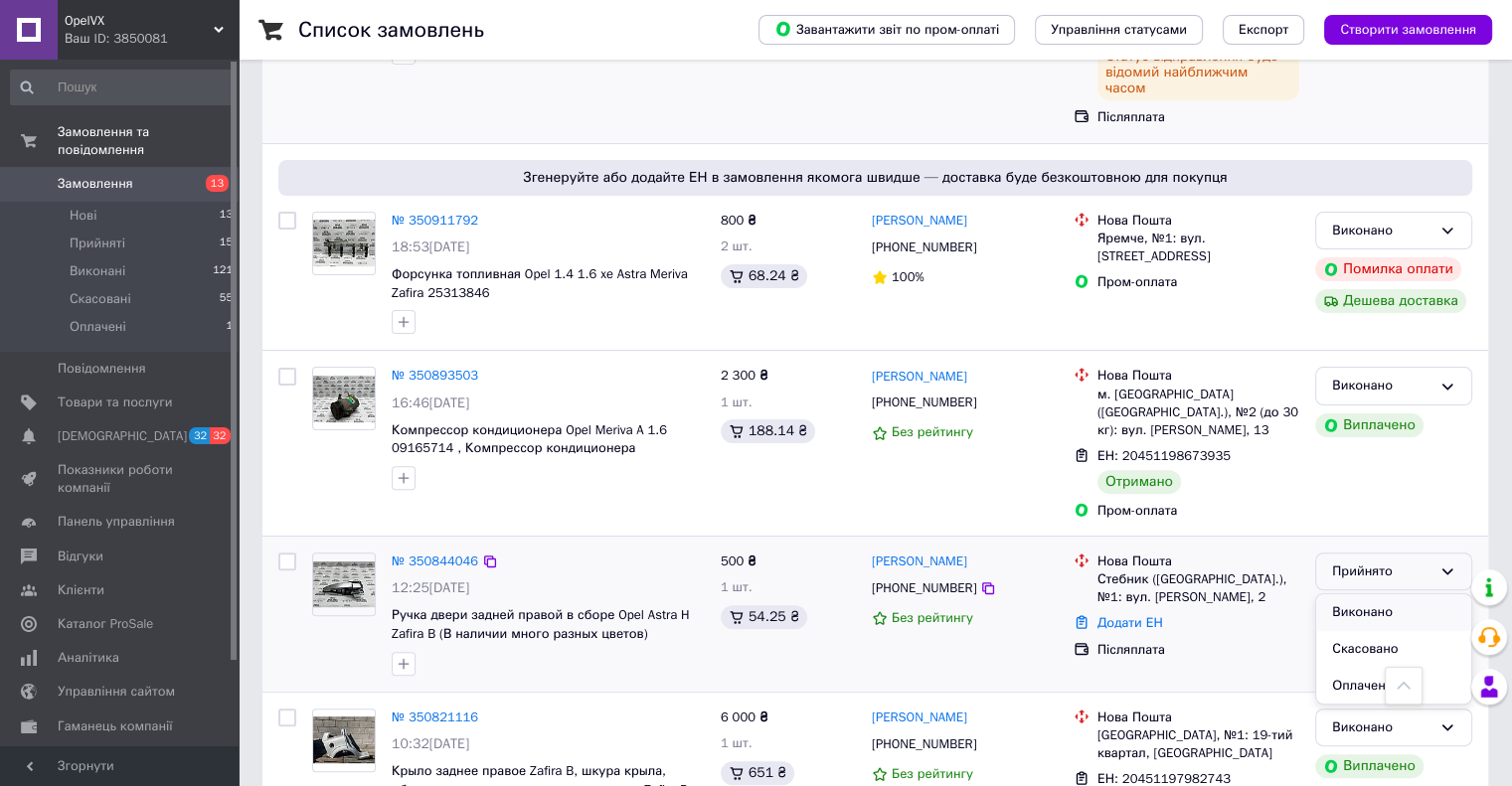 click on "Виконано" at bounding box center (1394, 612) 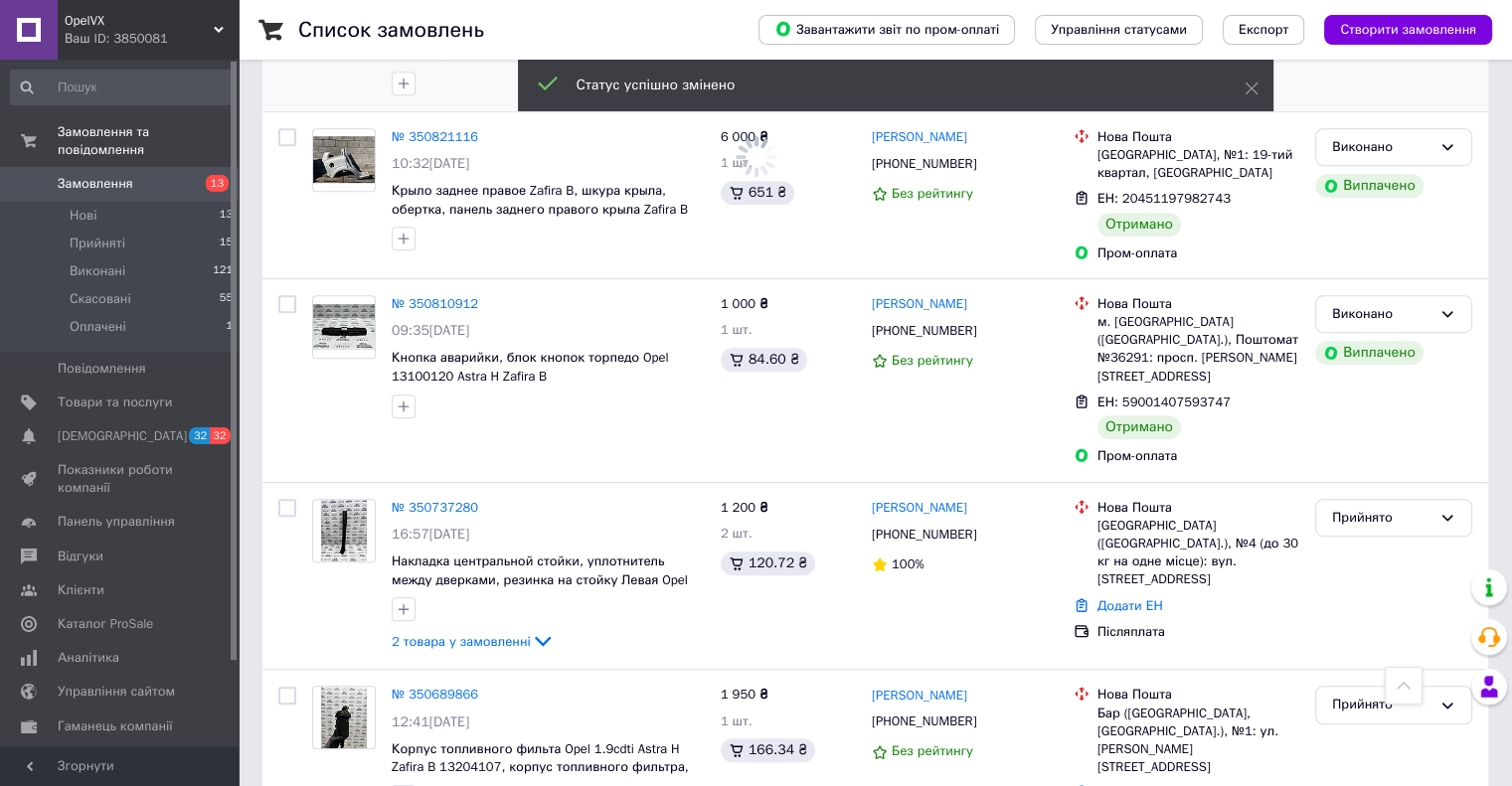 scroll, scrollTop: 1093, scrollLeft: 0, axis: vertical 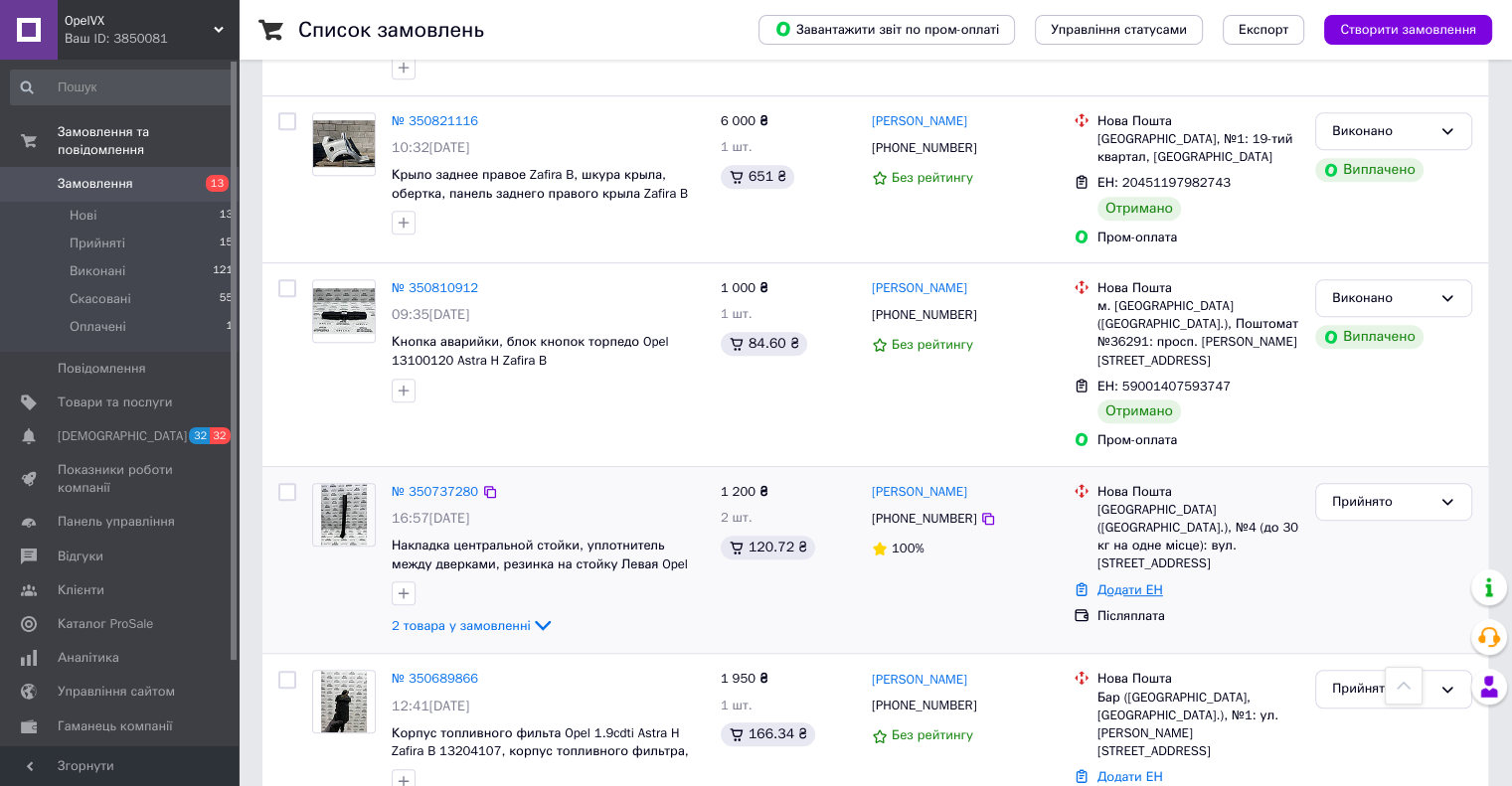 click on "Додати ЕН" at bounding box center [1130, 589] 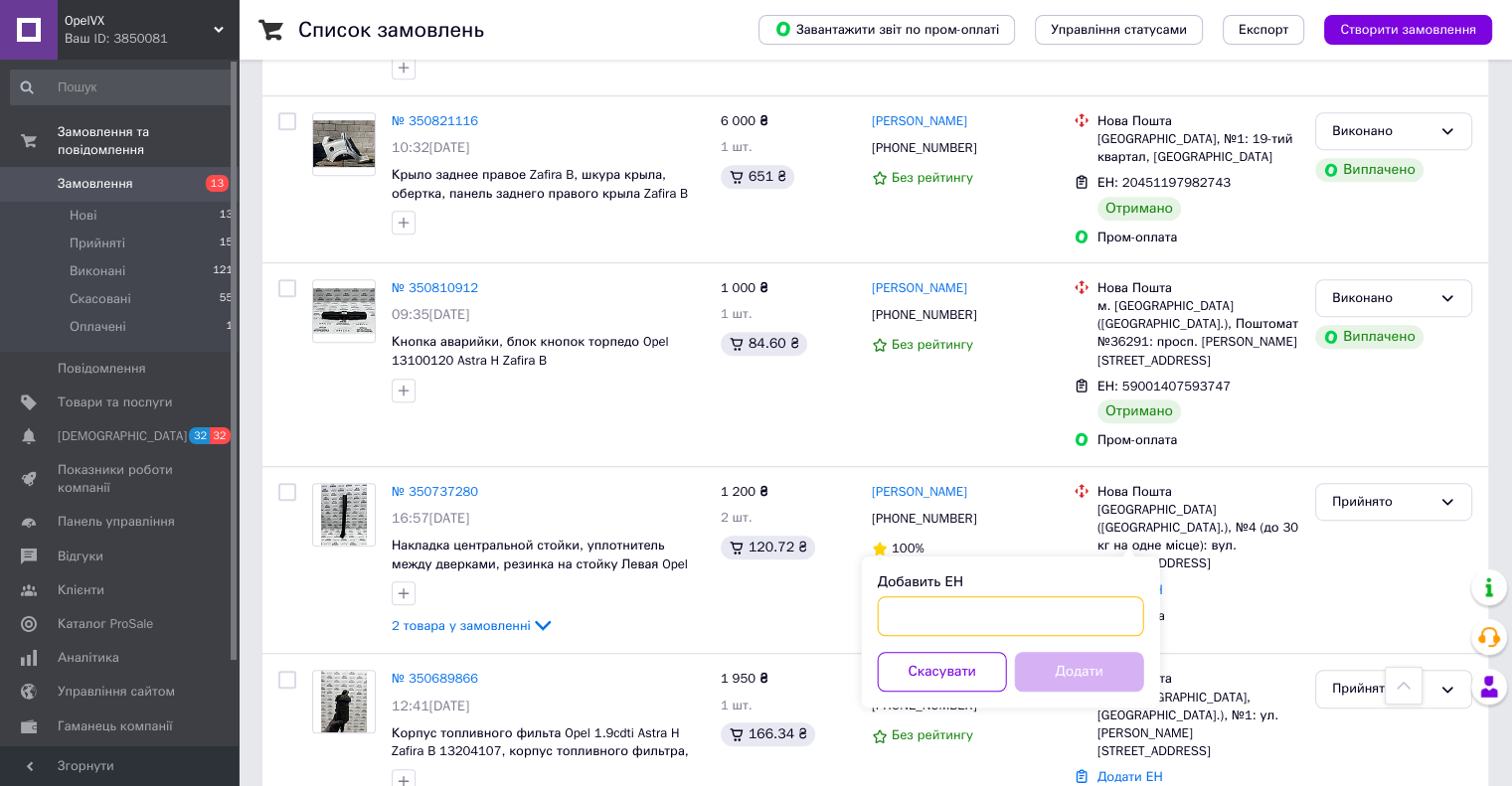 click on "Добавить ЕН" at bounding box center (1011, 616) 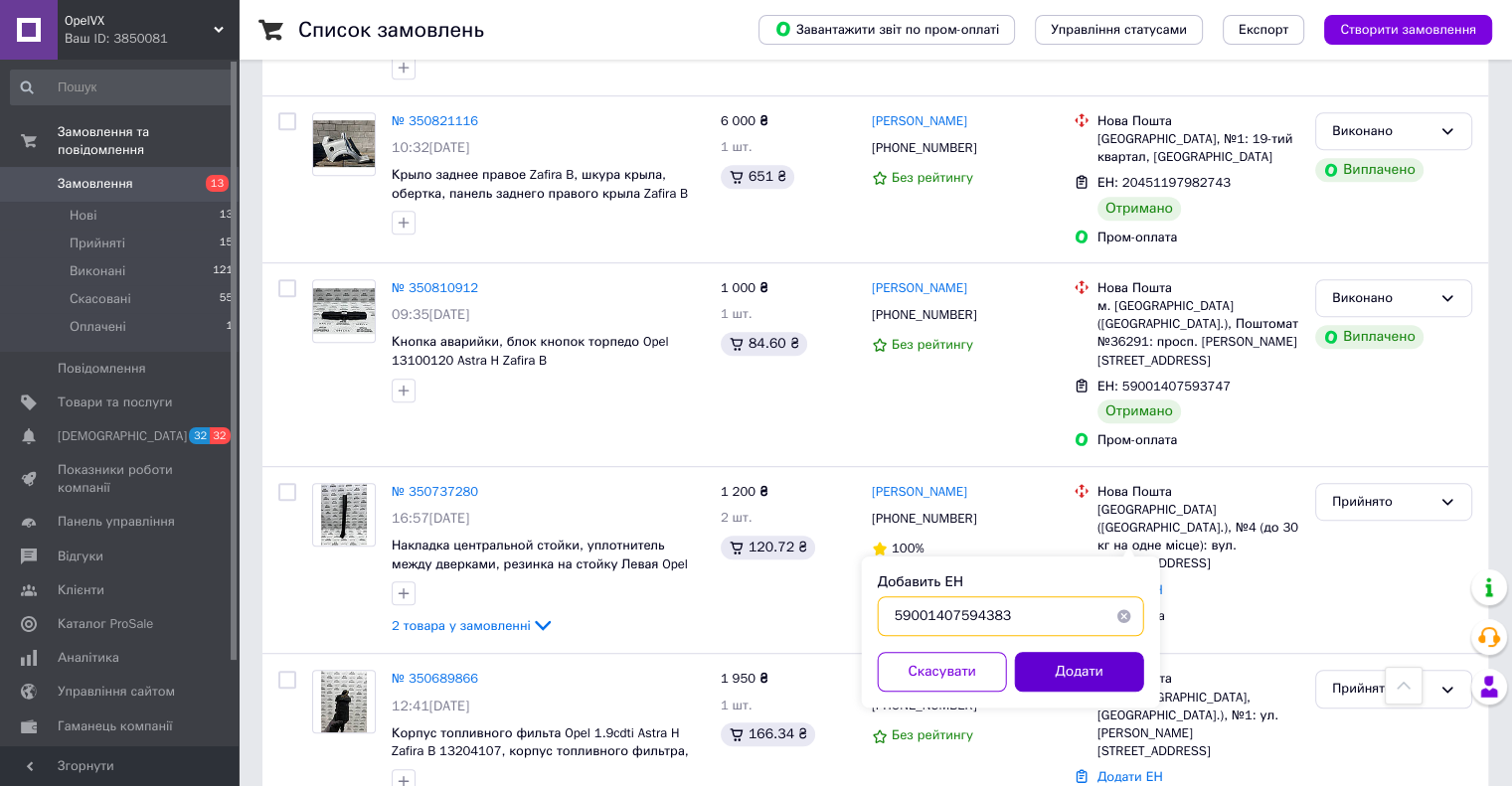 type on "59001407594383" 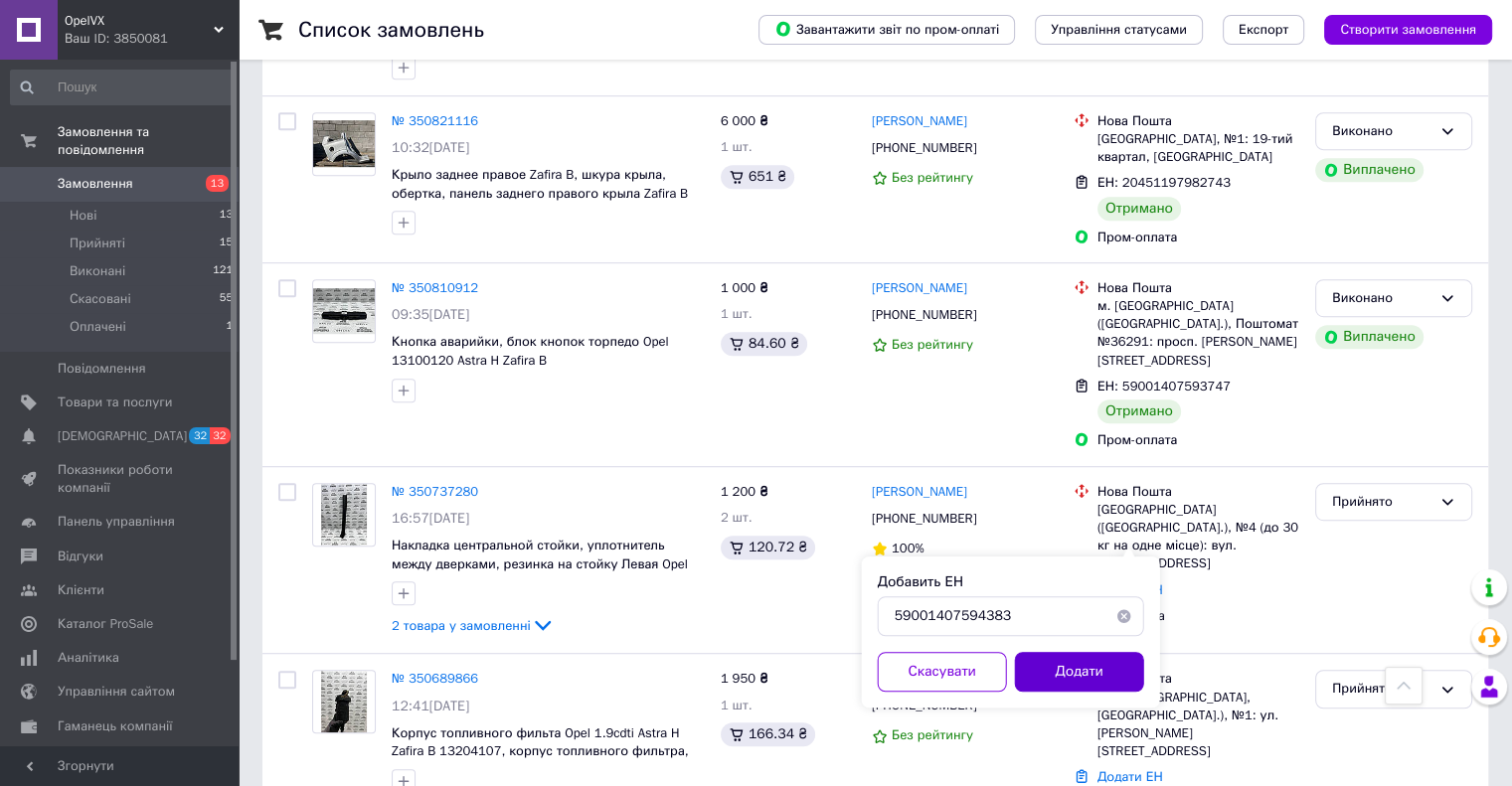 click on "Додати" at bounding box center (1080, 672) 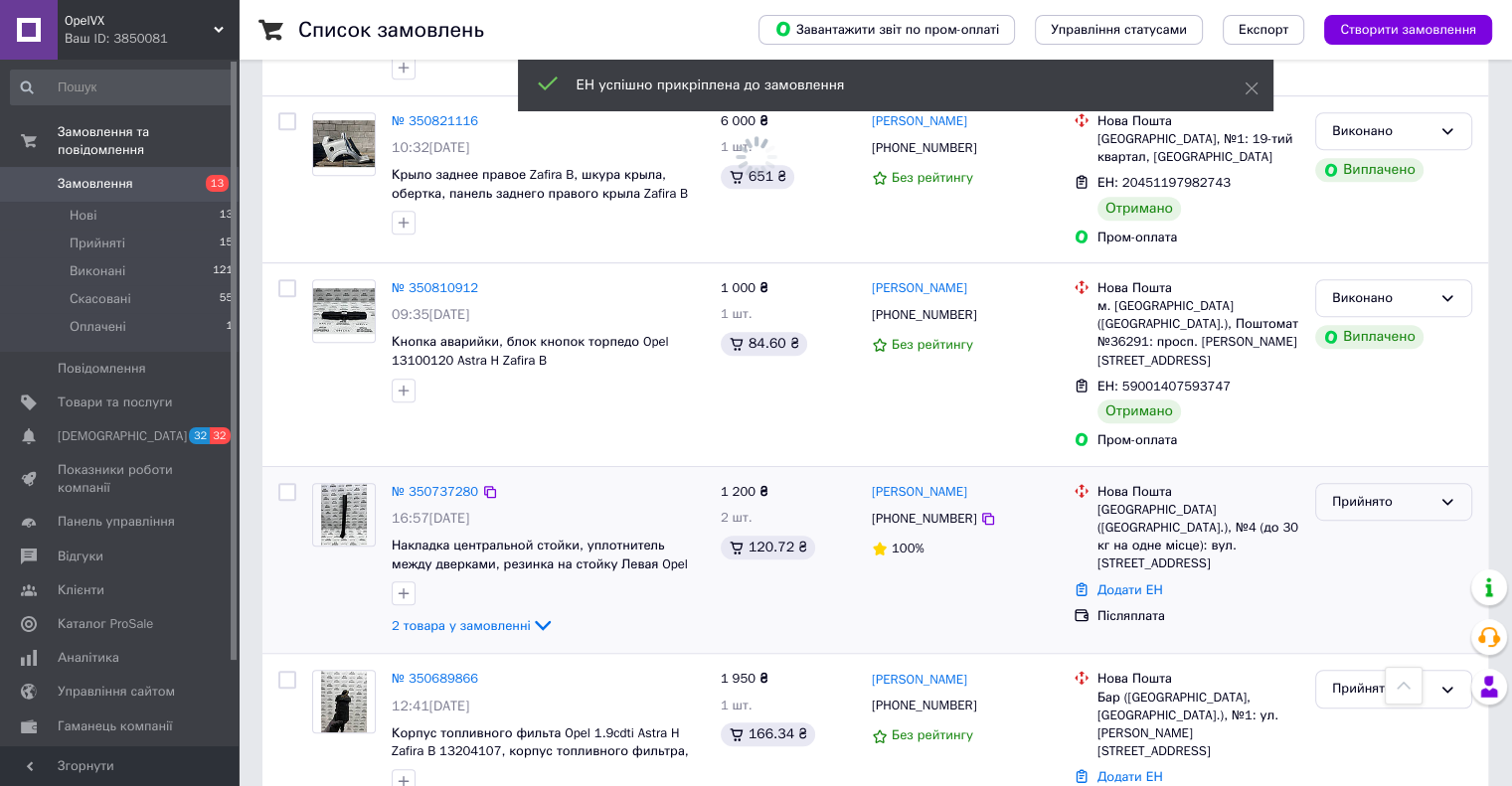click on "Прийнято" at bounding box center [1382, 502] 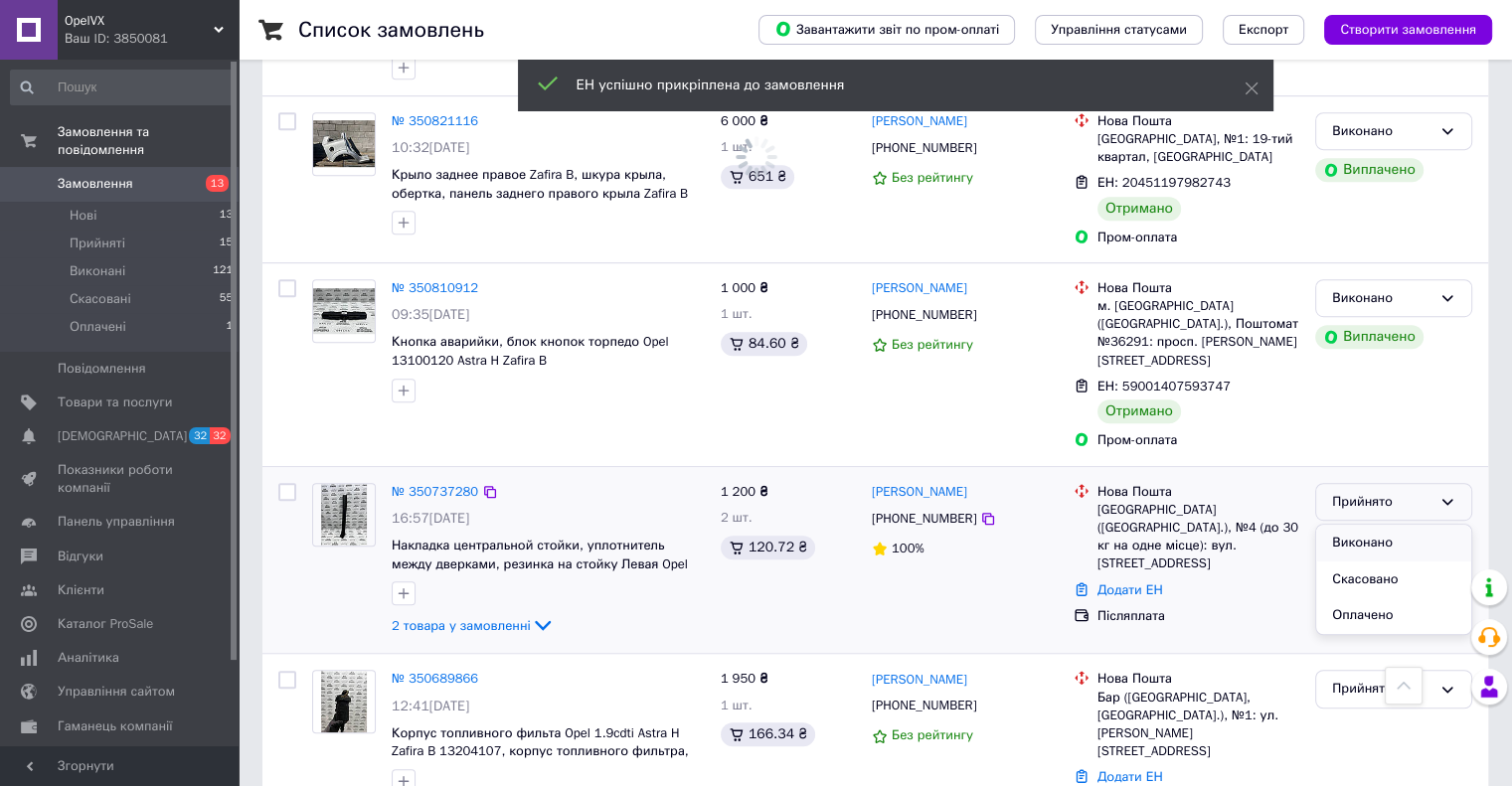 click on "Виконано" at bounding box center (1394, 543) 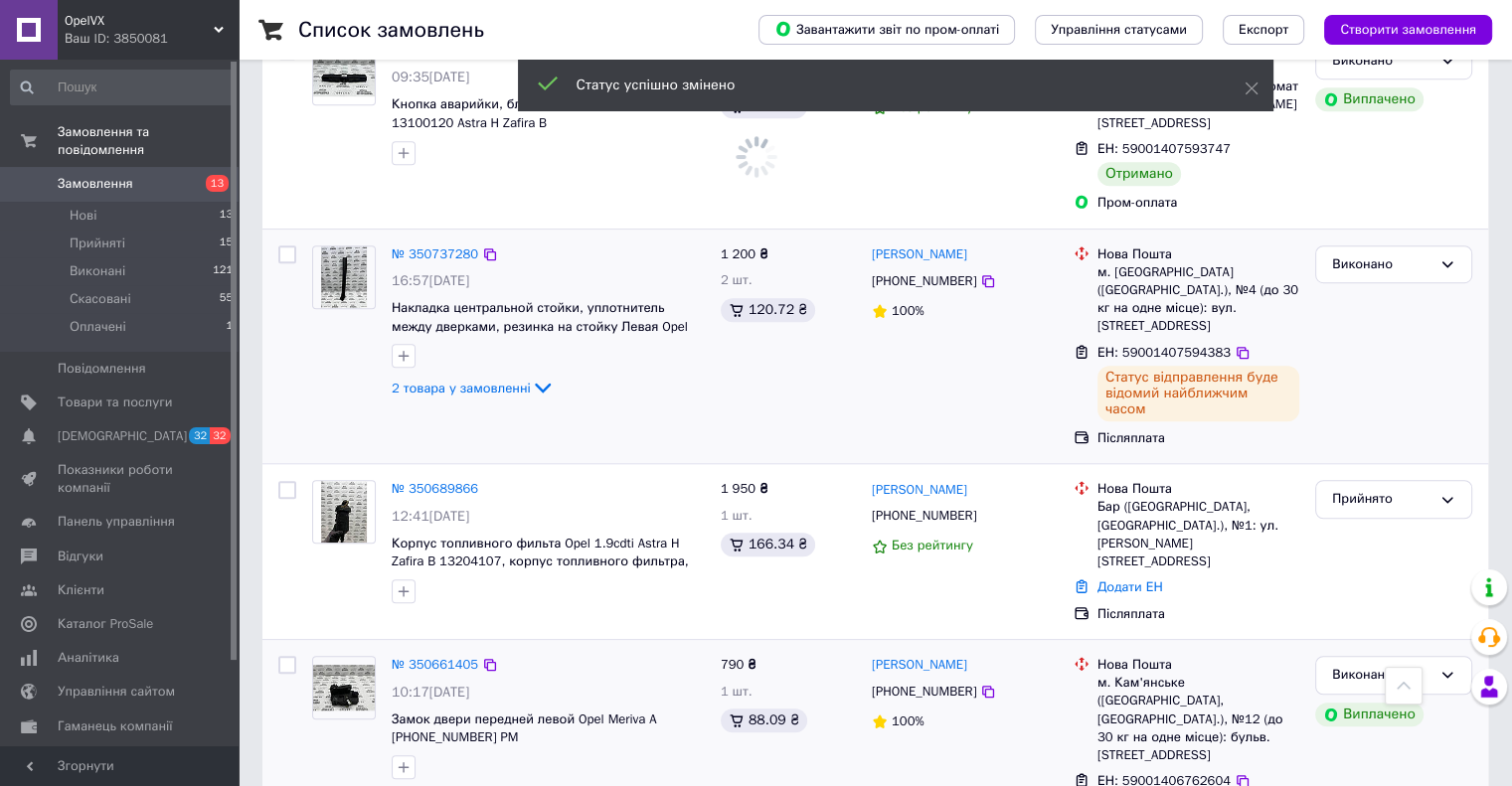 scroll, scrollTop: 1391, scrollLeft: 0, axis: vertical 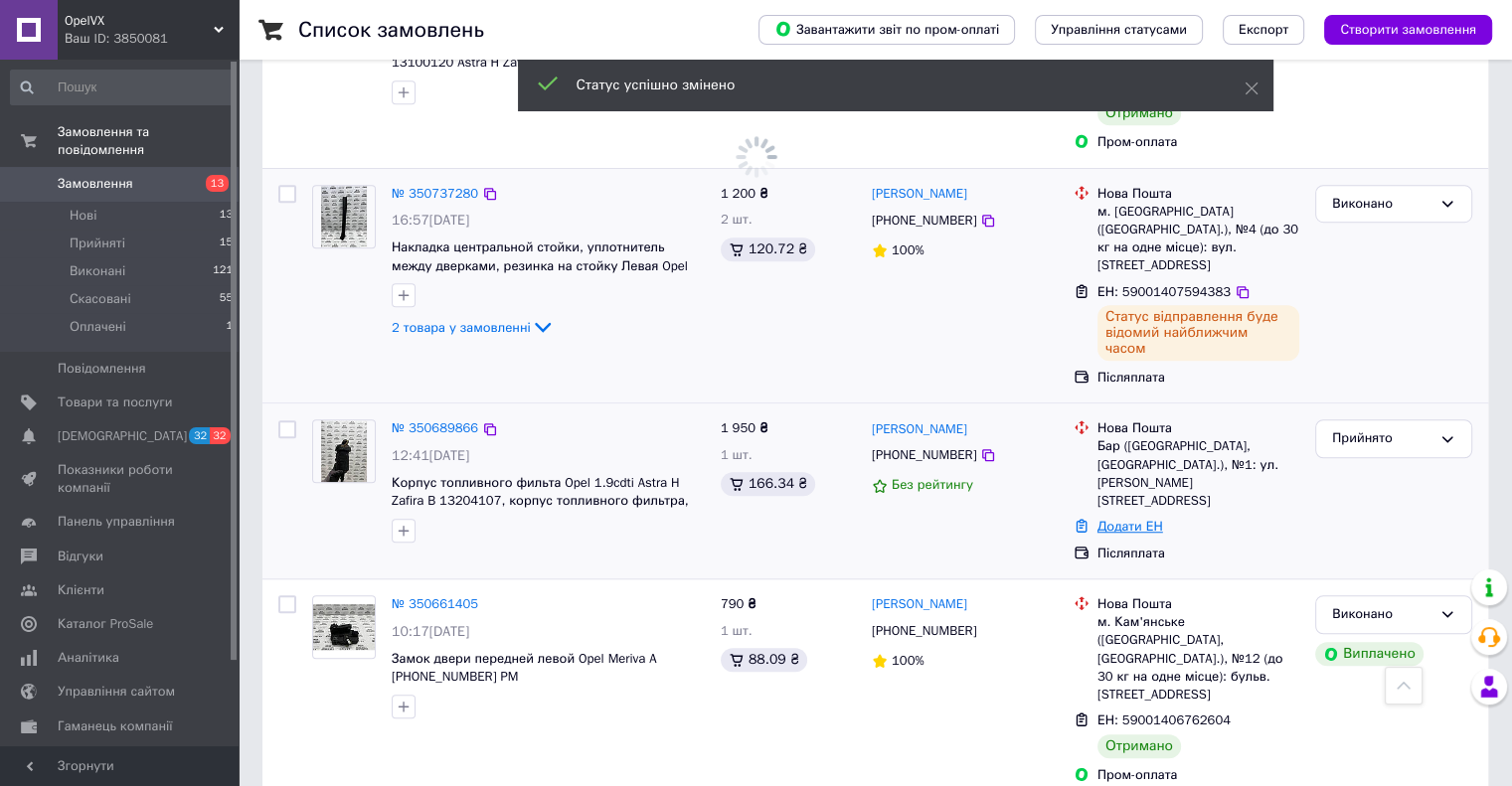 click on "Додати ЕН" at bounding box center [1130, 526] 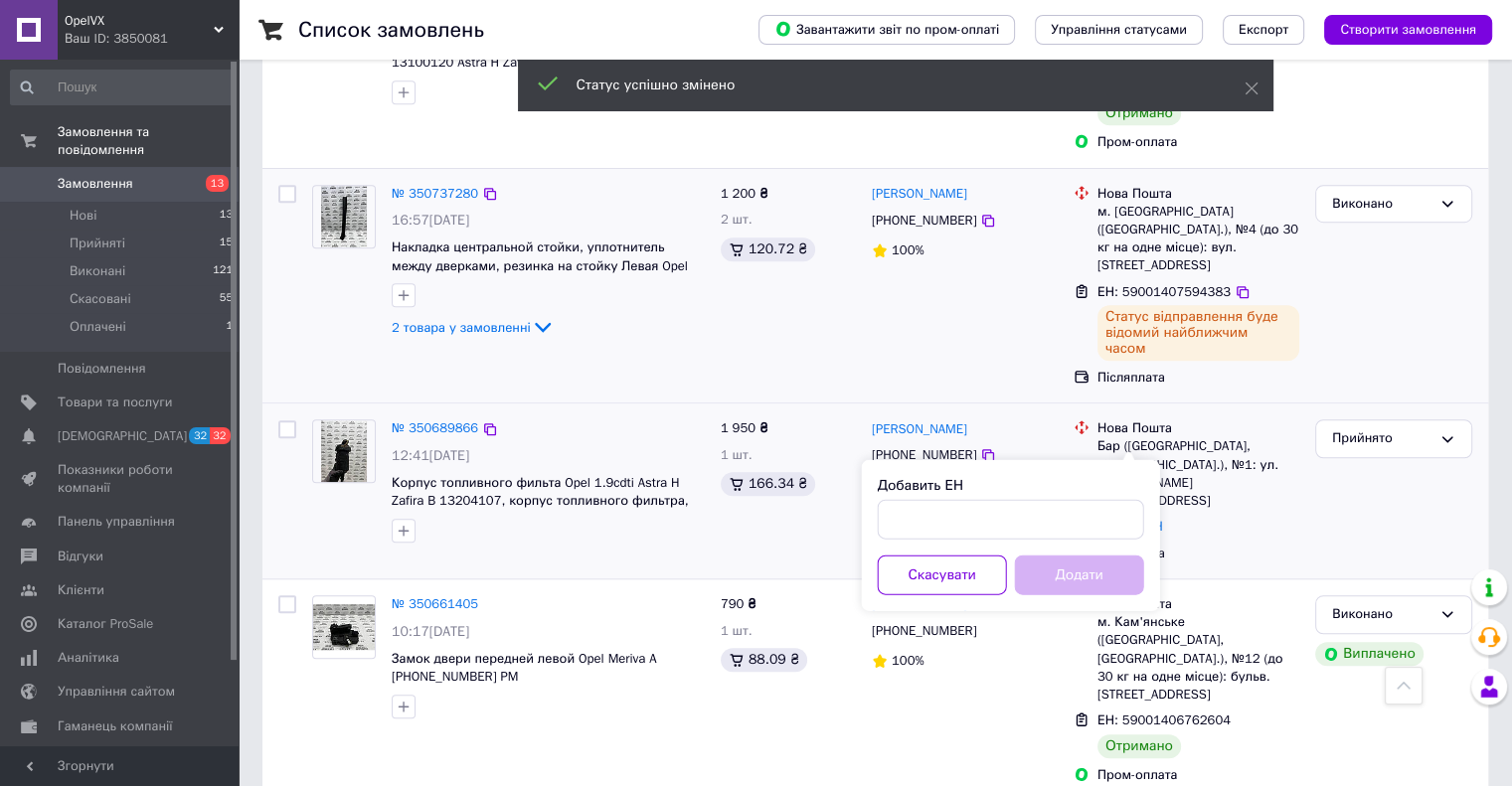 click on "Додати ЕН" at bounding box center [1198, 527] 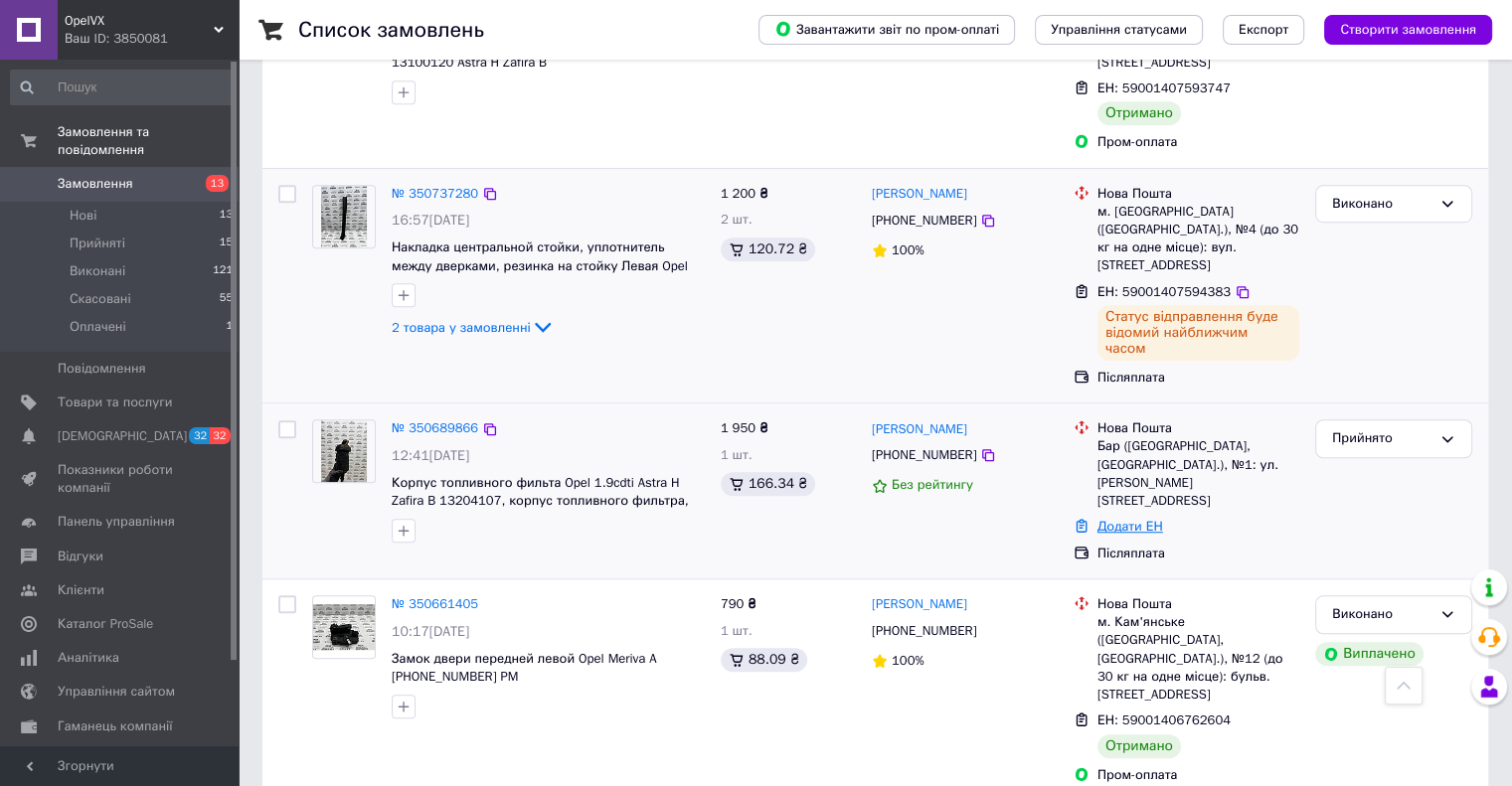 click on "Додати ЕН" at bounding box center [1130, 526] 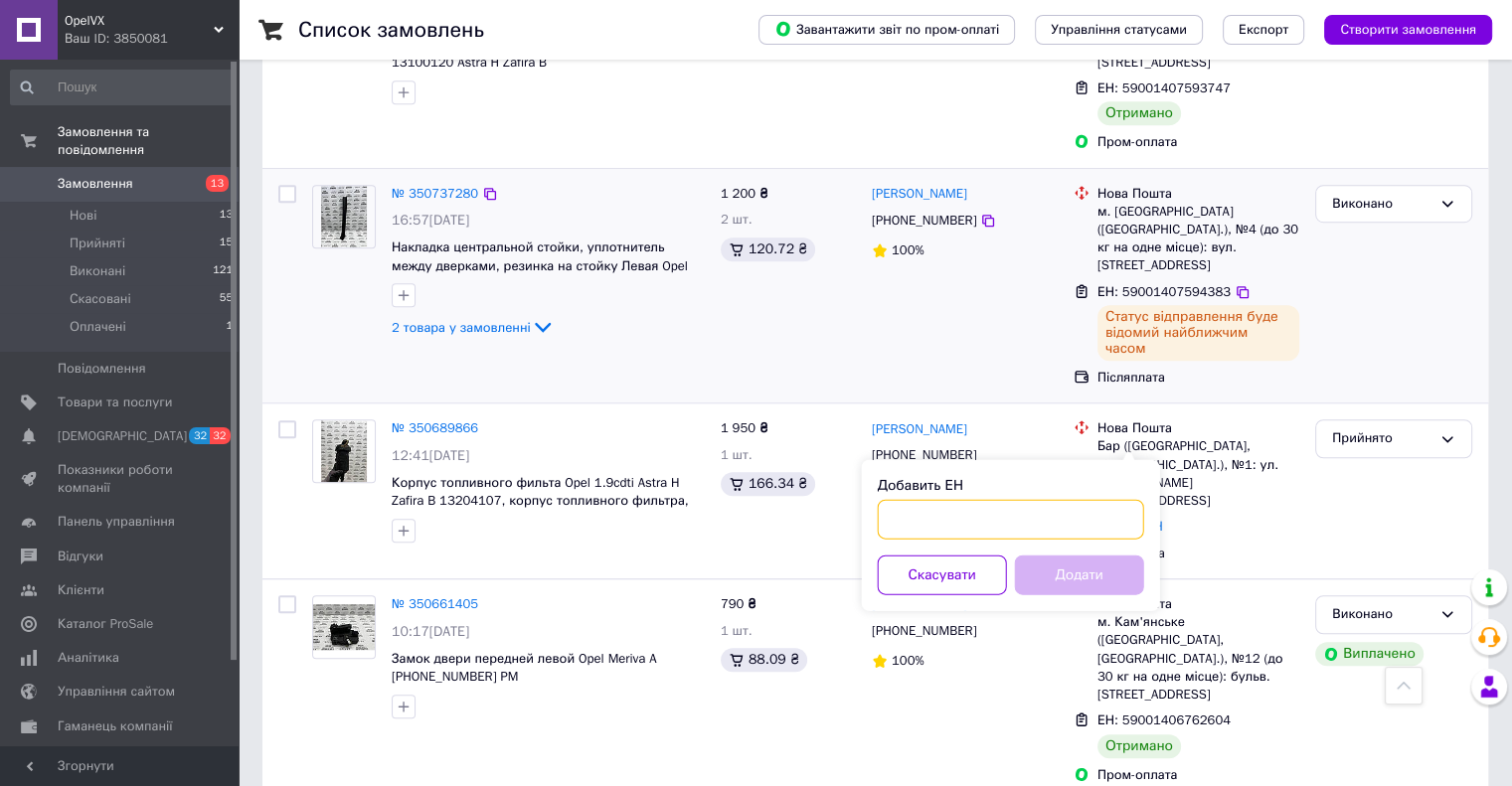 click on "Добавить ЕН" at bounding box center (1011, 519) 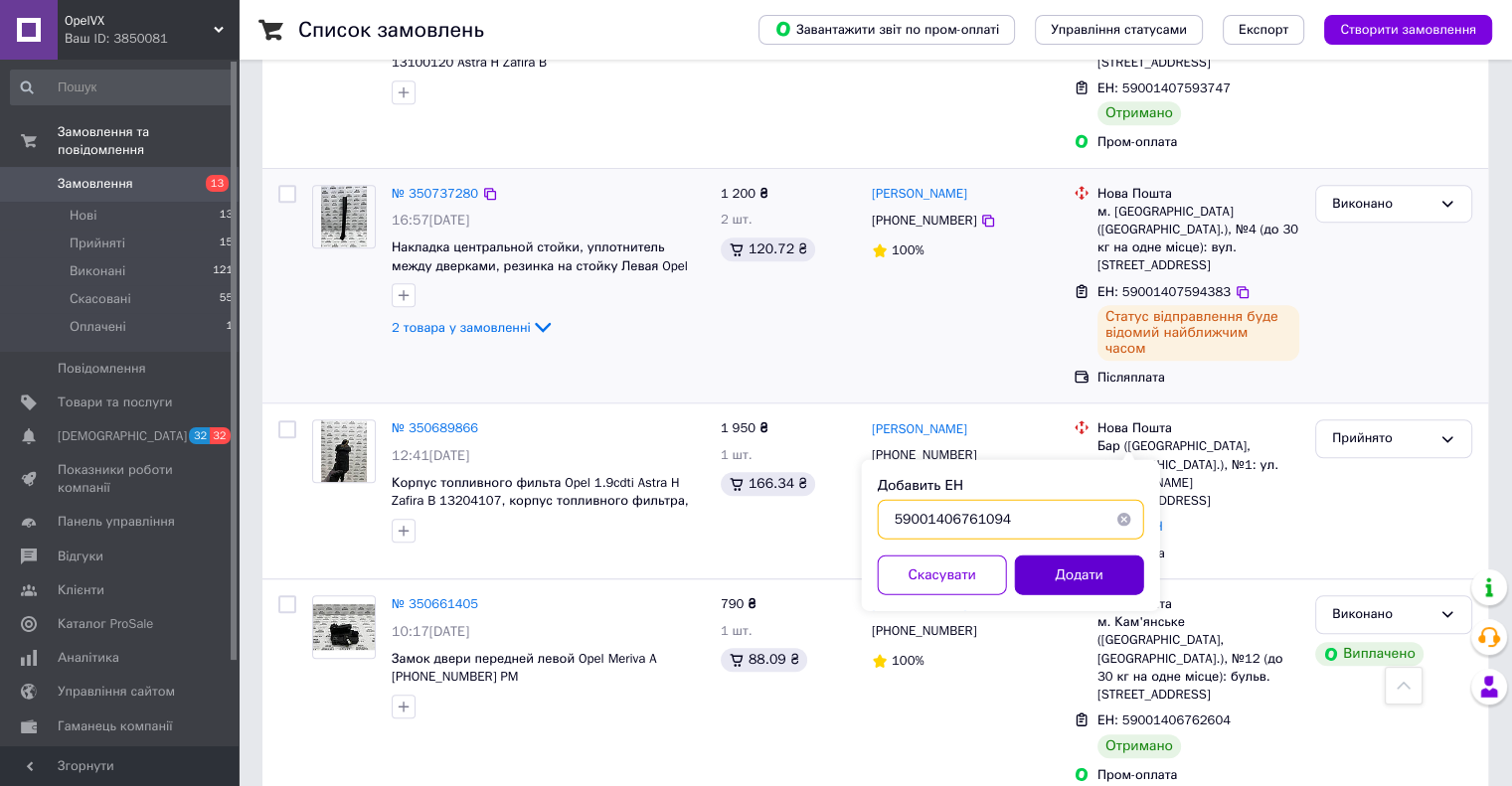 type on "59001406761094" 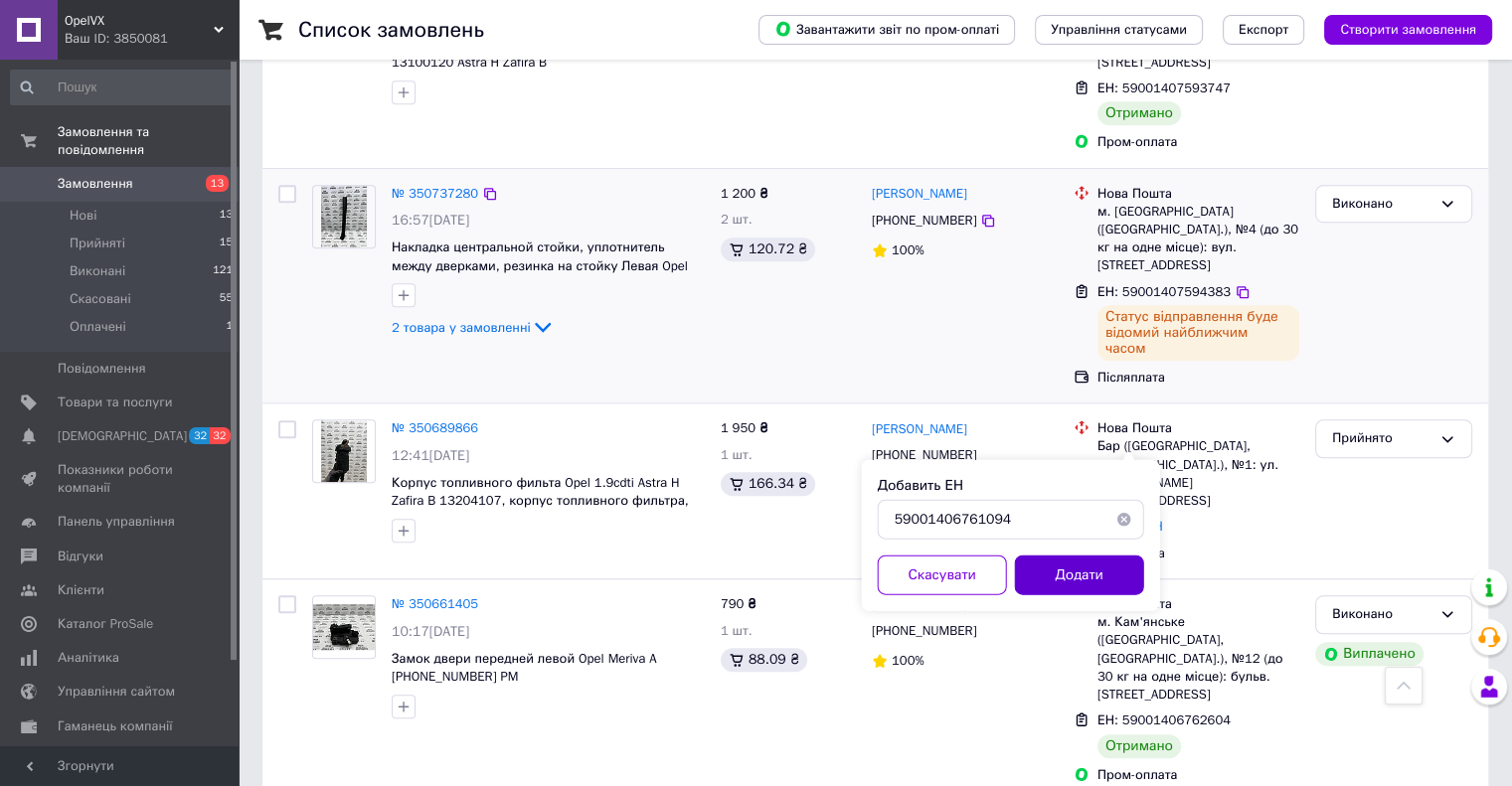 click on "Додати" at bounding box center [1080, 574] 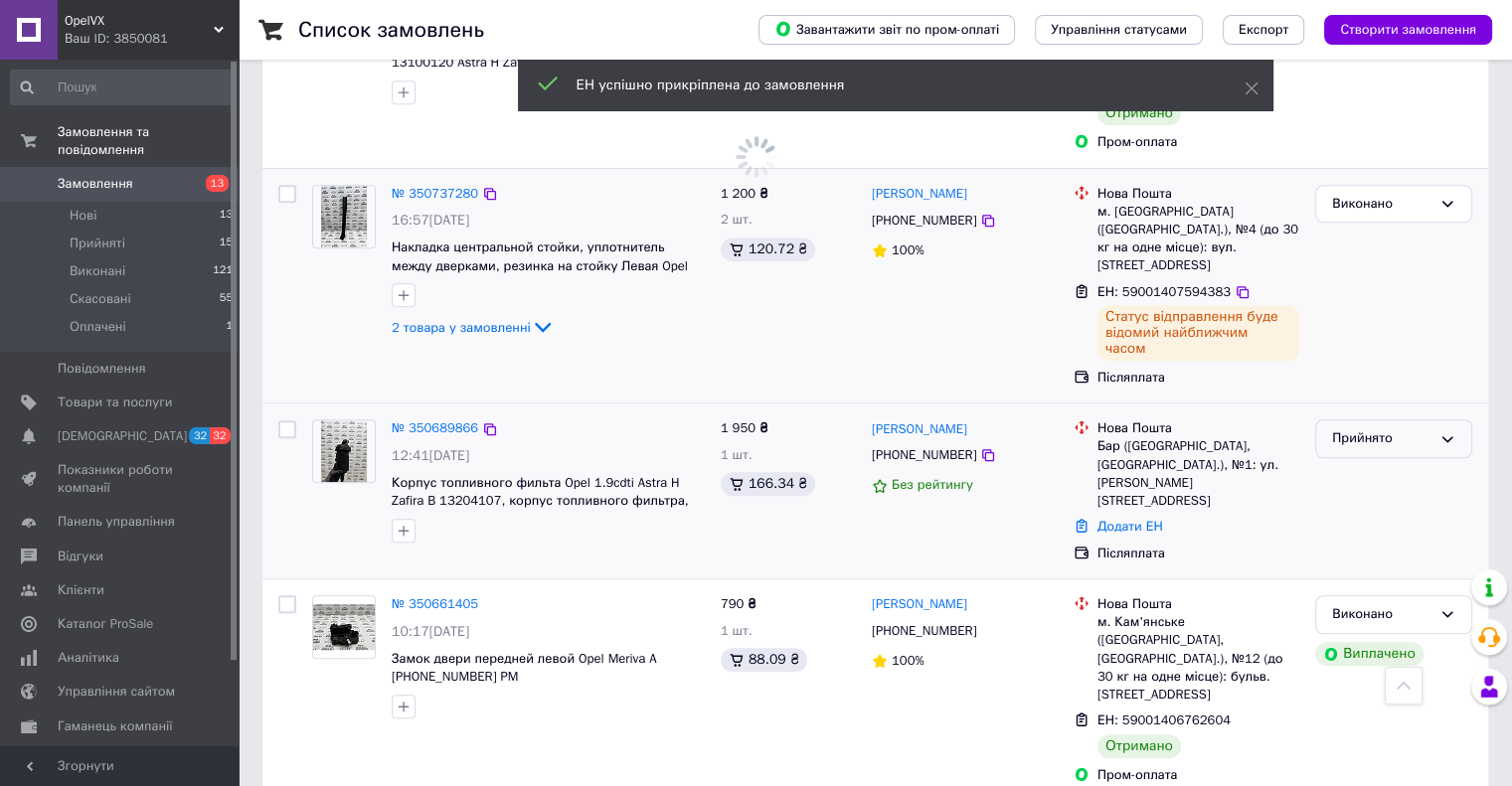 click on "Прийнято" at bounding box center [1382, 438] 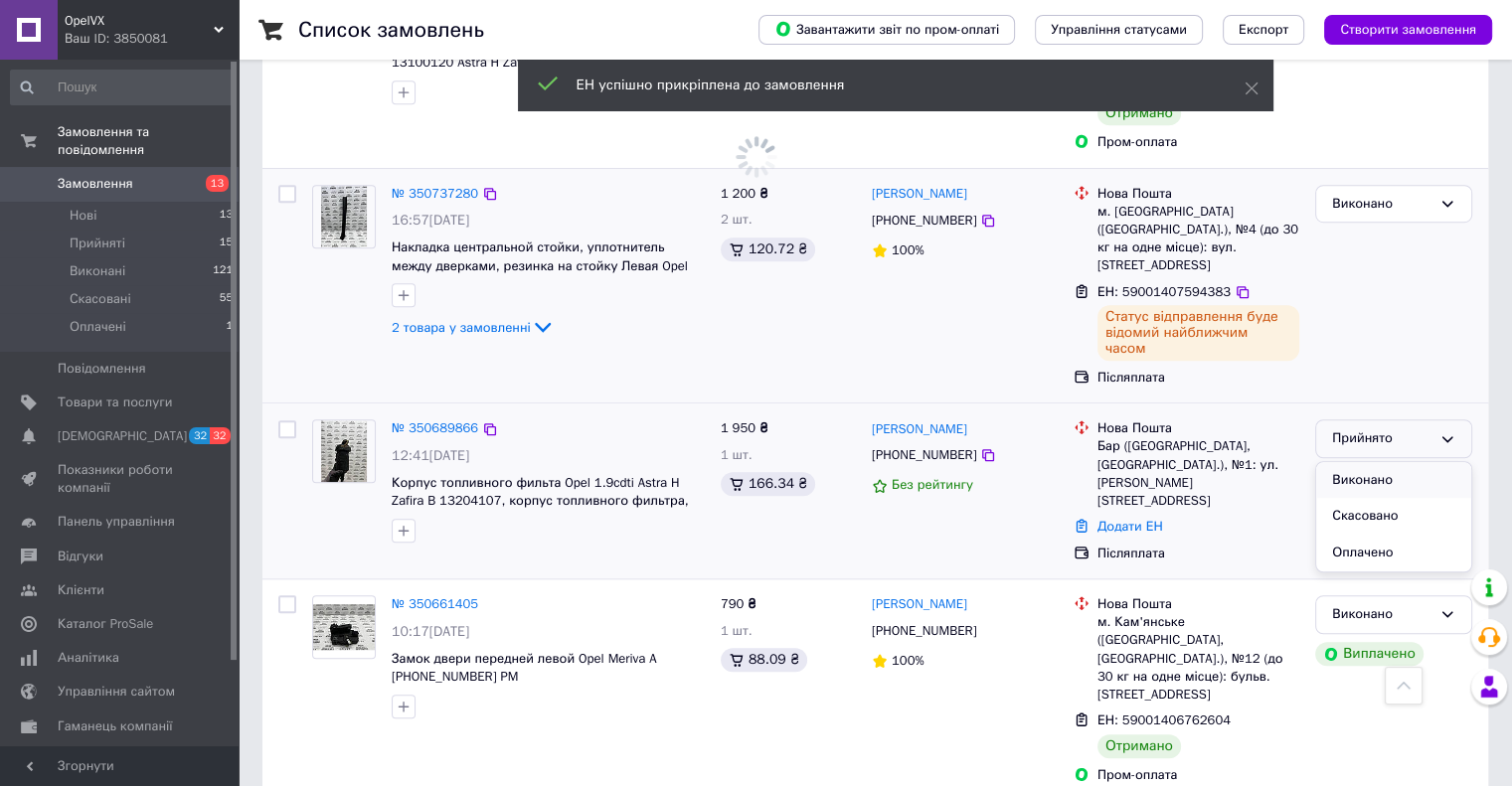 click on "Виконано" at bounding box center (1394, 480) 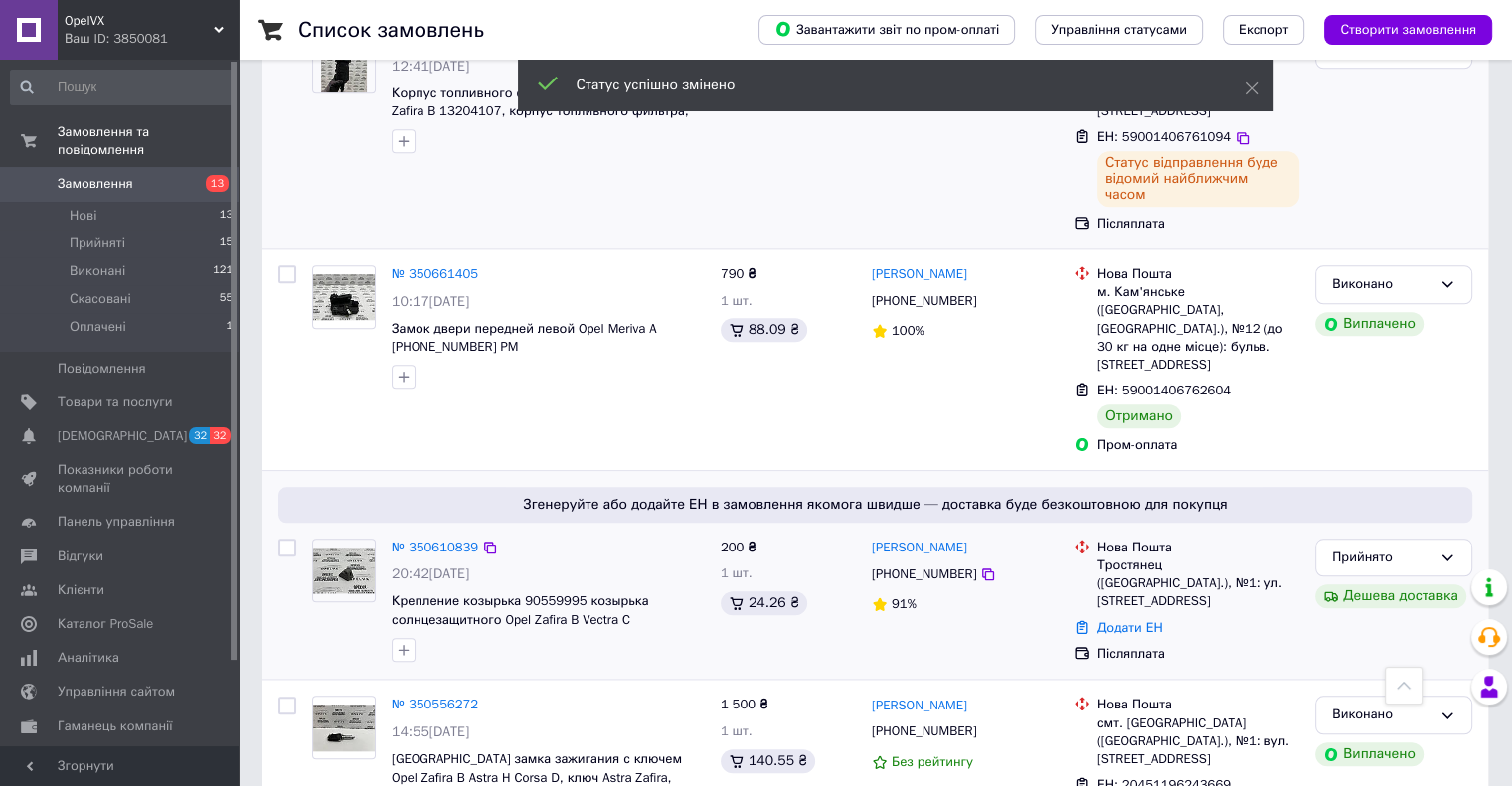 scroll, scrollTop: 1789, scrollLeft: 0, axis: vertical 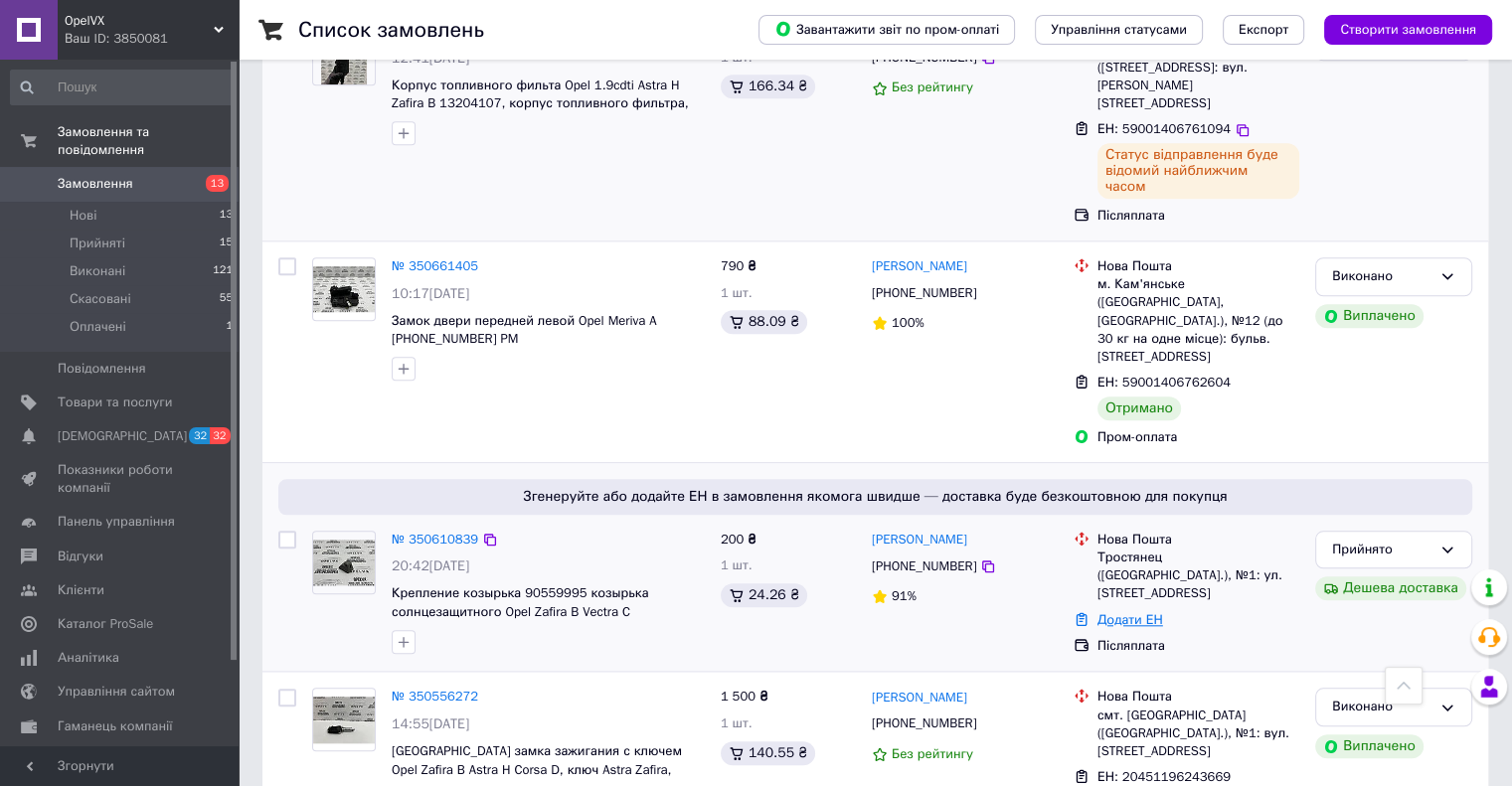 click on "Додати ЕН" at bounding box center [1130, 619] 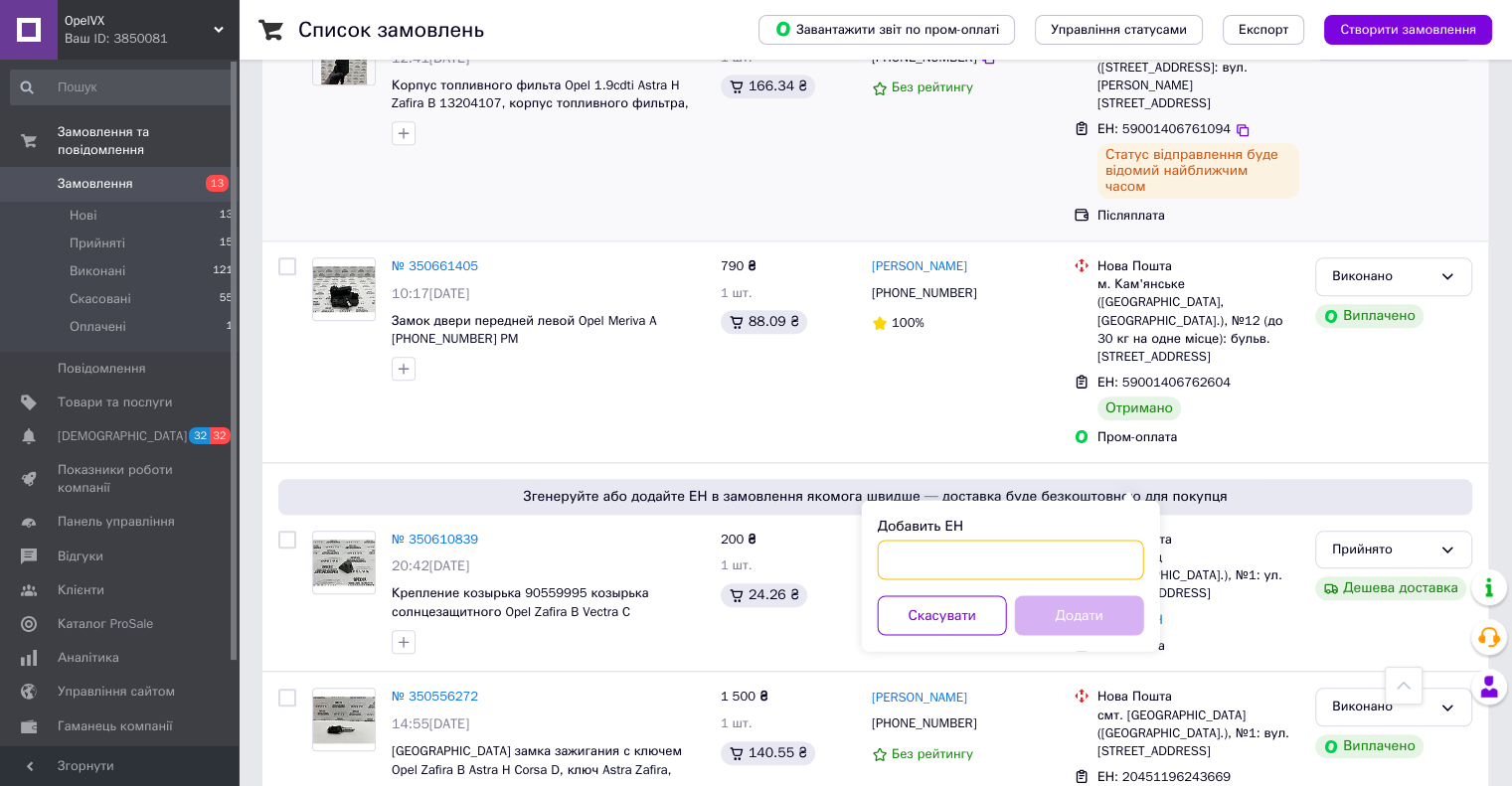 click on "Добавить ЕН" at bounding box center (1011, 559) 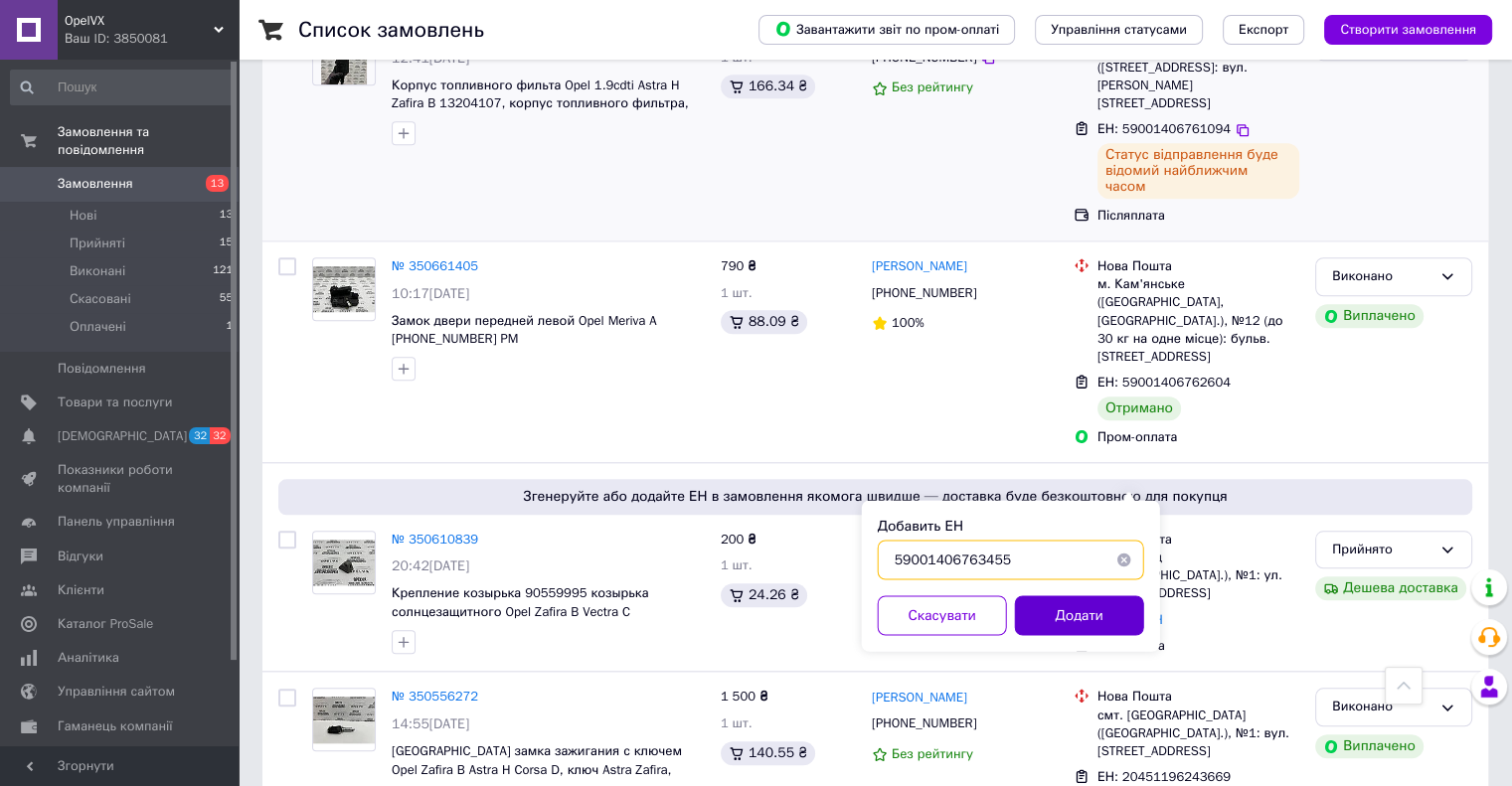 type on "59001406763455" 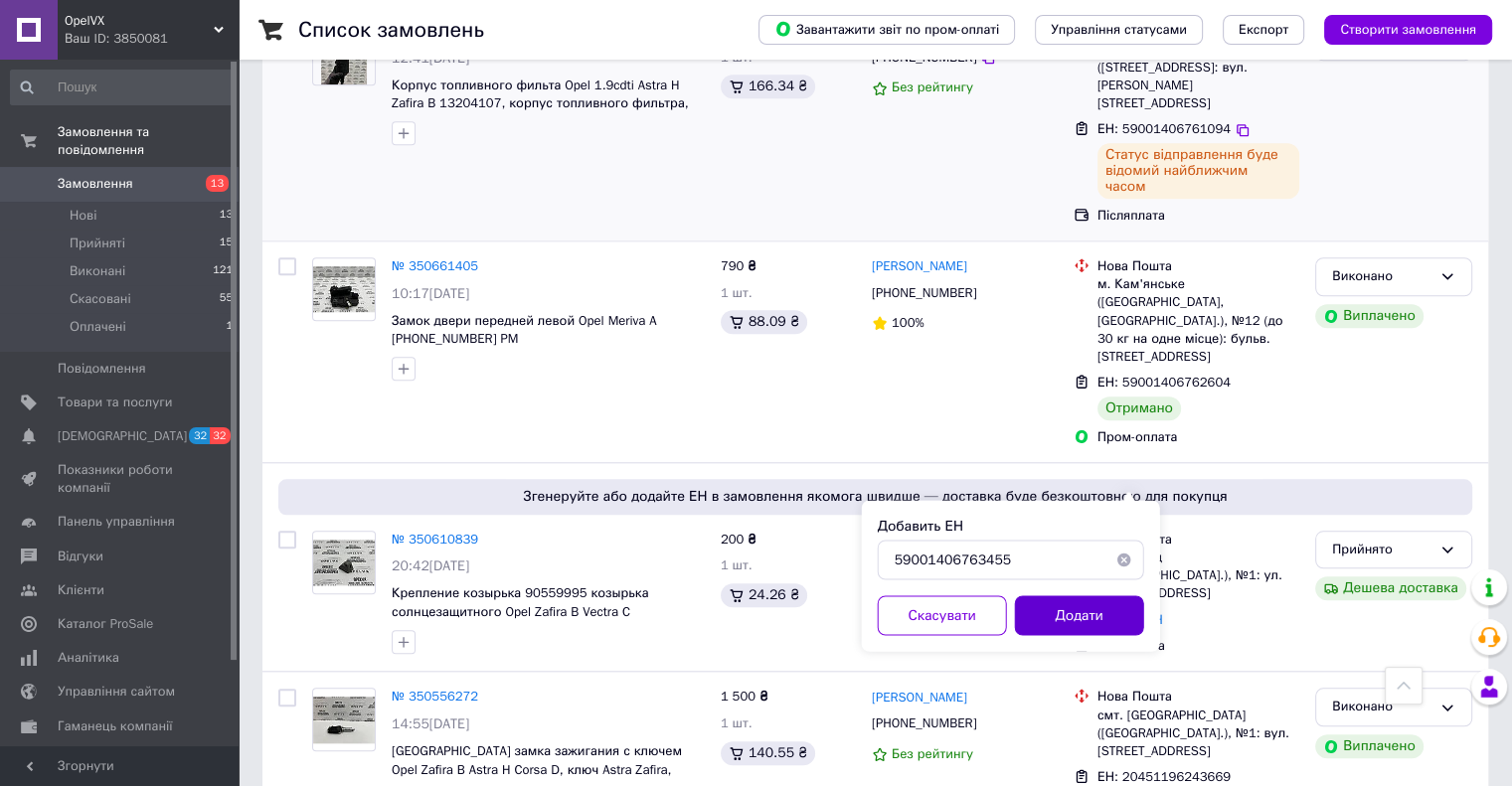 click on "Додати" at bounding box center (1080, 615) 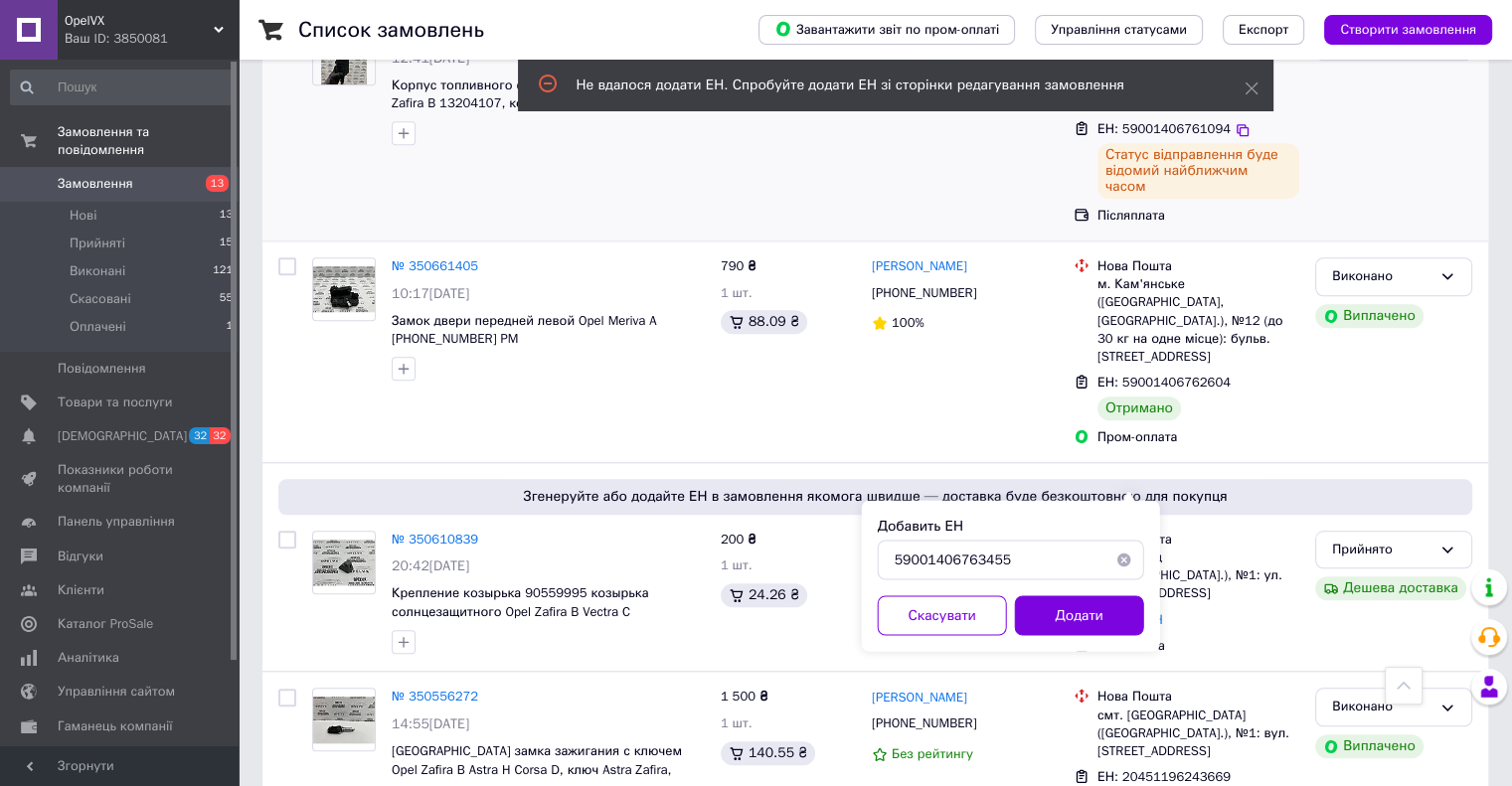 click at bounding box center [1124, 559] 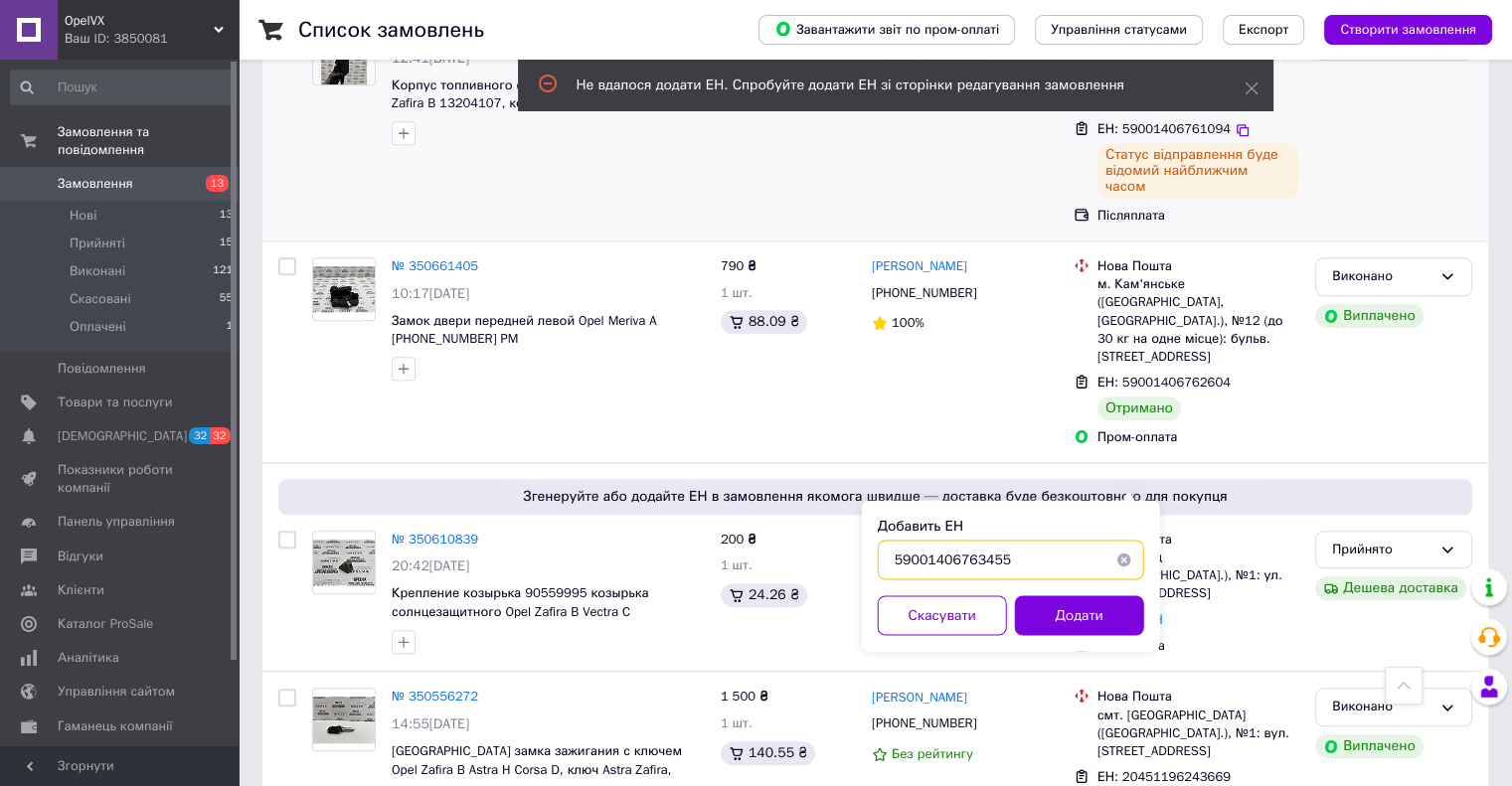 type 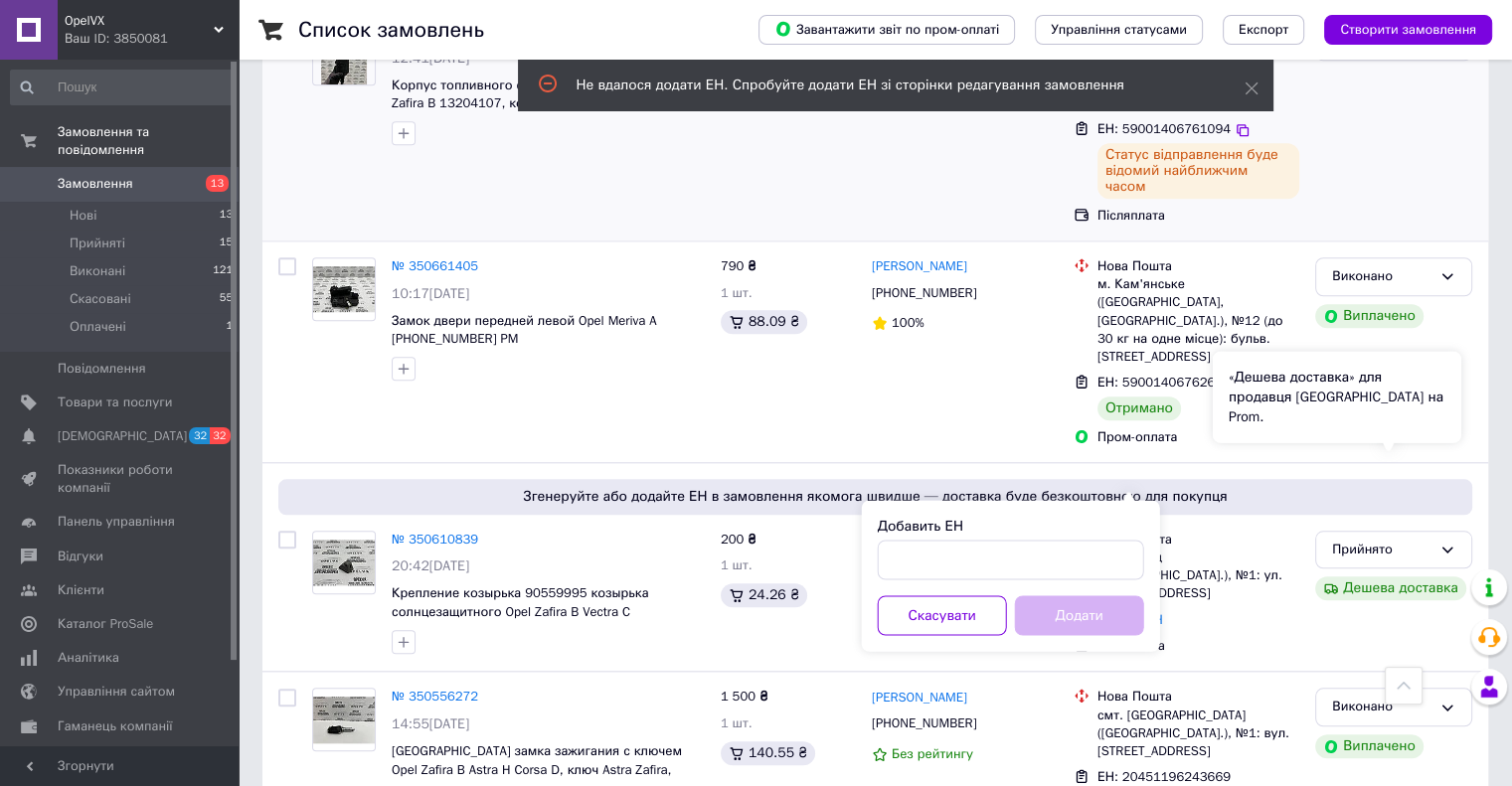 click on "«Дешева доставка» для продавця Новою Поштою на Prom." at bounding box center [1337, 396] 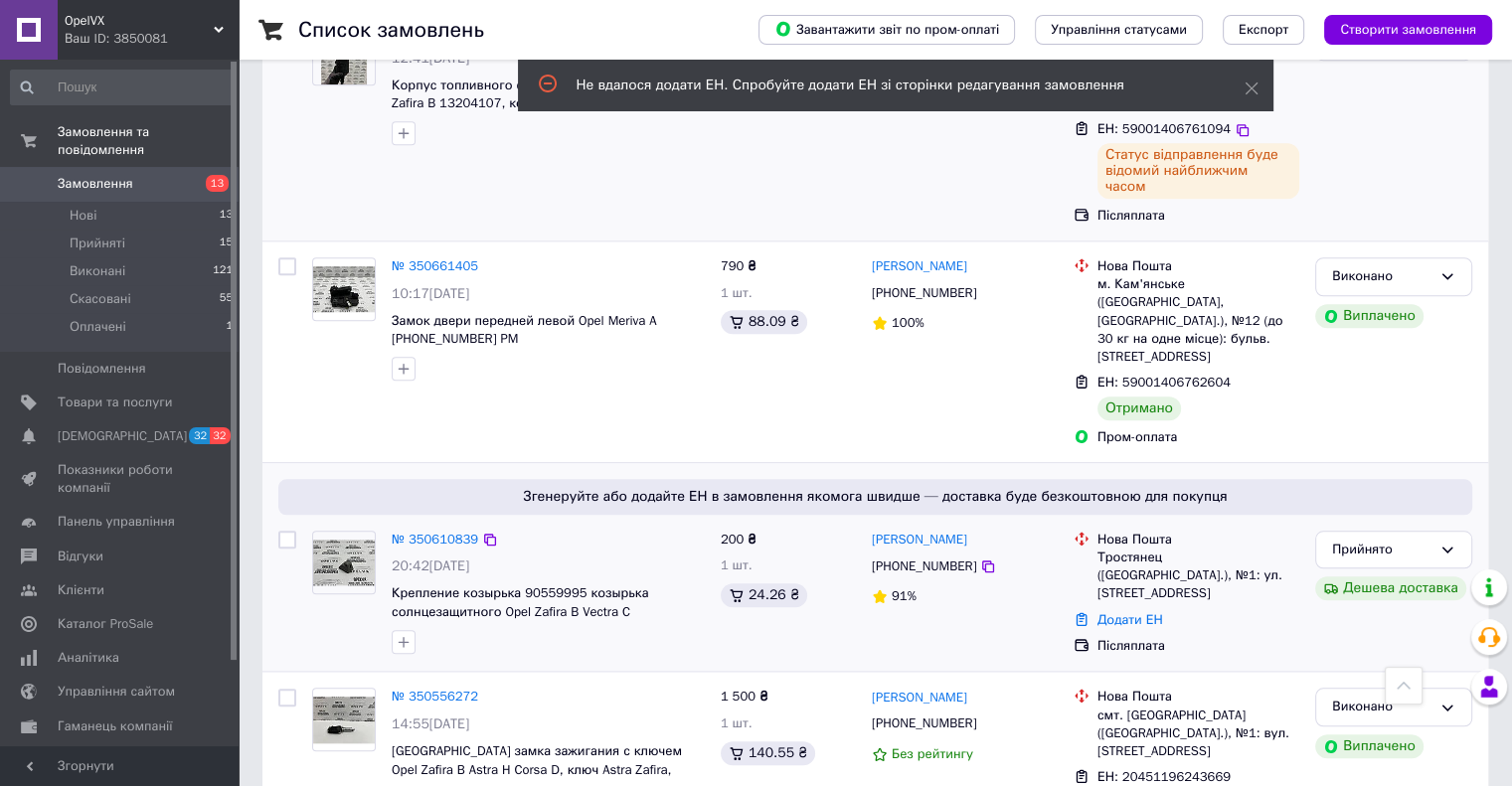 click on "Післяплата" at bounding box center (1198, 646) 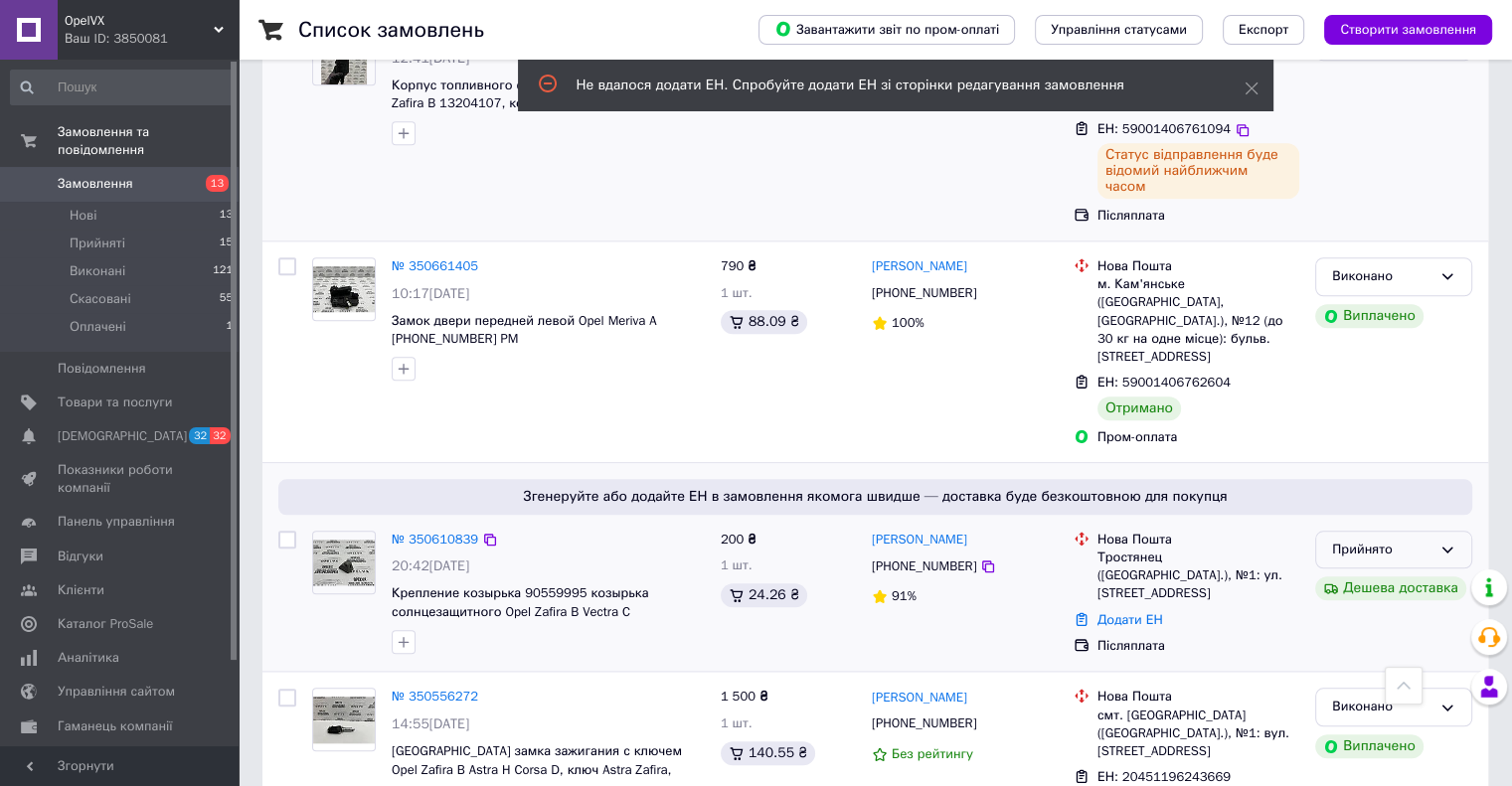 click on "Прийнято" at bounding box center [1382, 550] 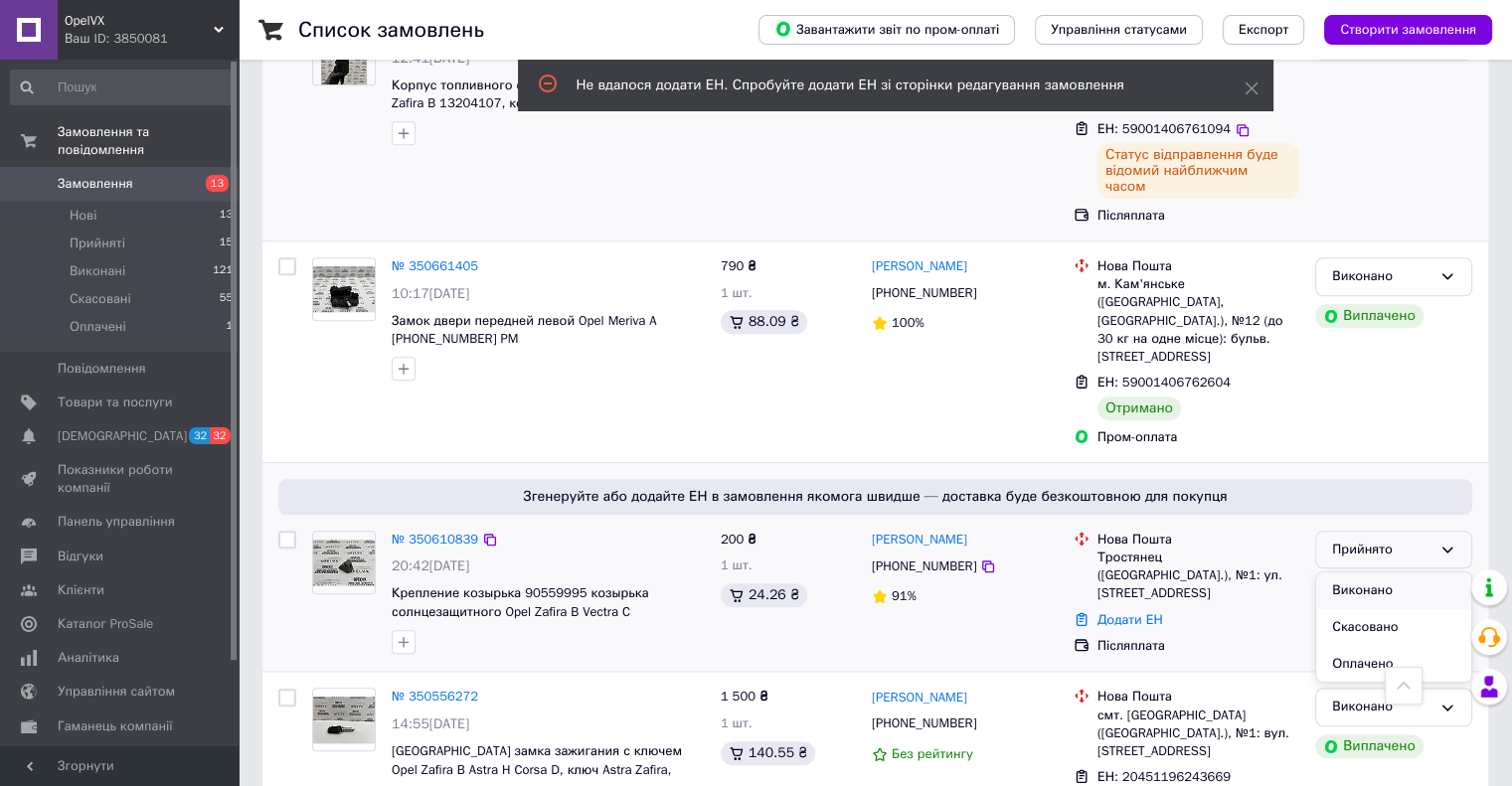 click on "Виконано" at bounding box center [1394, 590] 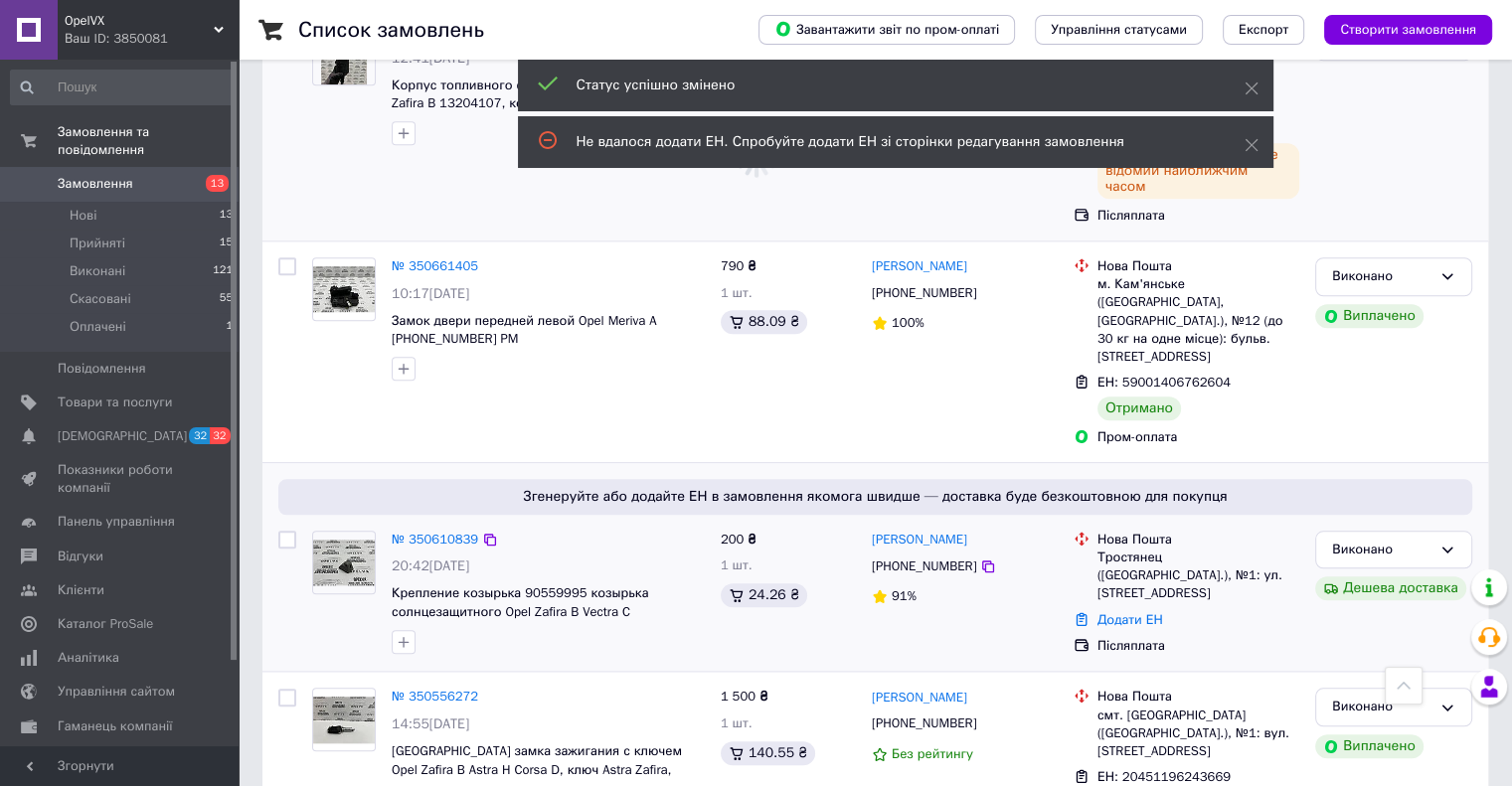 click on "Додати ЕН" at bounding box center [1198, 620] 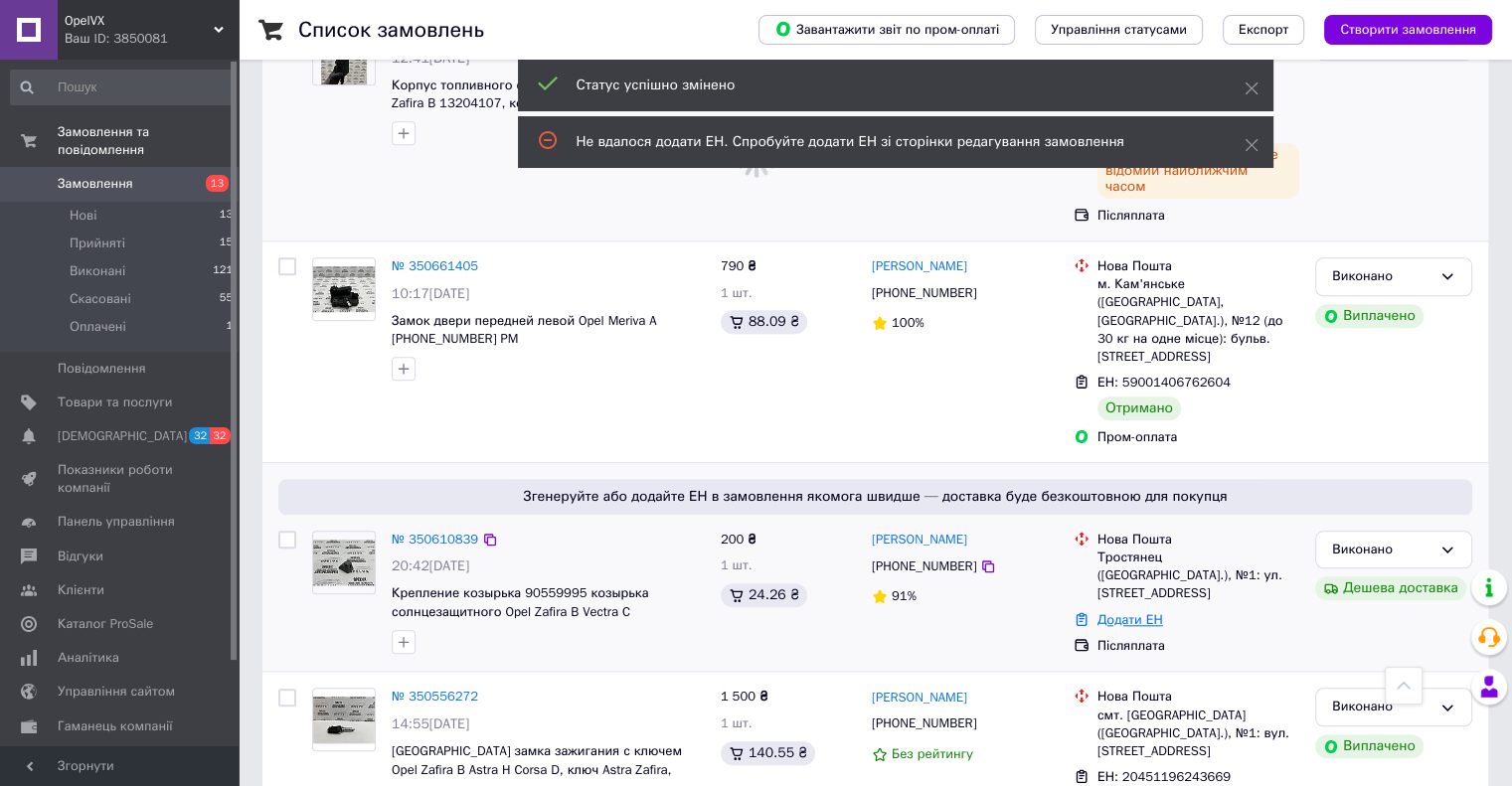 click on "Додати ЕН" at bounding box center [1130, 619] 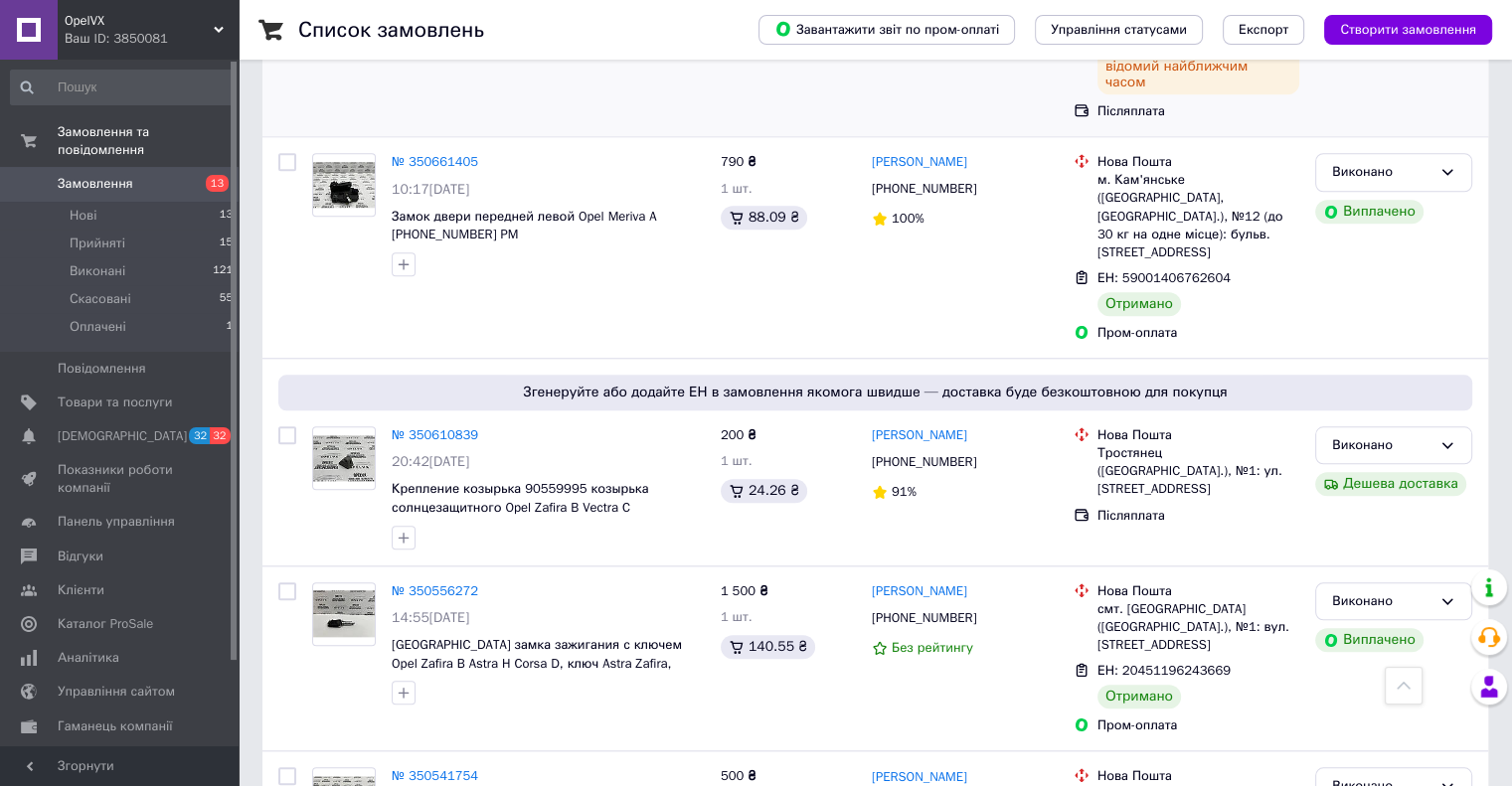 scroll, scrollTop: 1888, scrollLeft: 0, axis: vertical 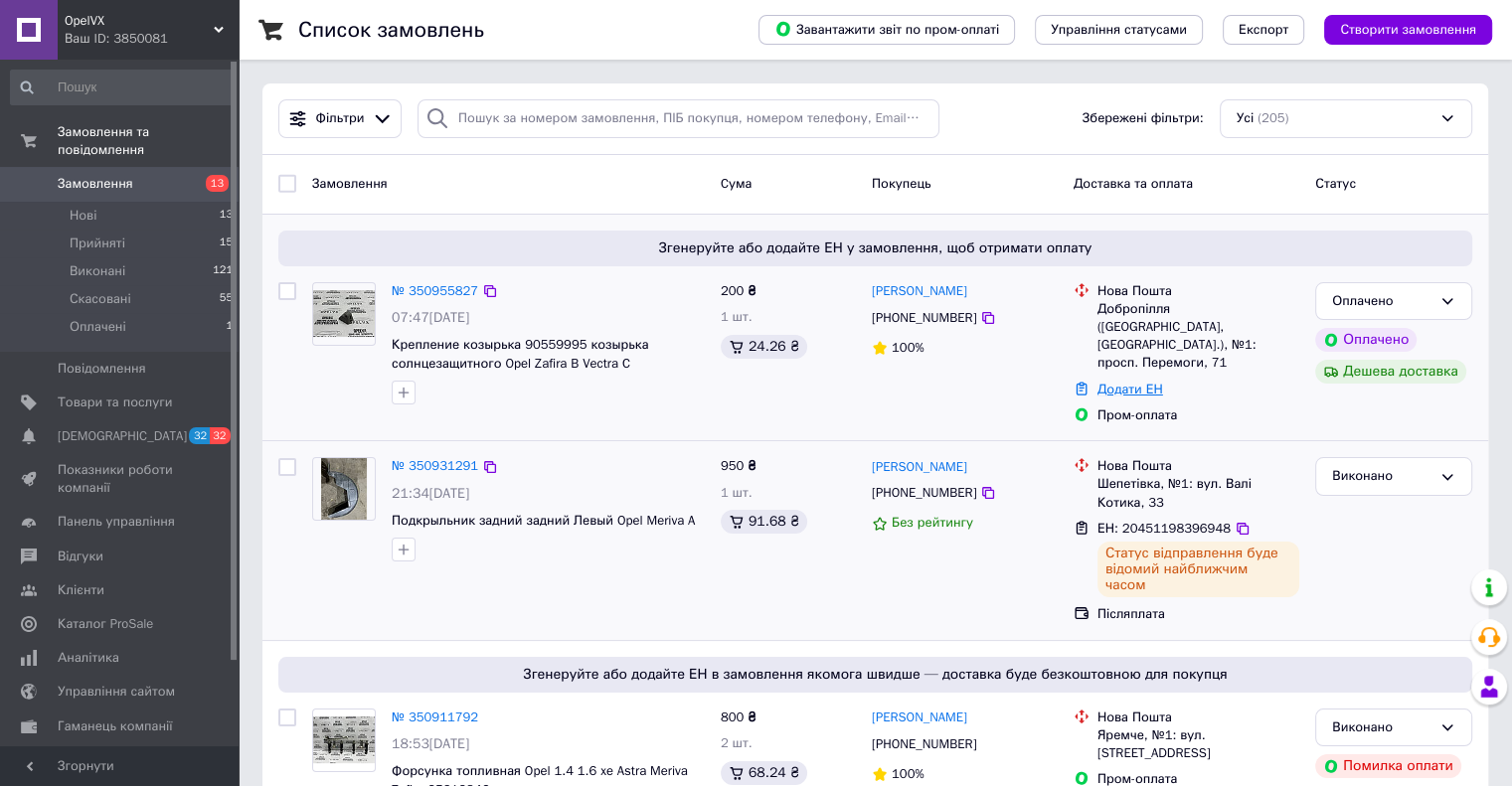 click on "Додати ЕН" at bounding box center (1130, 389) 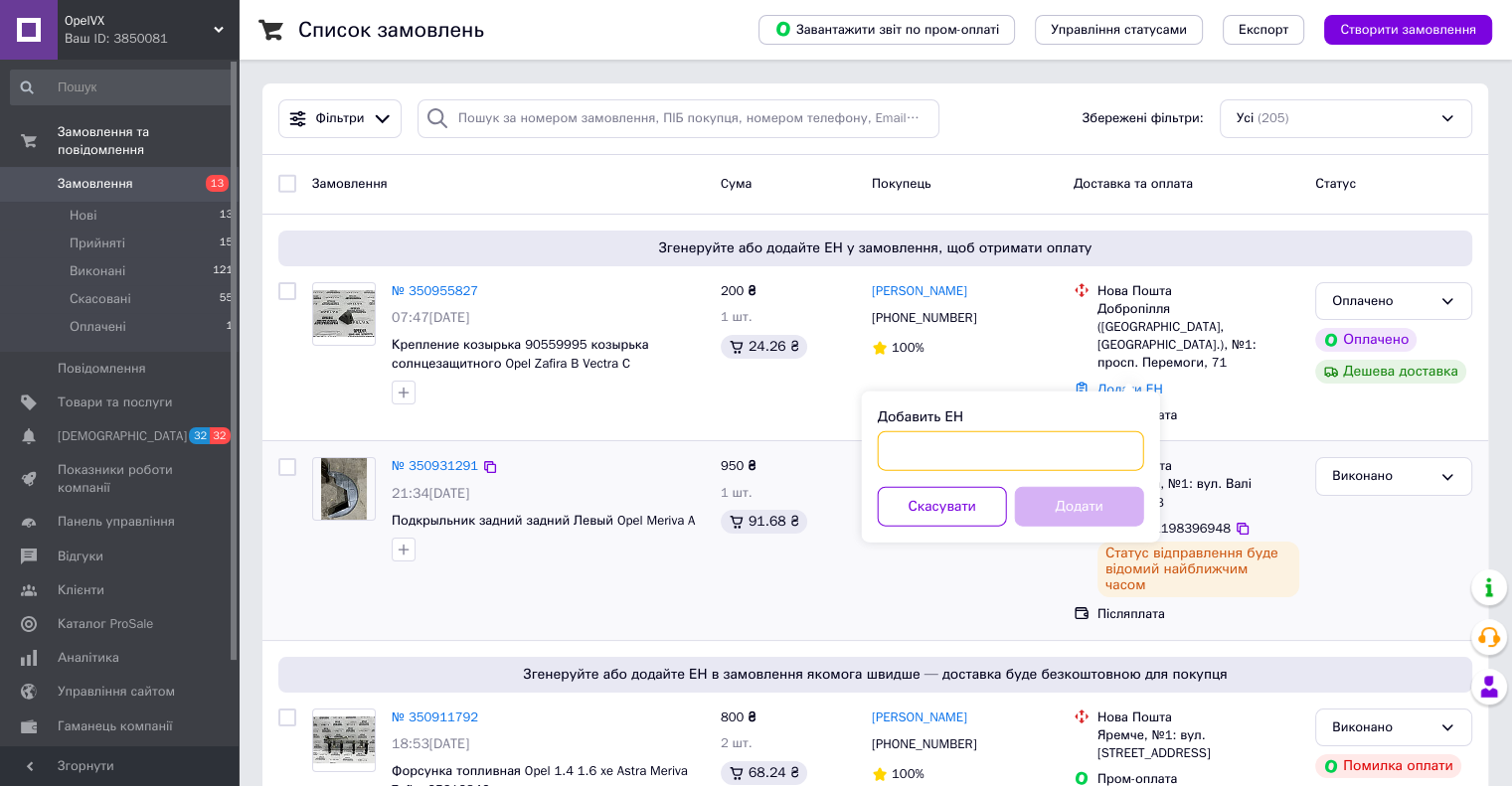 click on "Добавить ЕН" at bounding box center [1011, 451] 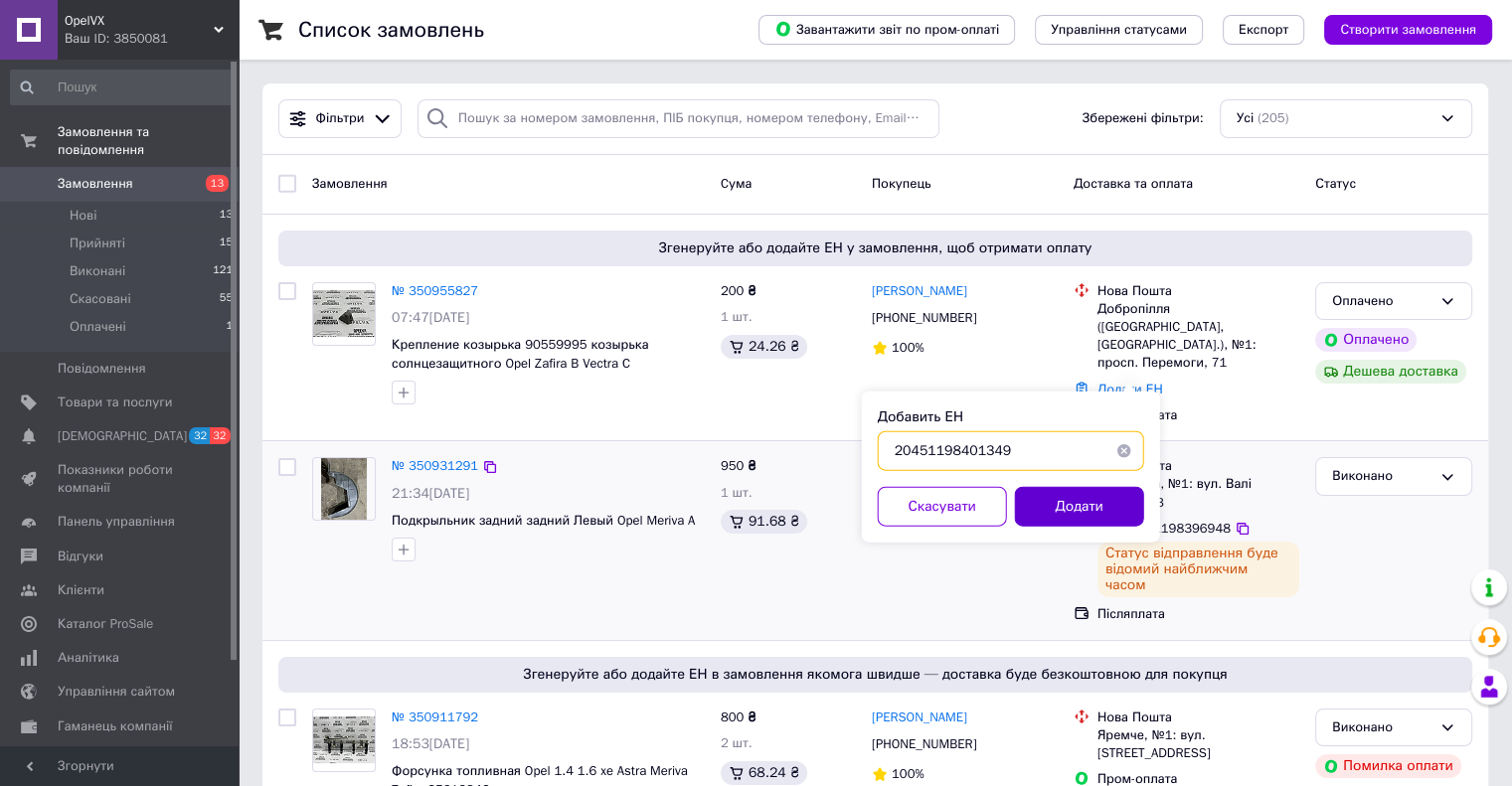 type on "20451198401349" 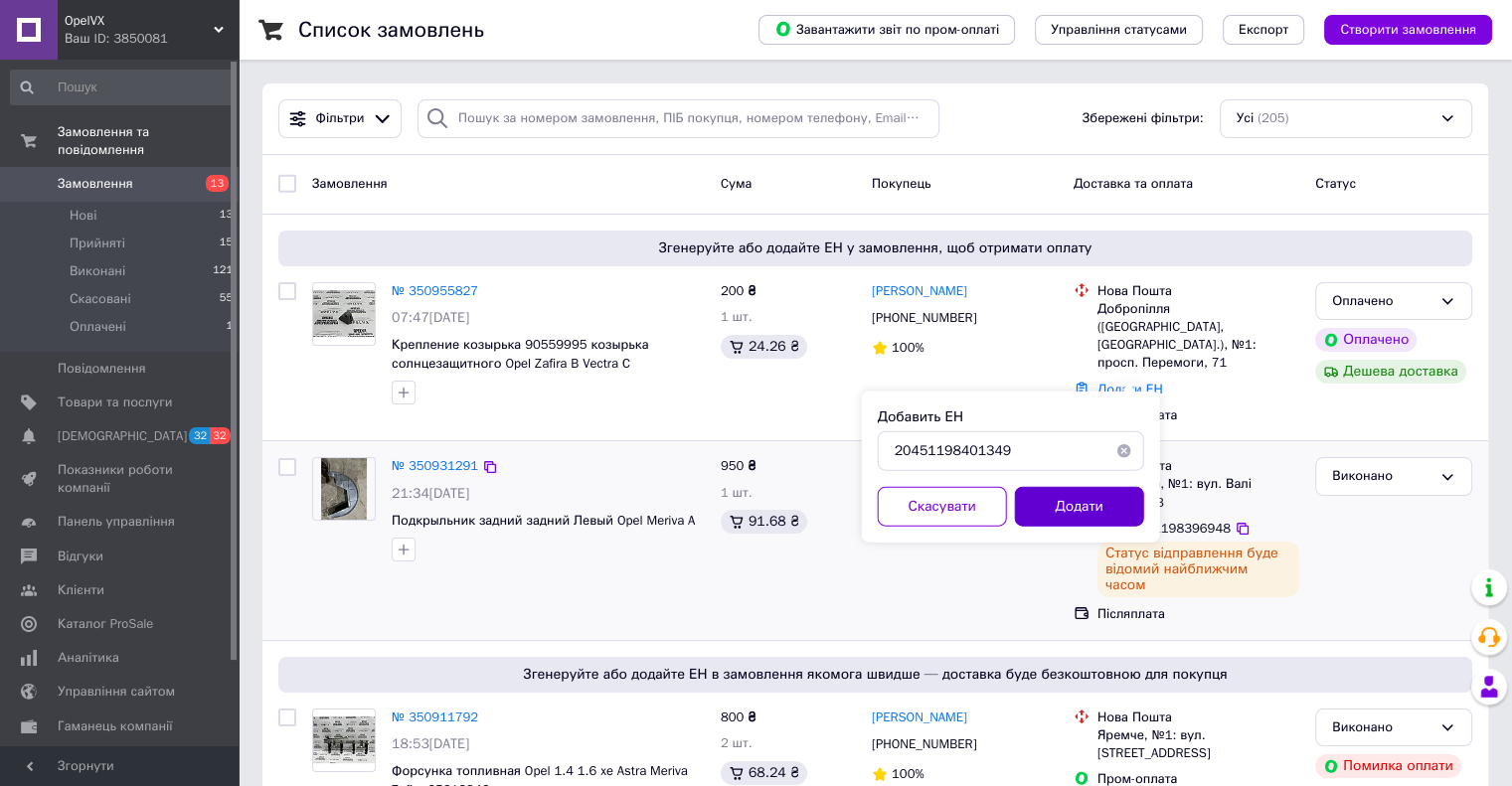 click on "Додати" at bounding box center [1080, 507] 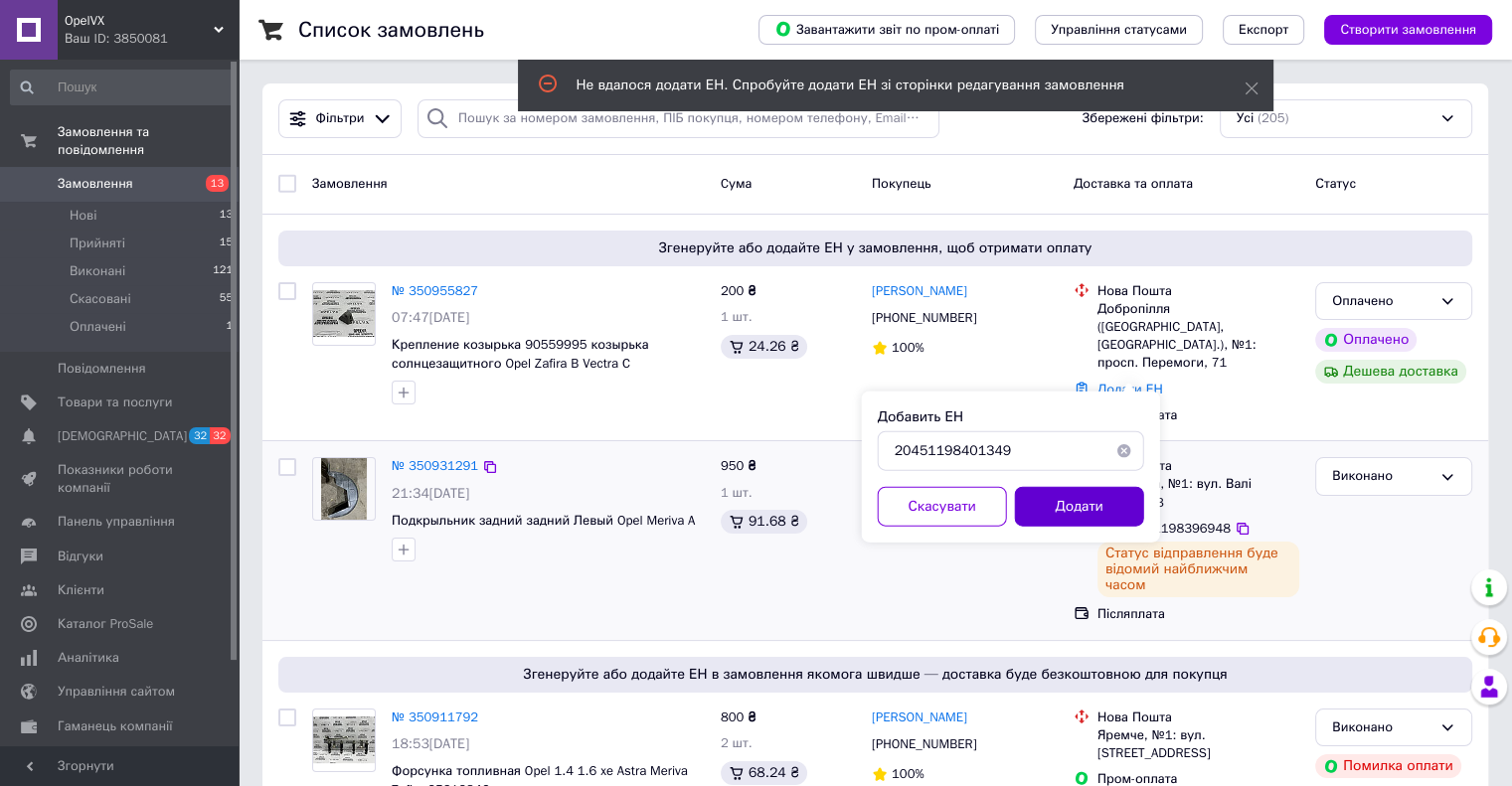 click on "Додати" at bounding box center [1080, 507] 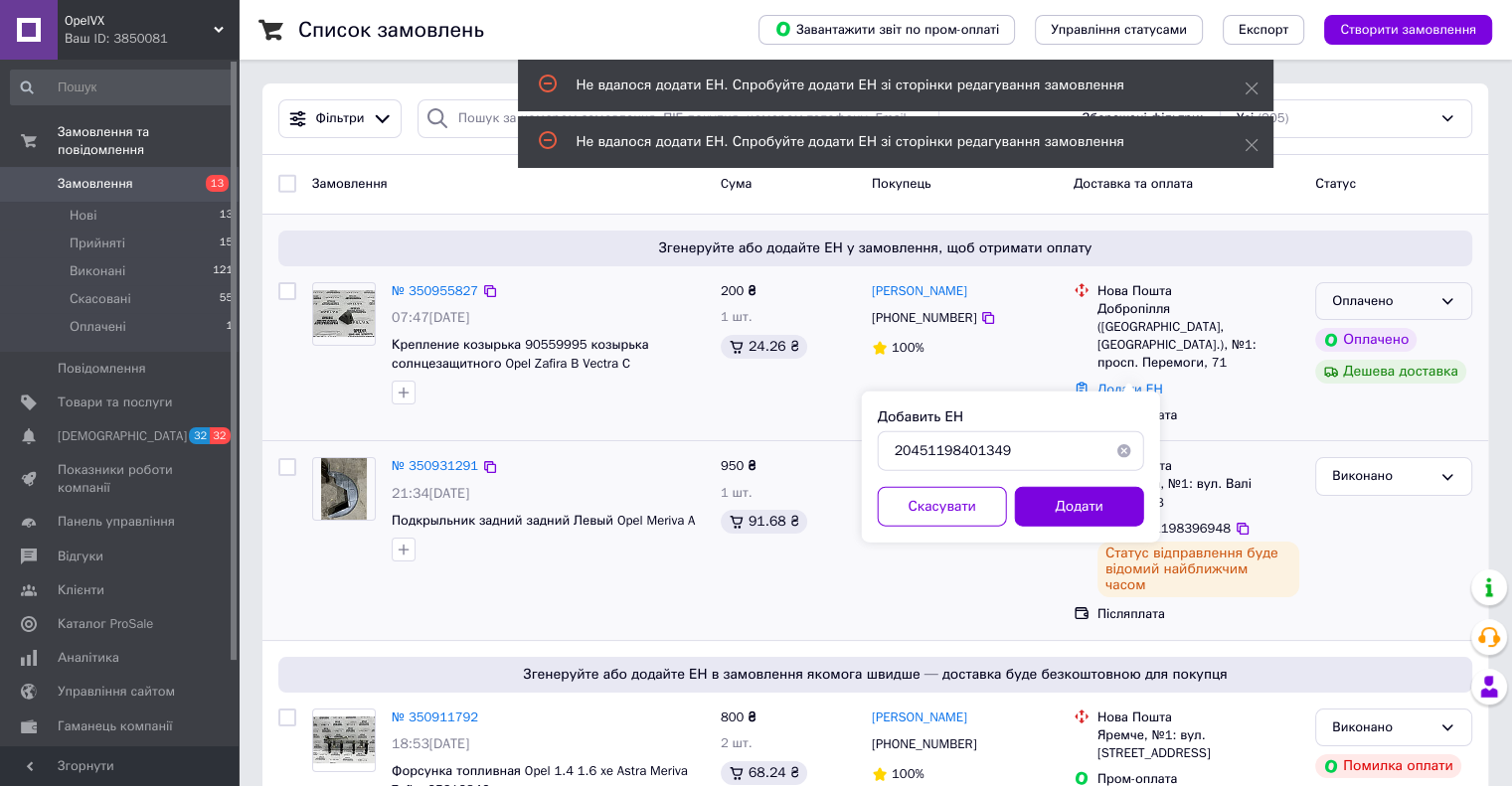 click on "Оплачено" at bounding box center [1394, 301] 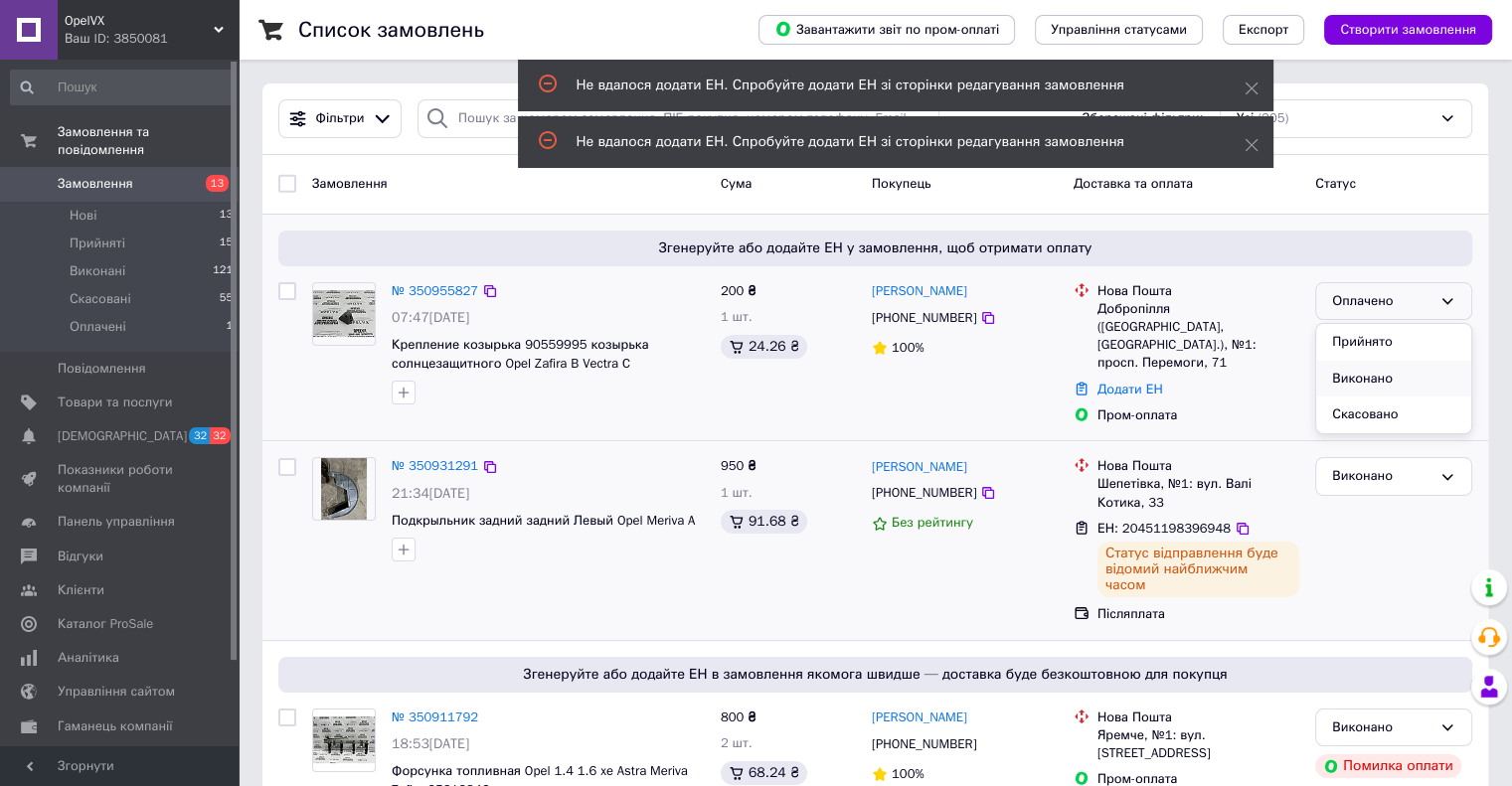 click on "Виконано" at bounding box center [1394, 379] 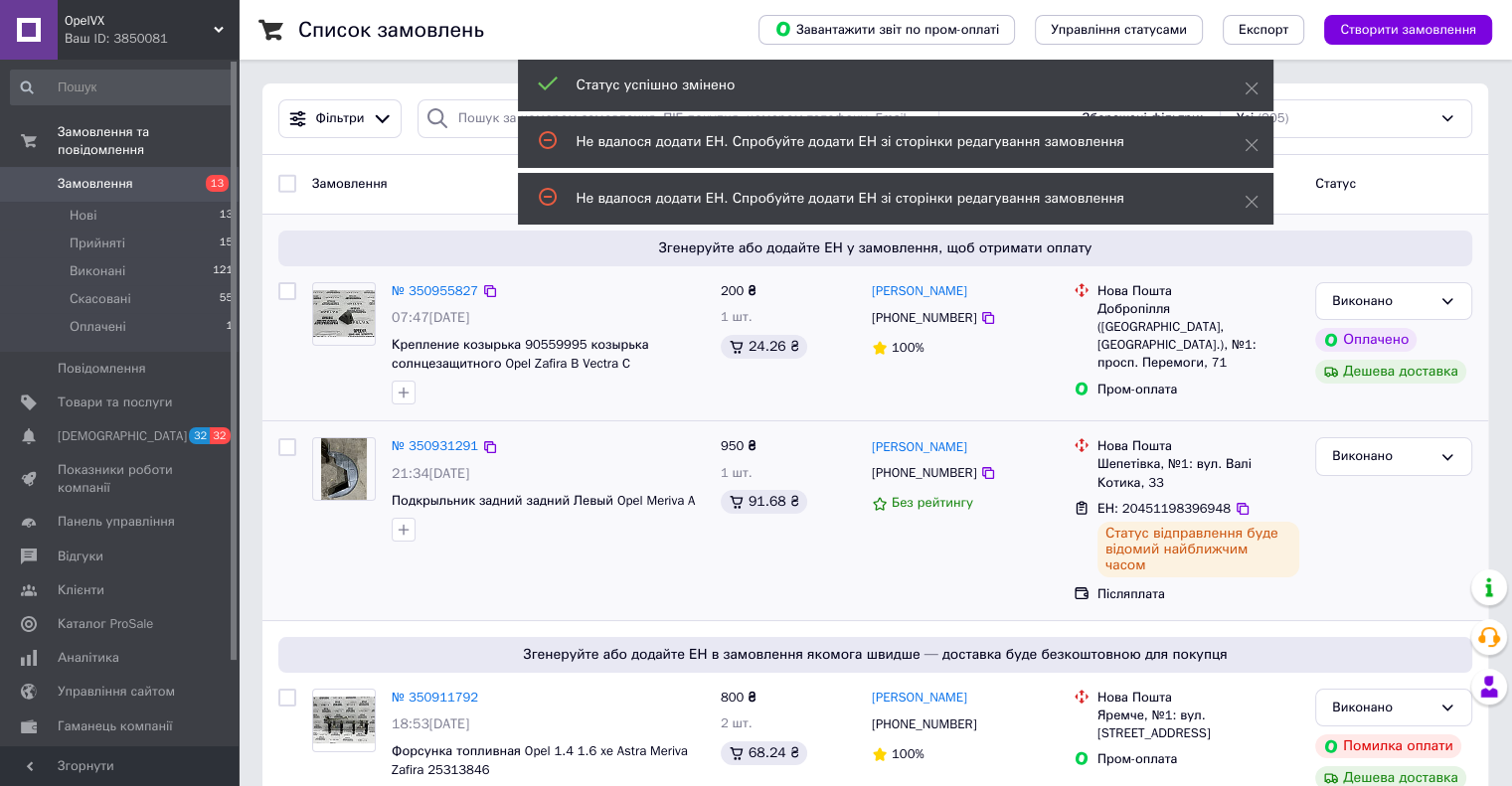 click on "Нова Пошта Добропілля (Донецька обл., Покровський р-н.), №1: просп. Перемоги, 71 Пром-оплата" at bounding box center [1186, 344] 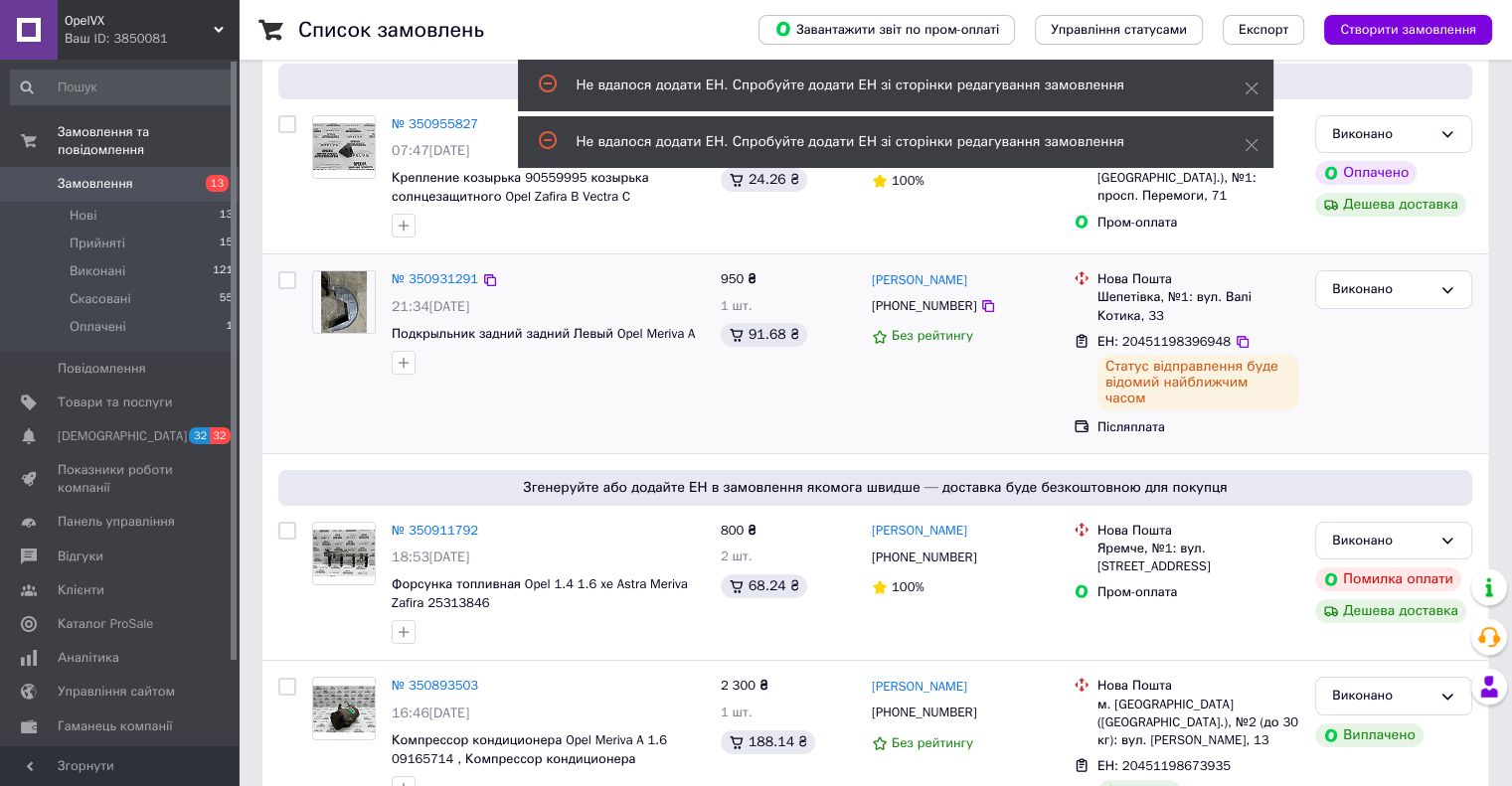 scroll, scrollTop: 0, scrollLeft: 0, axis: both 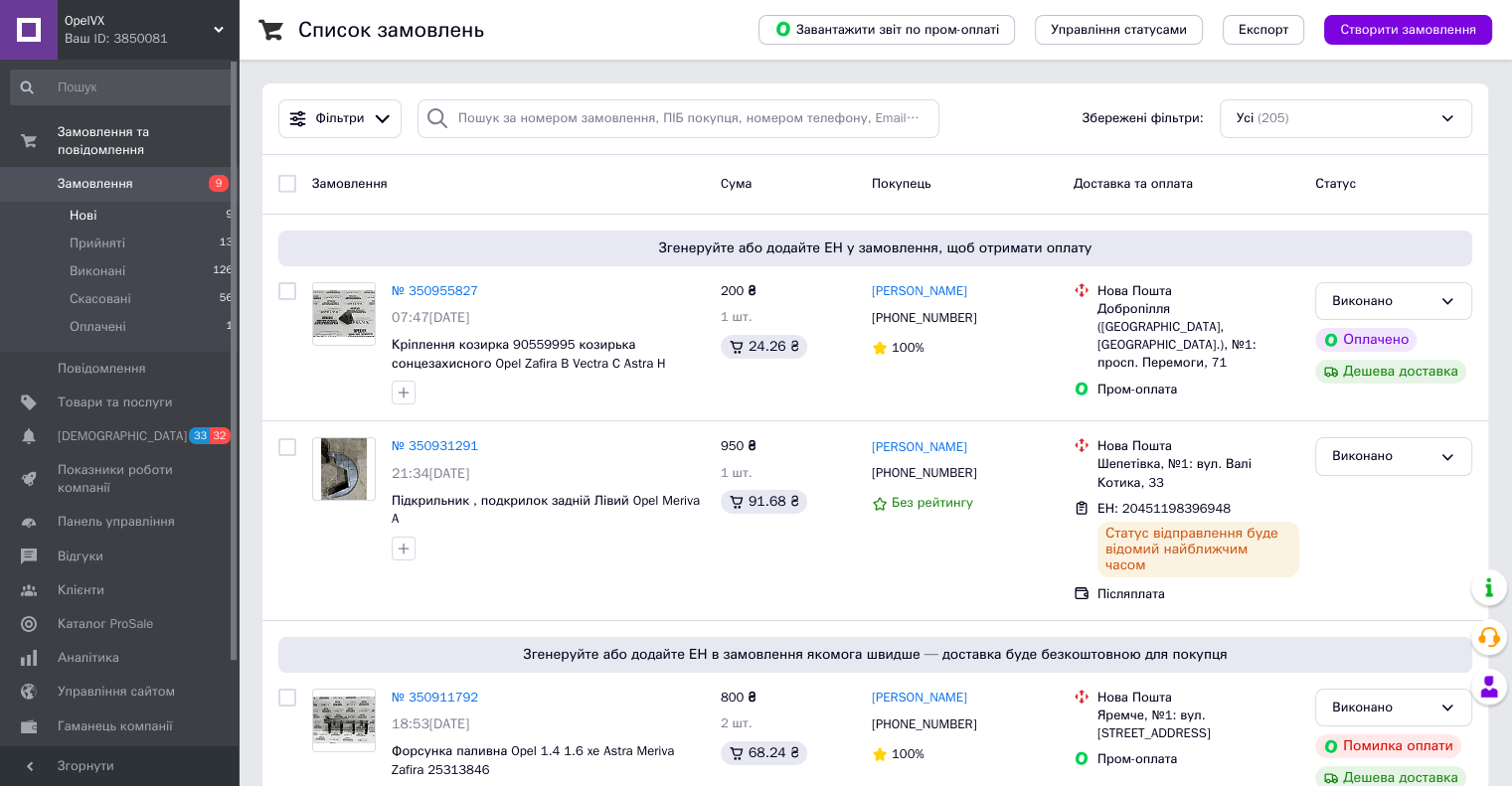 click on "Нові 9" at bounding box center (122, 216) 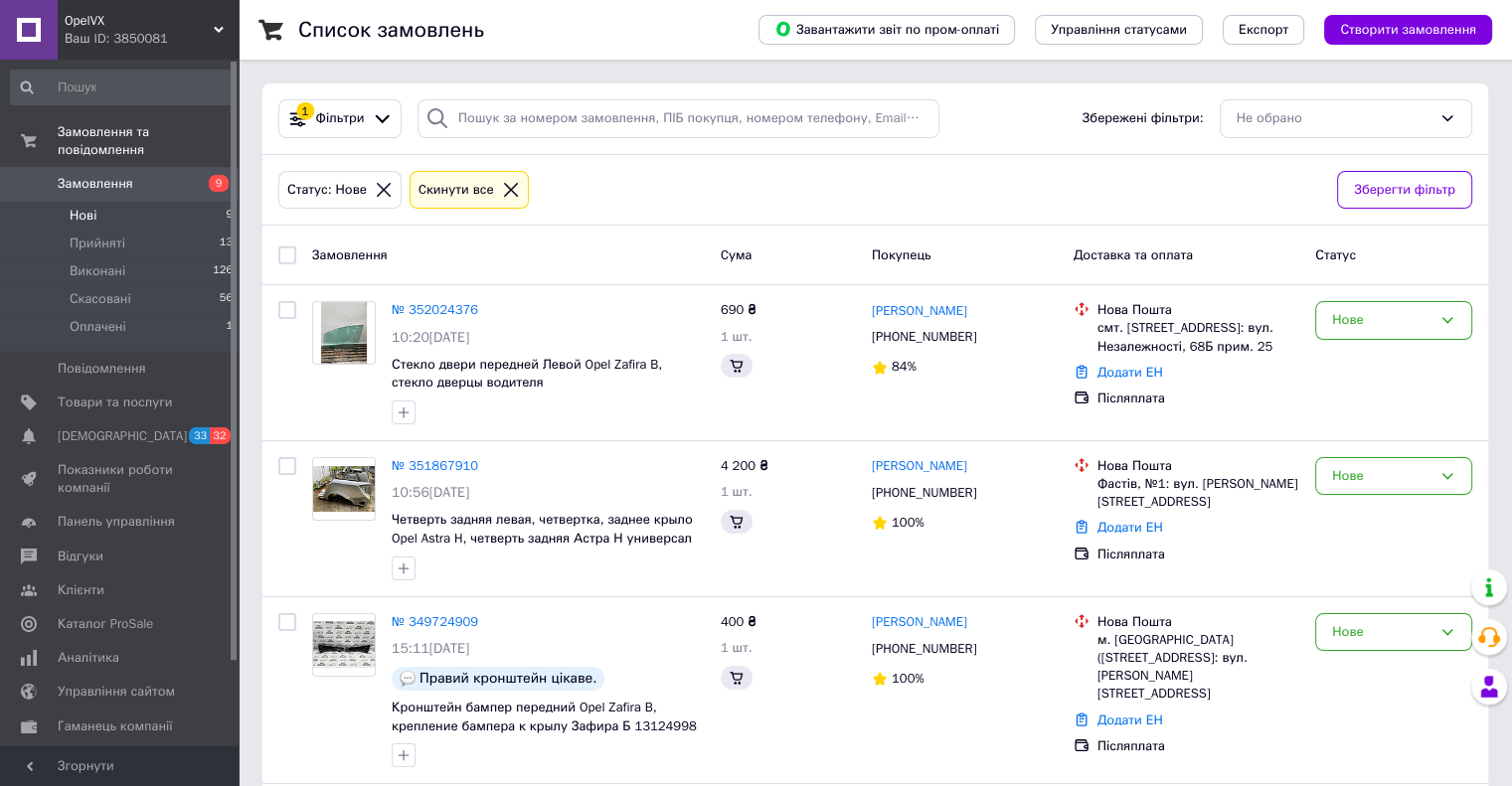 click on "Замовлення" at bounding box center [95, 184] 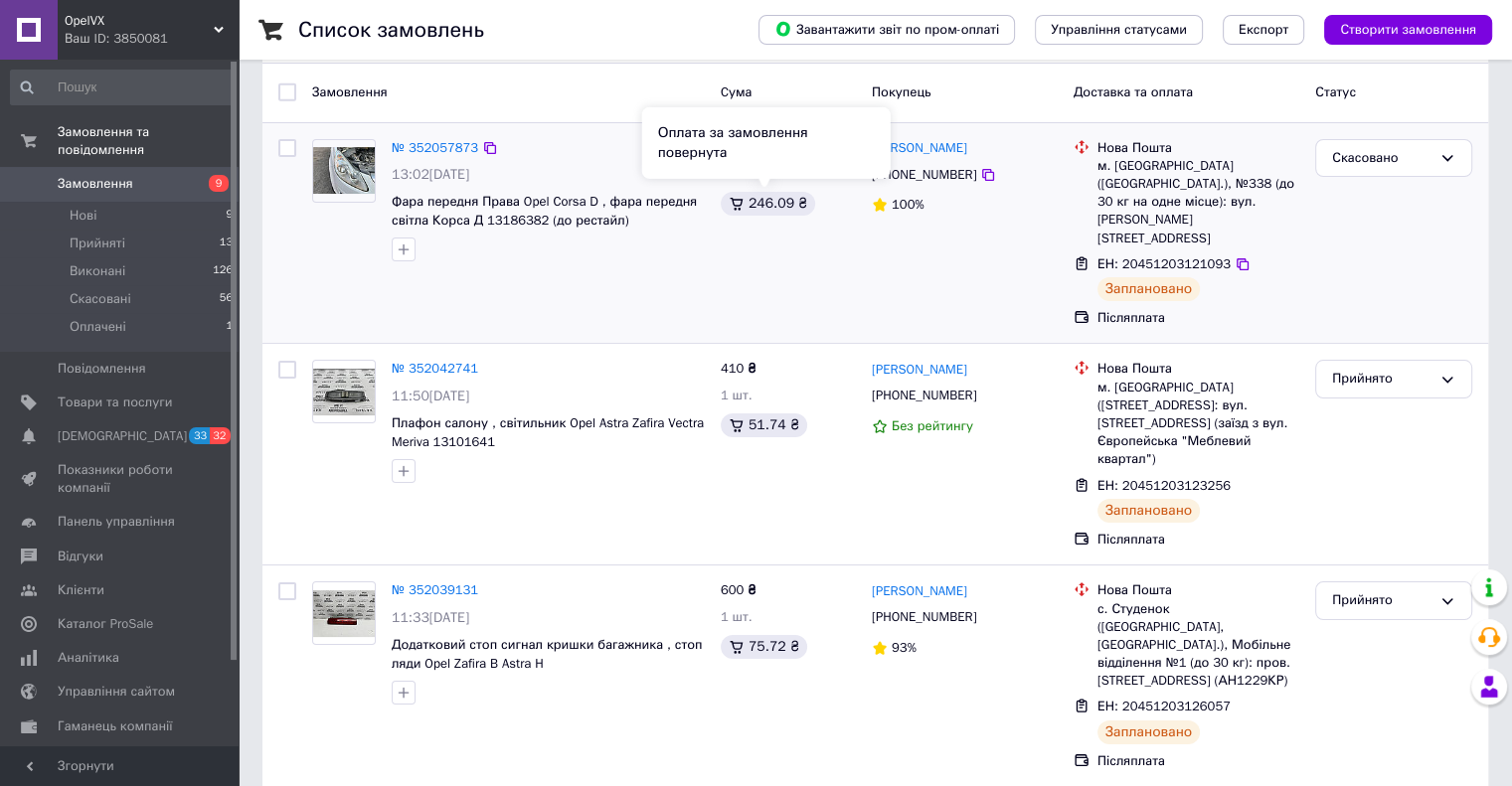 scroll, scrollTop: 99, scrollLeft: 0, axis: vertical 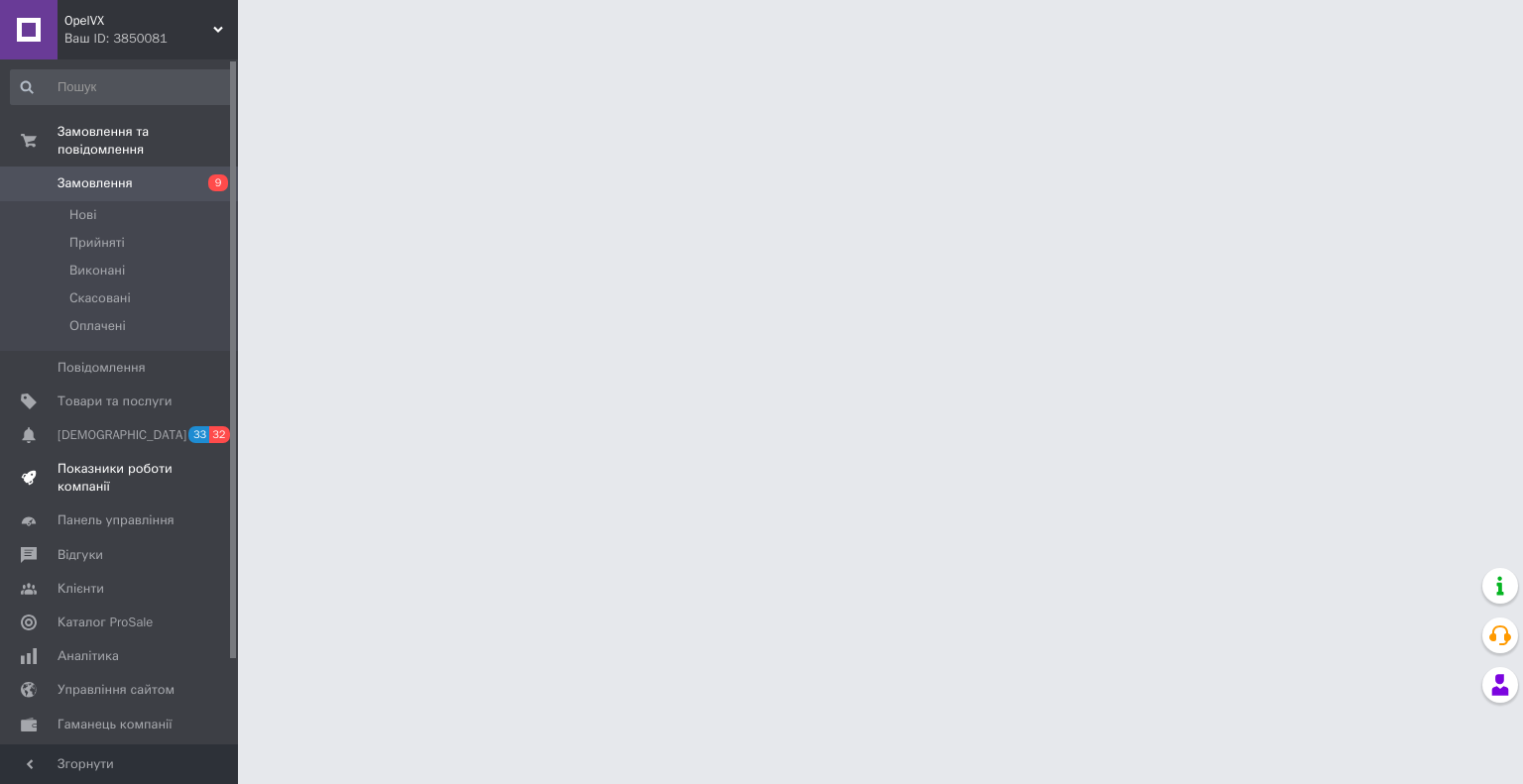 click on "Показники роботи компанії" at bounding box center [120, 478] 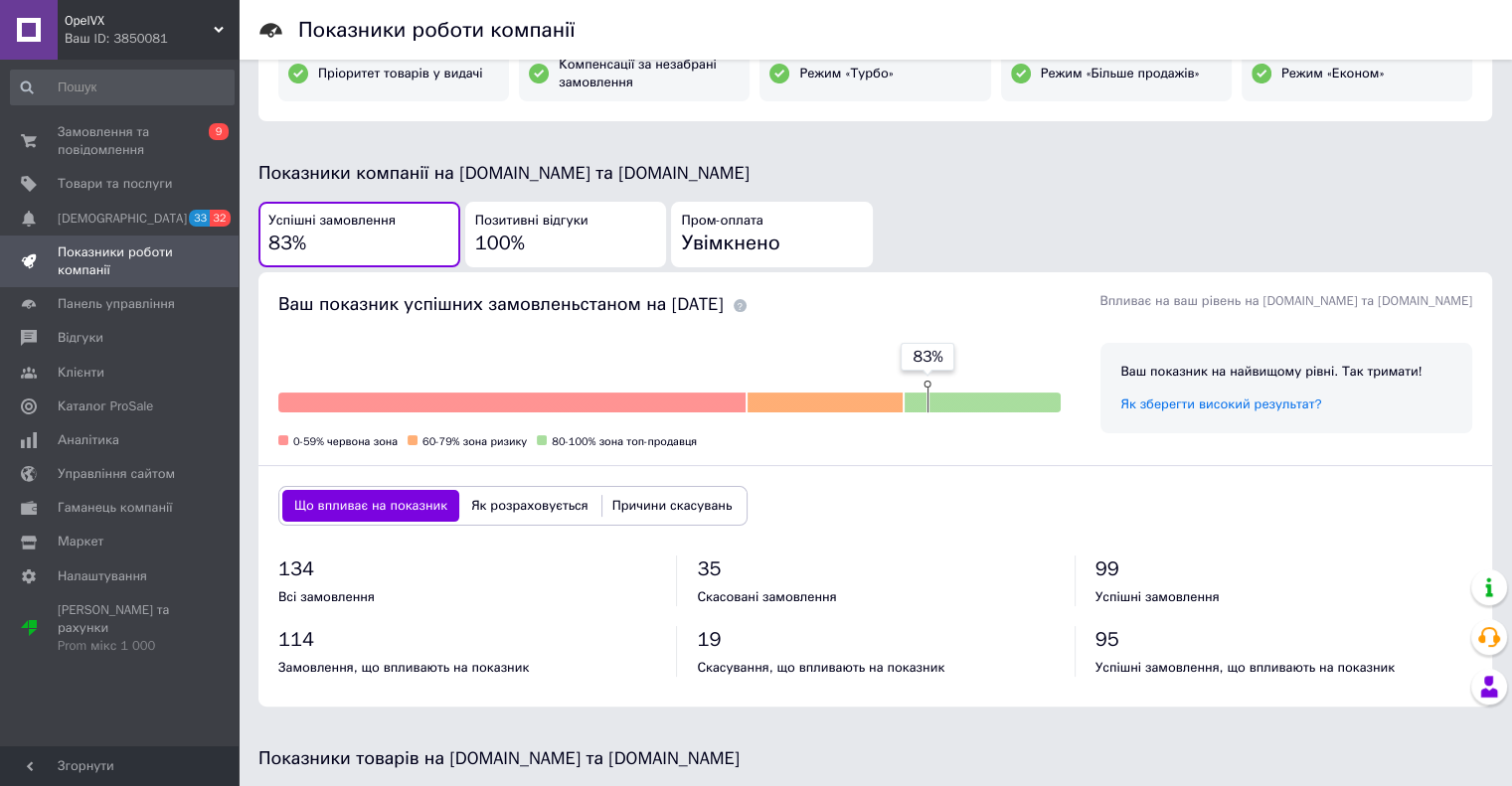 scroll, scrollTop: 397, scrollLeft: 0, axis: vertical 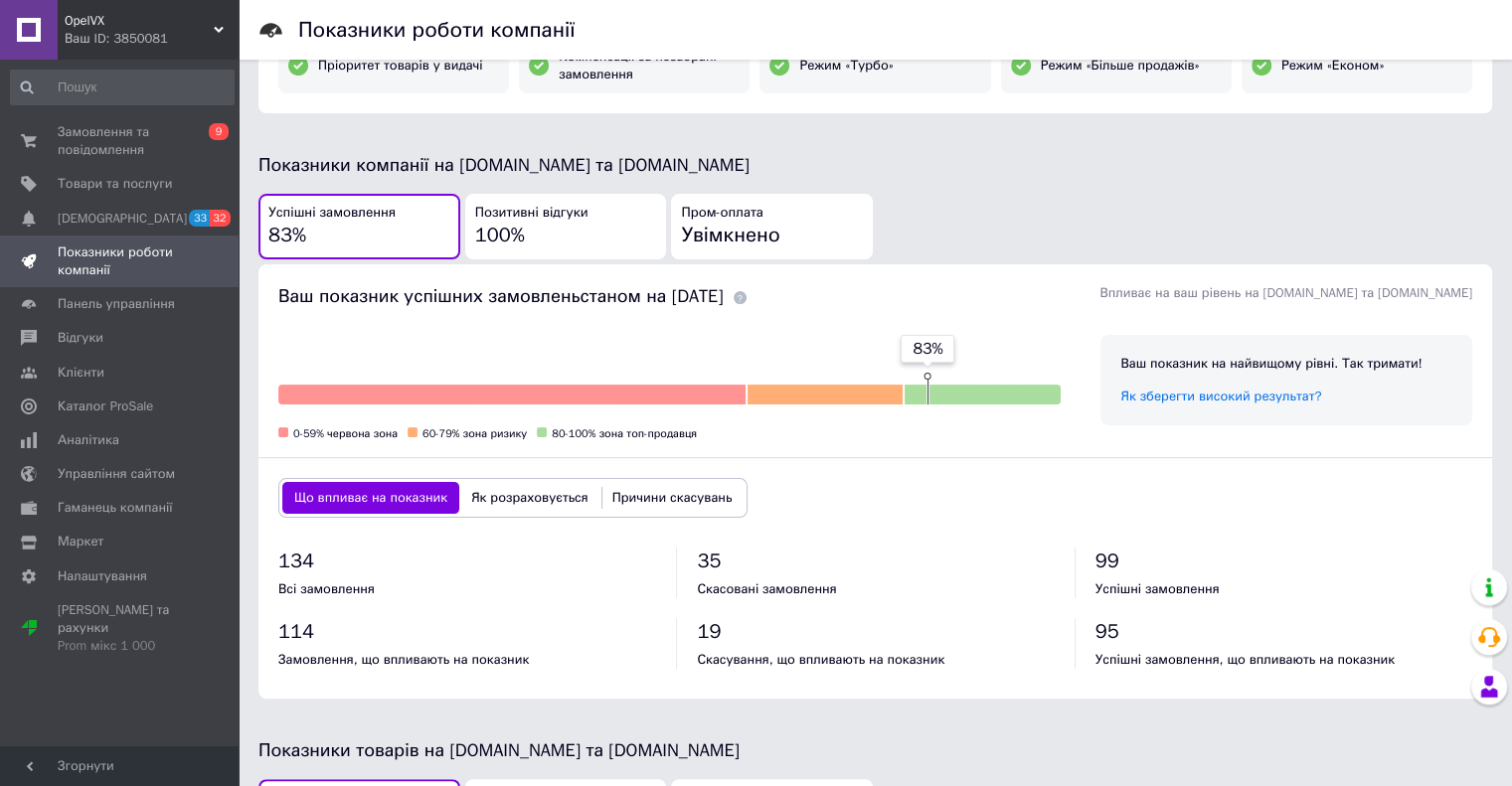 click at bounding box center (512, 394) 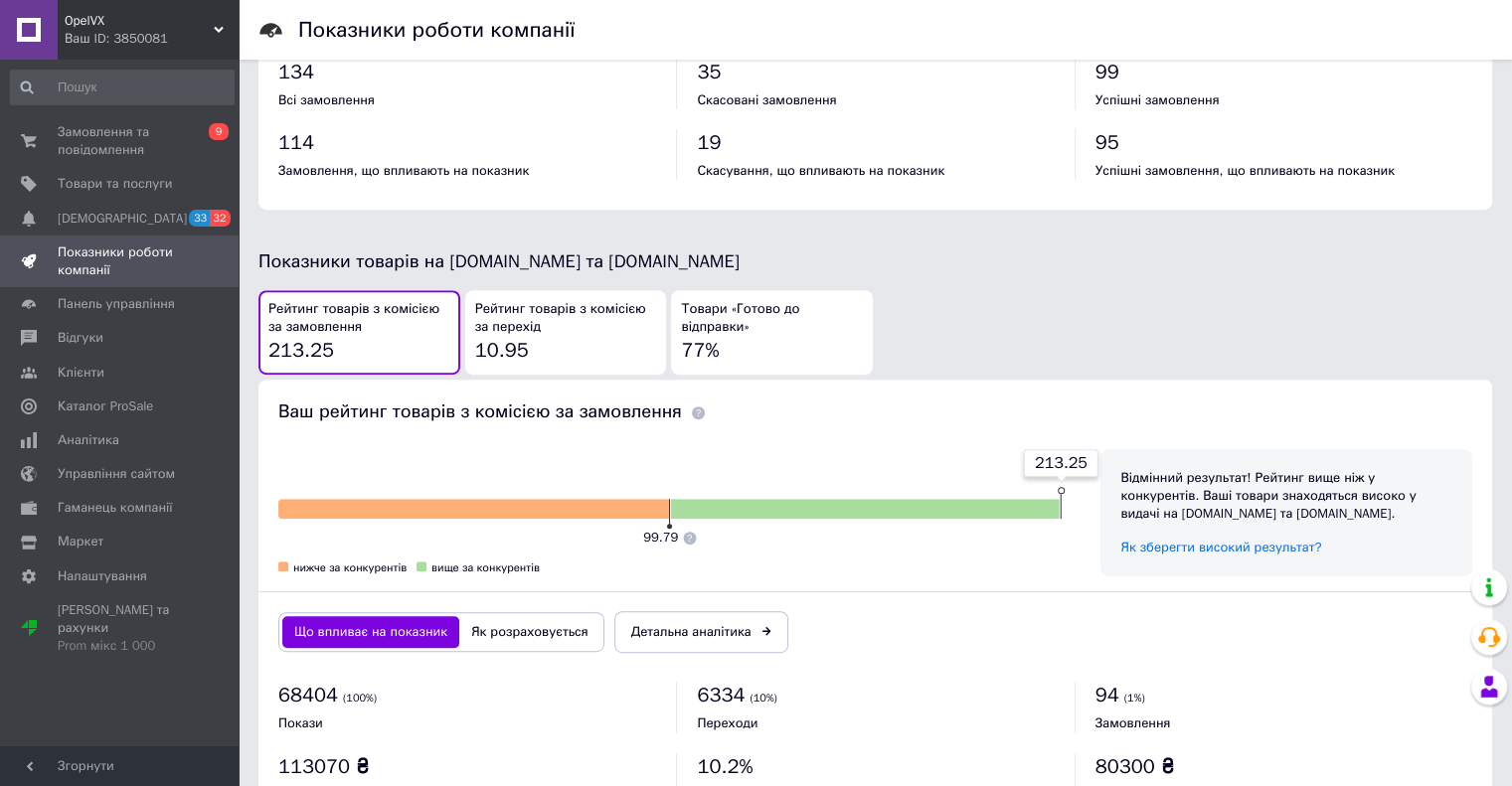 scroll, scrollTop: 894, scrollLeft: 0, axis: vertical 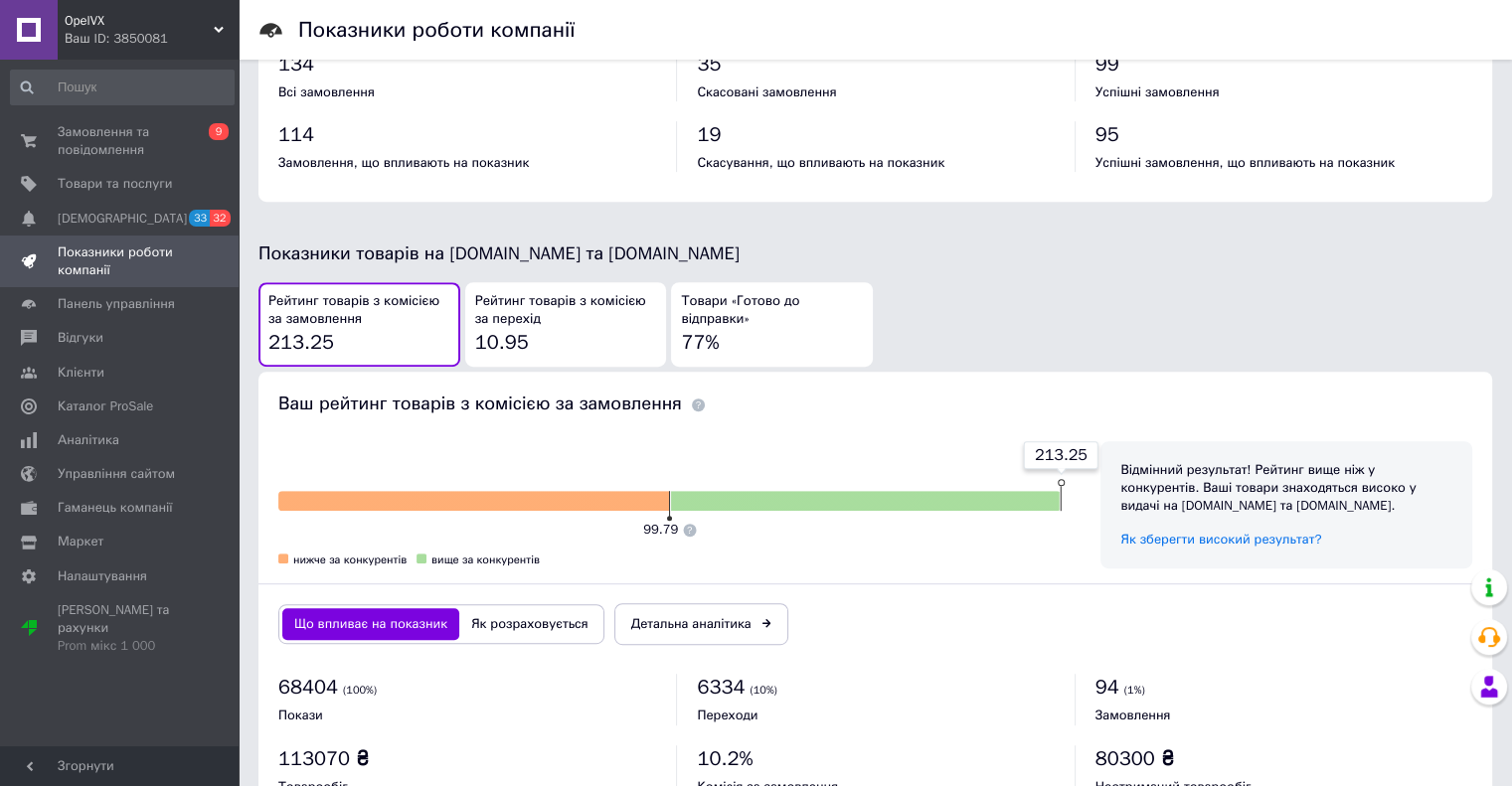 click on "77%" at bounding box center [700, 342] 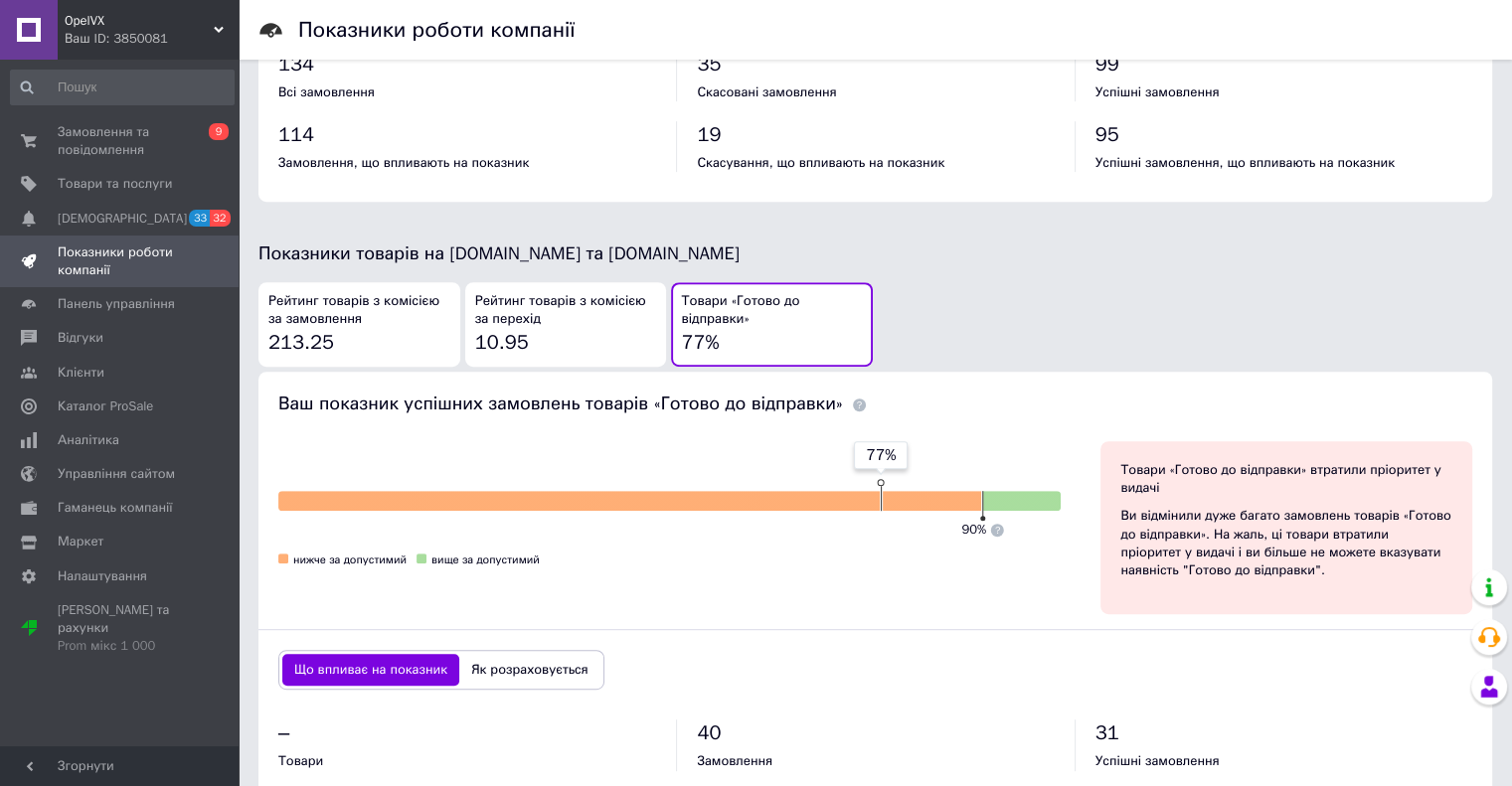 click on "Рейтинг товарів з комісією за перехід 10.95" at bounding box center [566, 324] 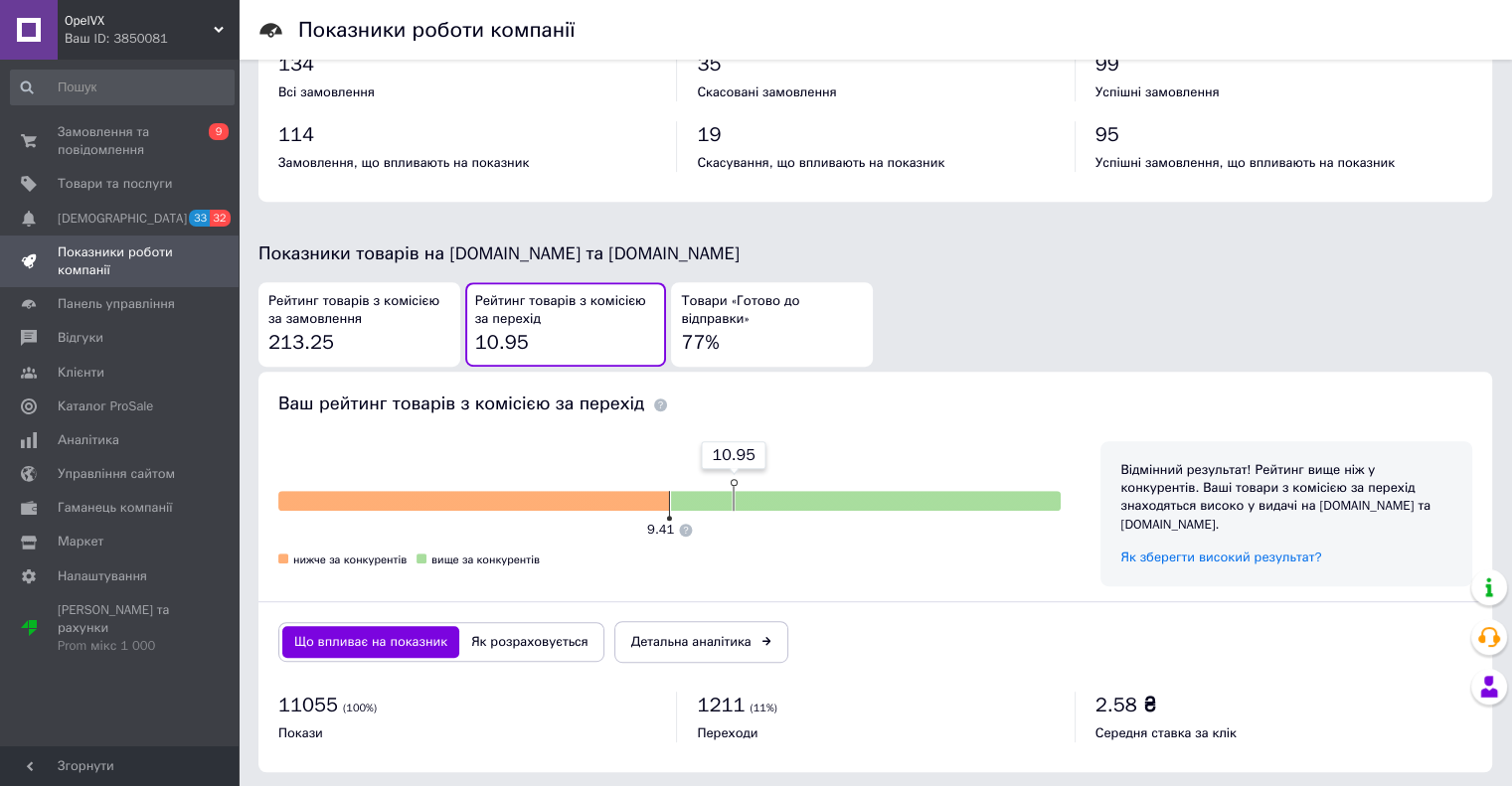click on "Рейтинг товарів з комісією за замовлення" at bounding box center (359, 310) 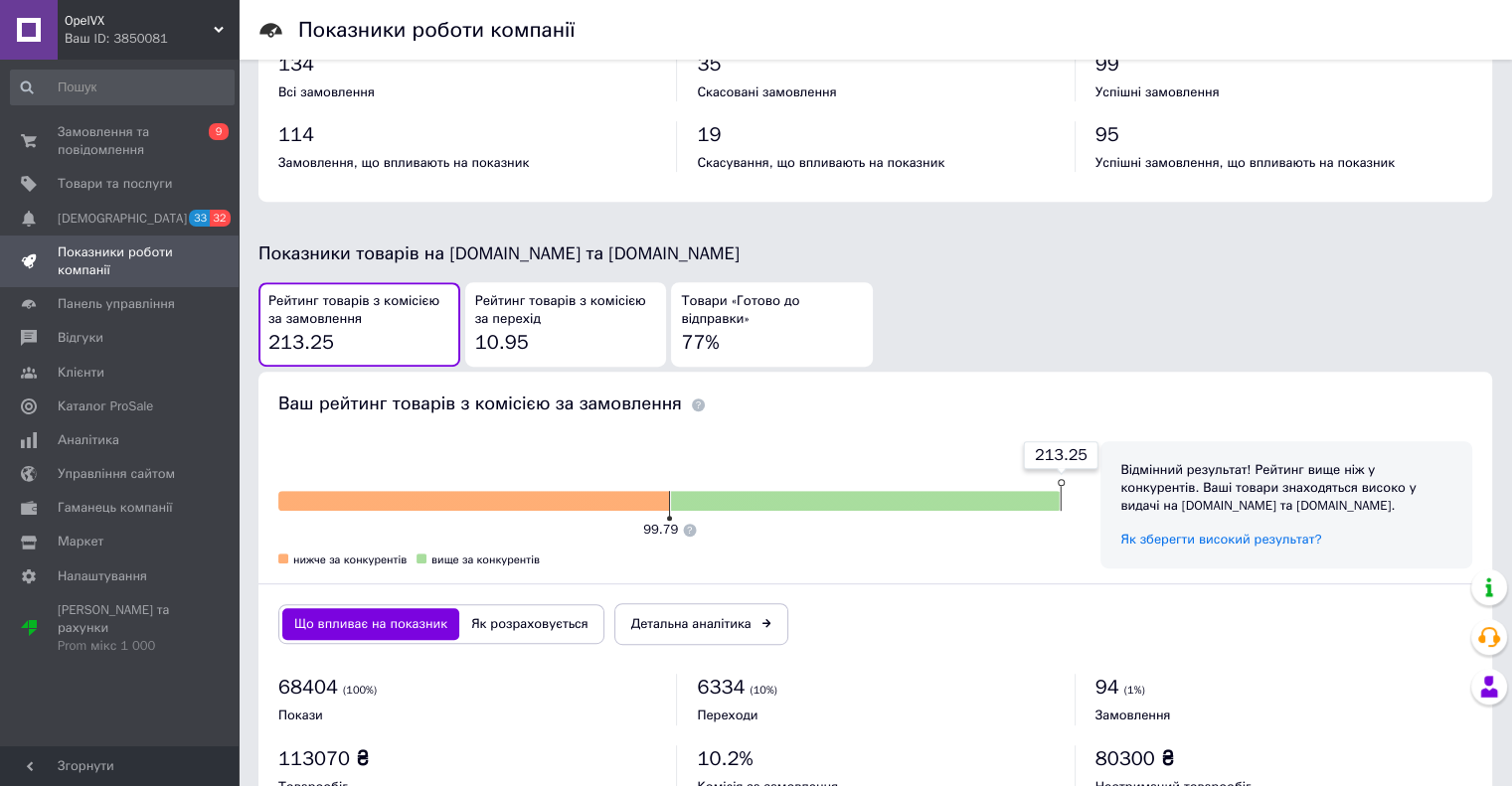 click on "Товари «Готово до відправки» 77%" at bounding box center (771, 324) 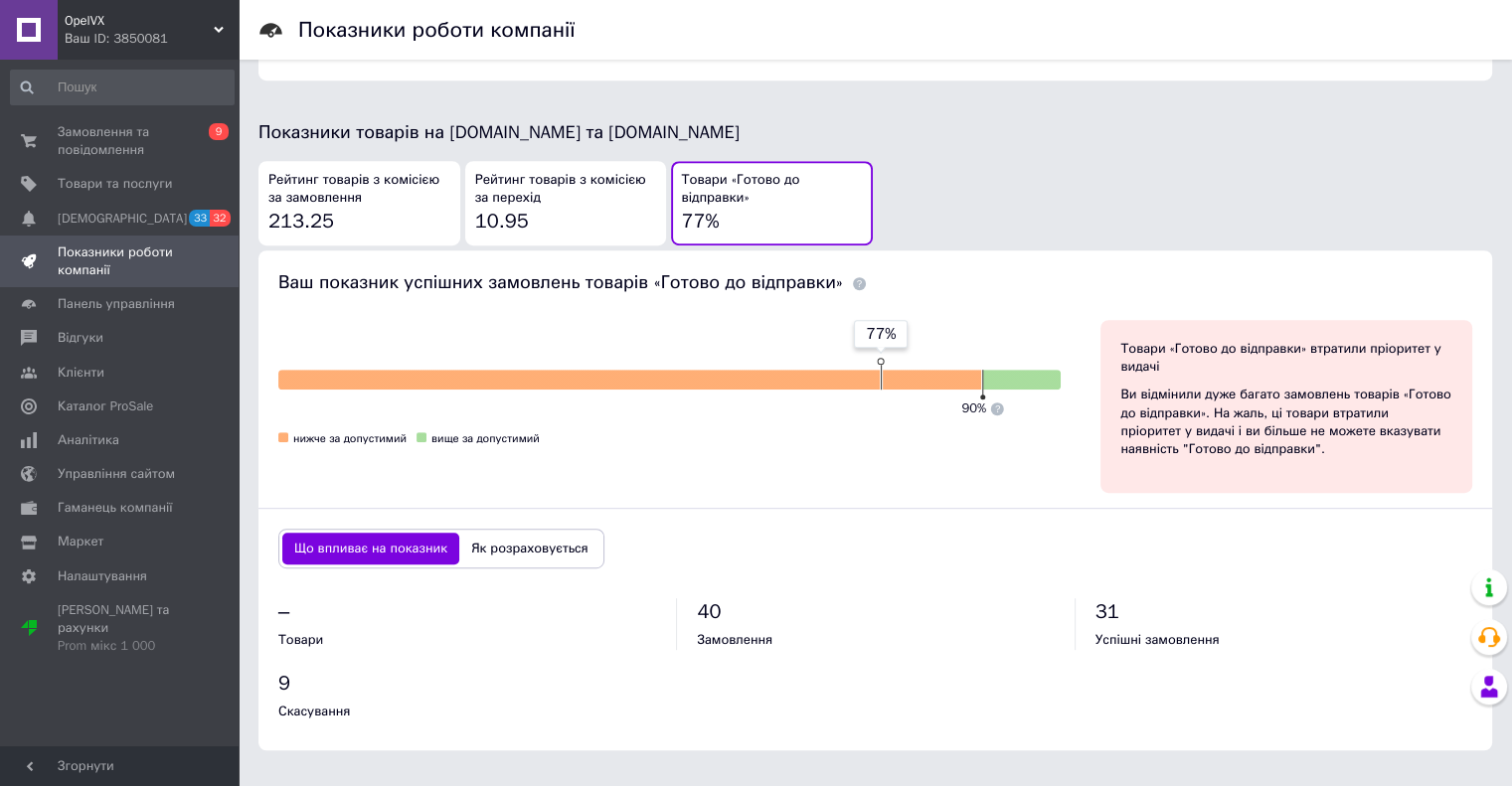 scroll, scrollTop: 1017, scrollLeft: 0, axis: vertical 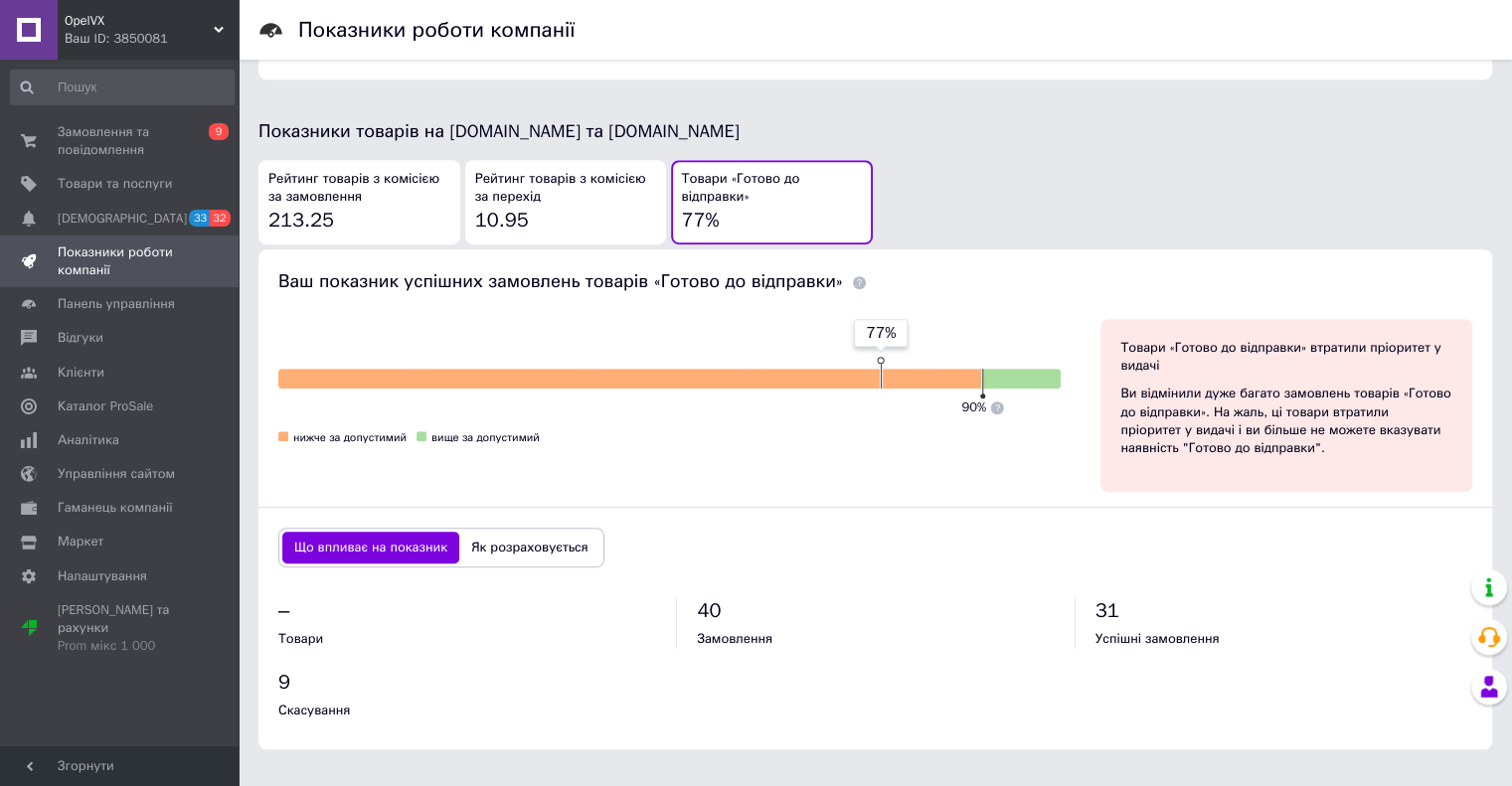 click on "Як розраховується" at bounding box center (530, 548) 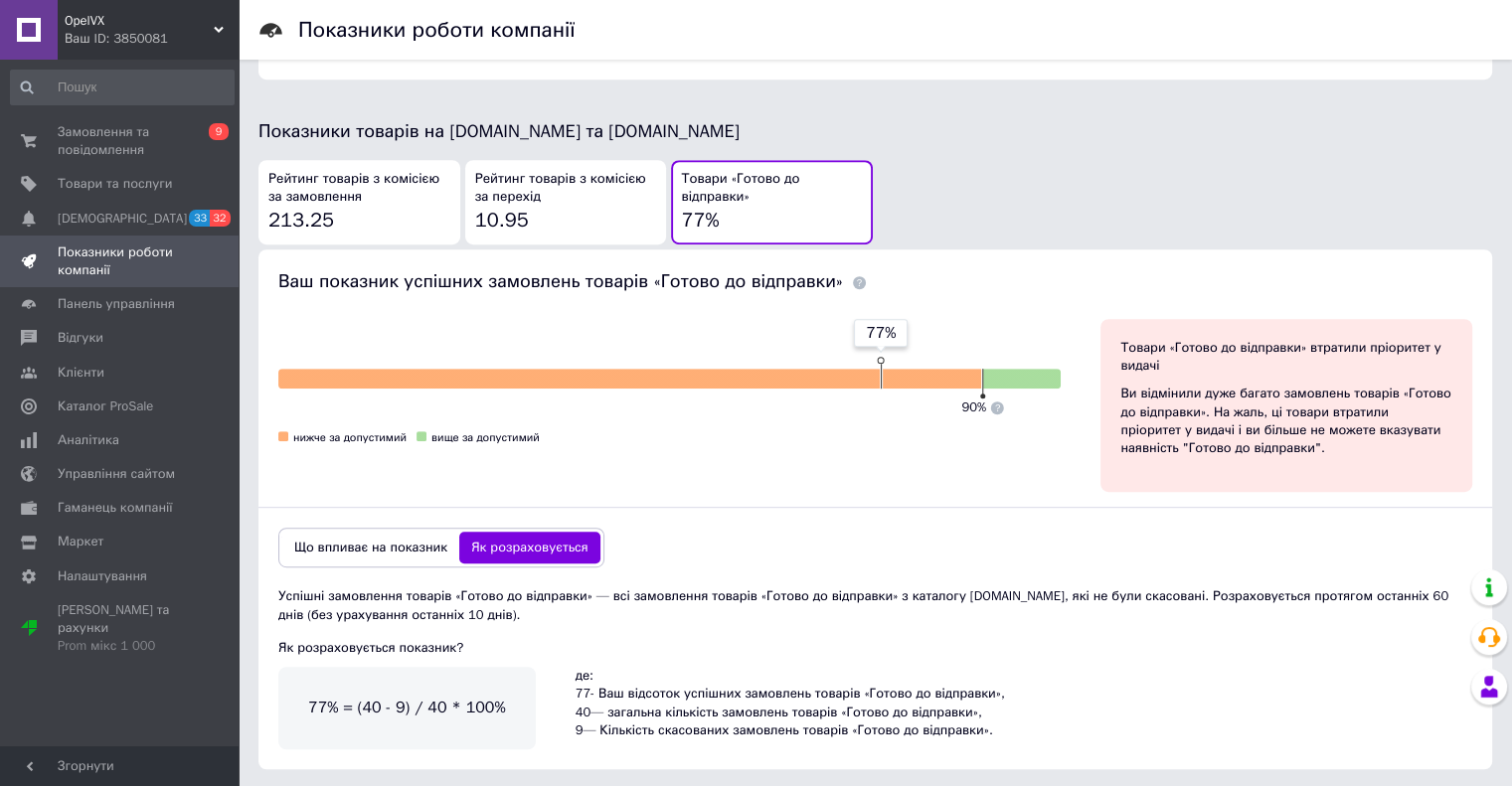click on "Що впливає на показник" at bounding box center (371, 548) 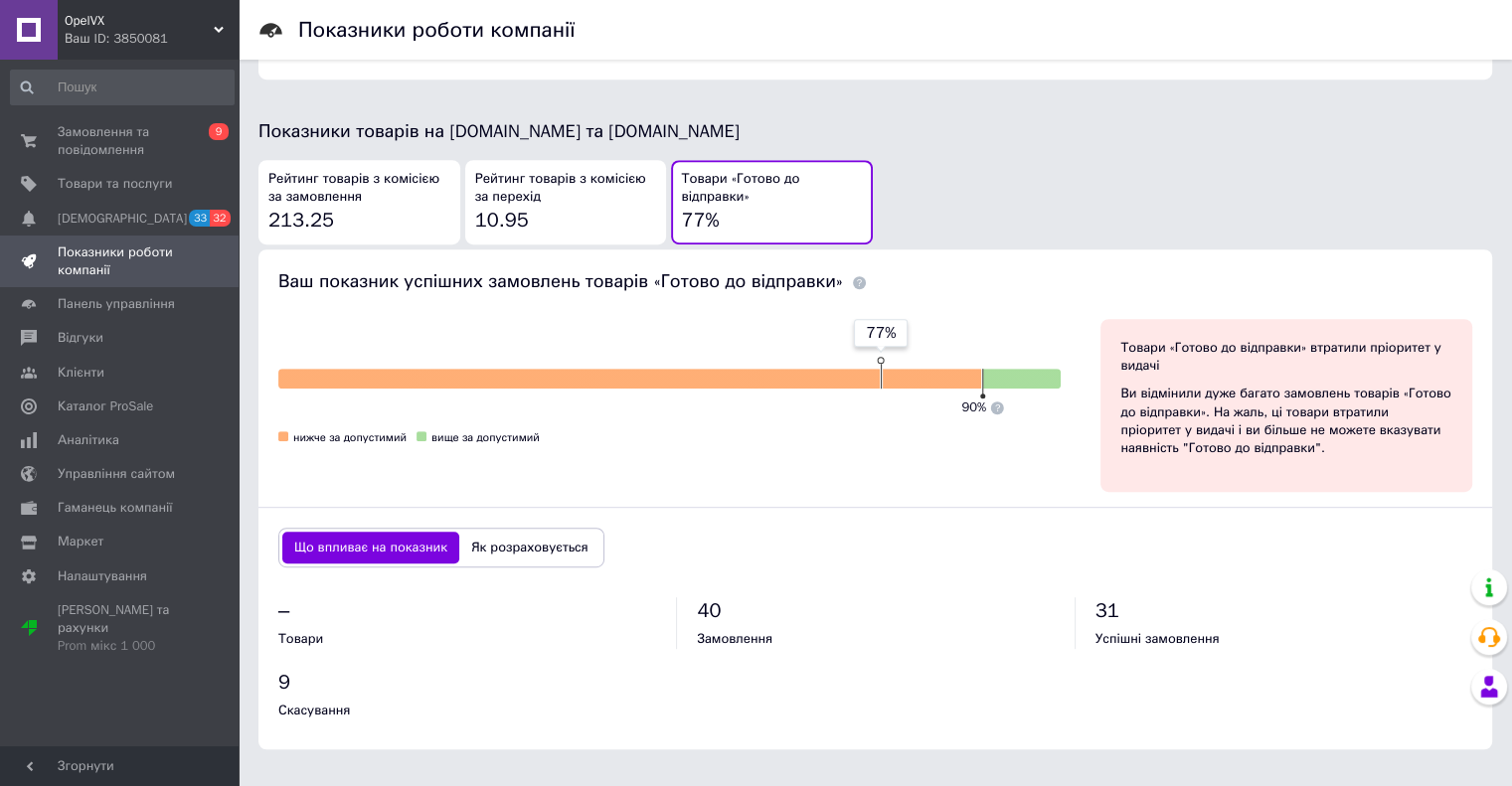 click on "Як розраховується" at bounding box center [530, 548] 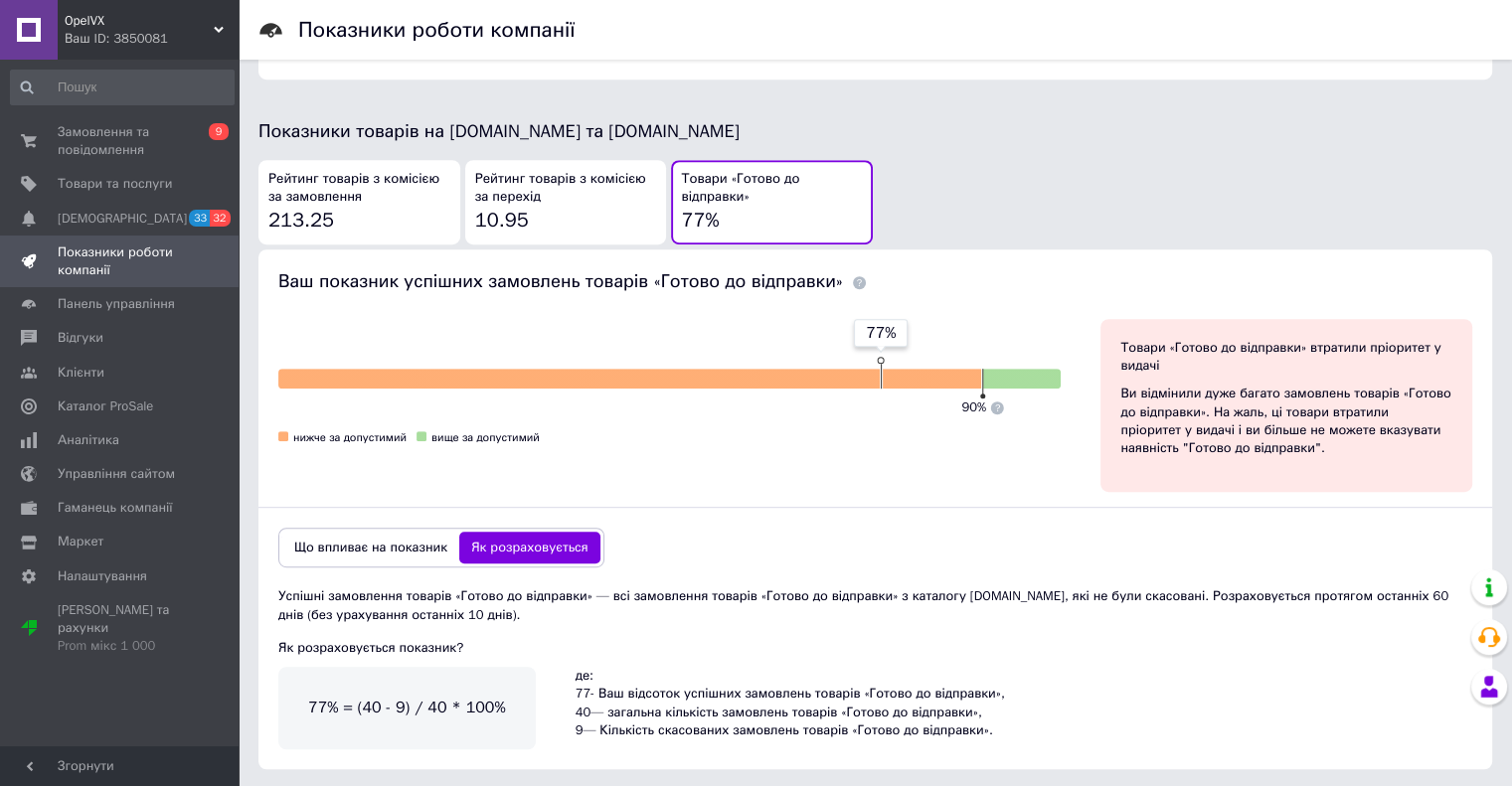 click on "Що впливає на показник" at bounding box center (371, 548) 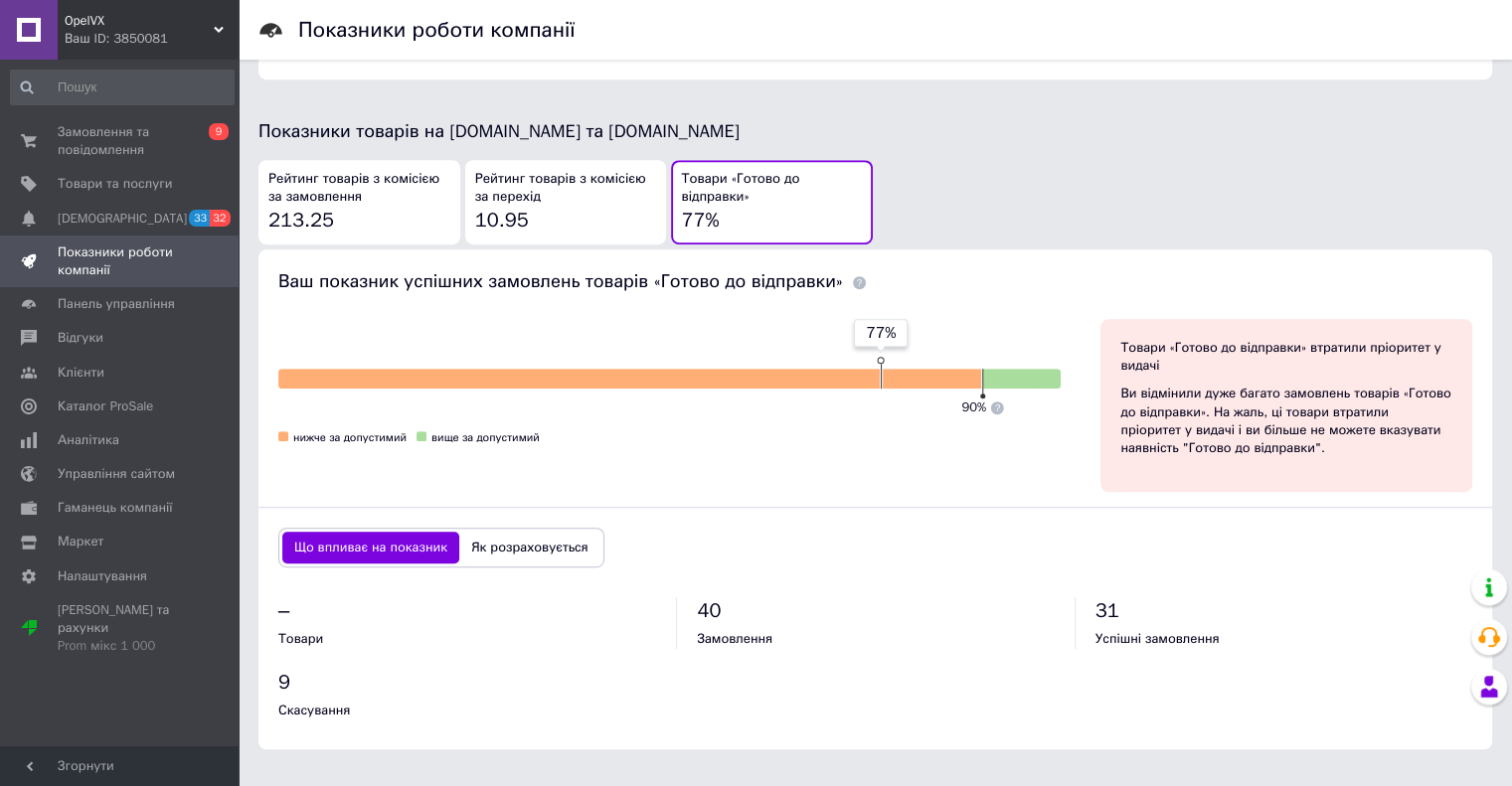 click on "Рейтинг товарів з комісією за перехід 10.95" at bounding box center (566, 202) 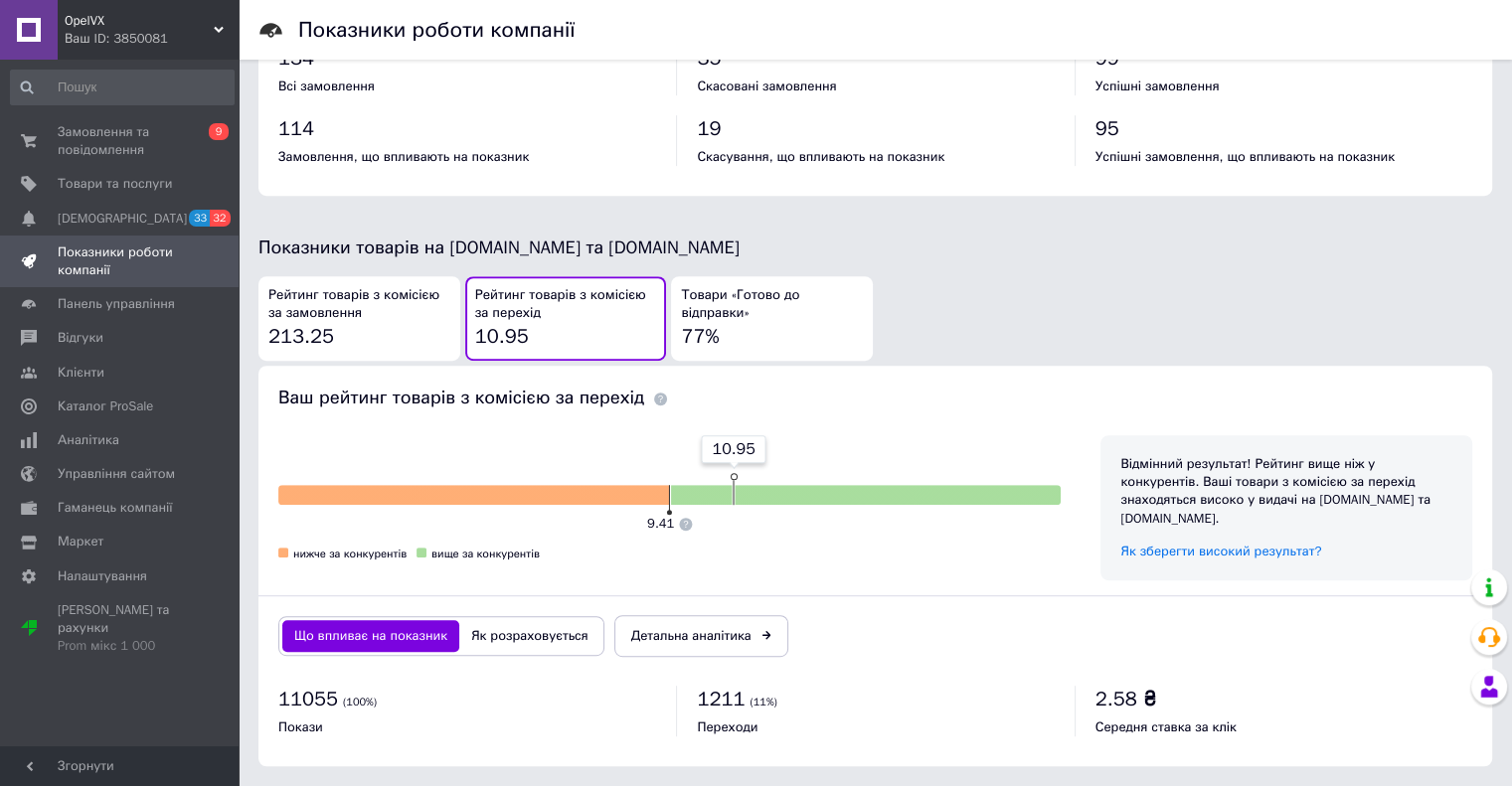 click on "Рейтинг товарів з комісією за замовлення" at bounding box center (359, 304) 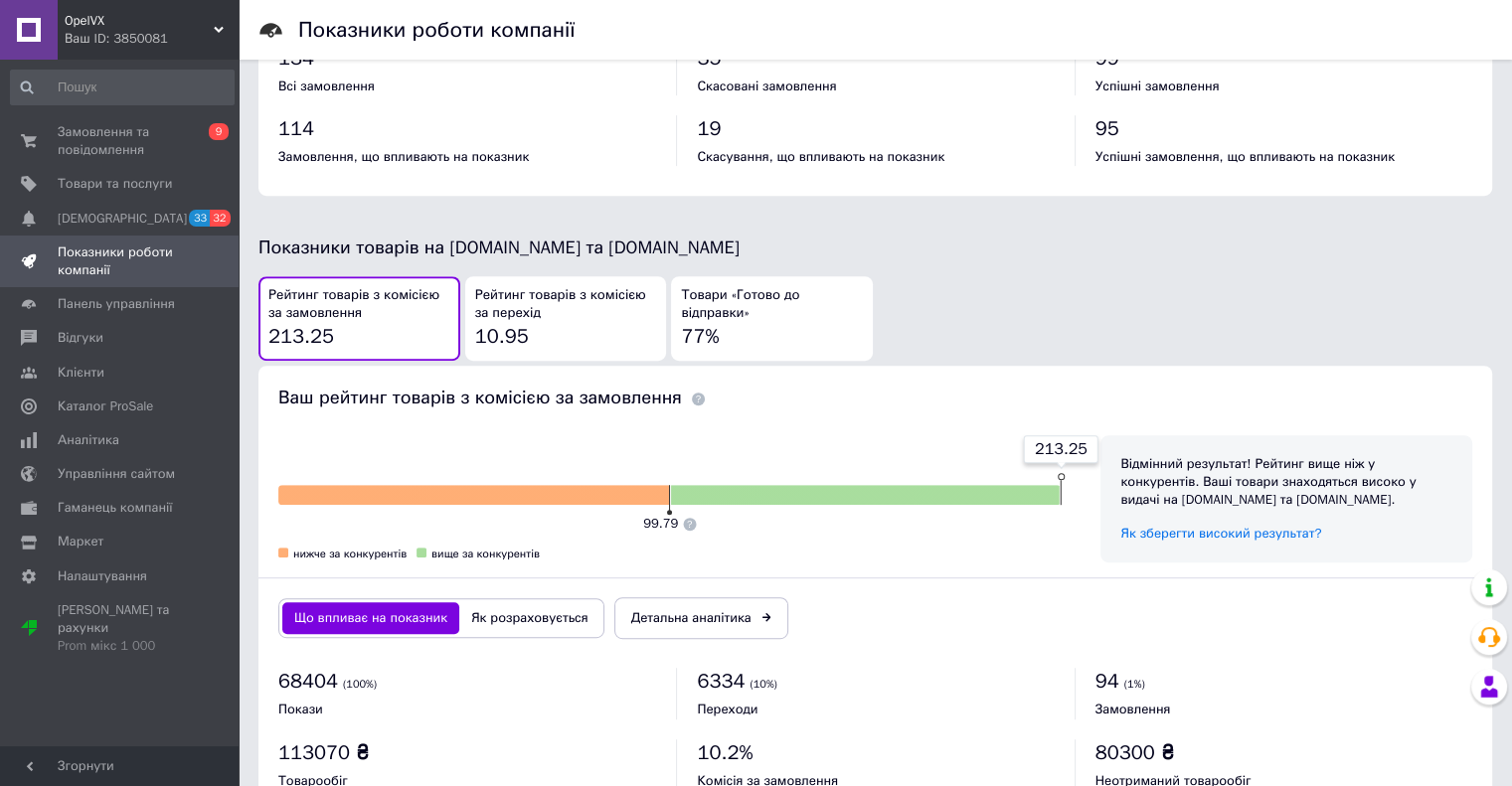 click on "Рейтинг товарів з комісією за перехід" at bounding box center (566, 304) 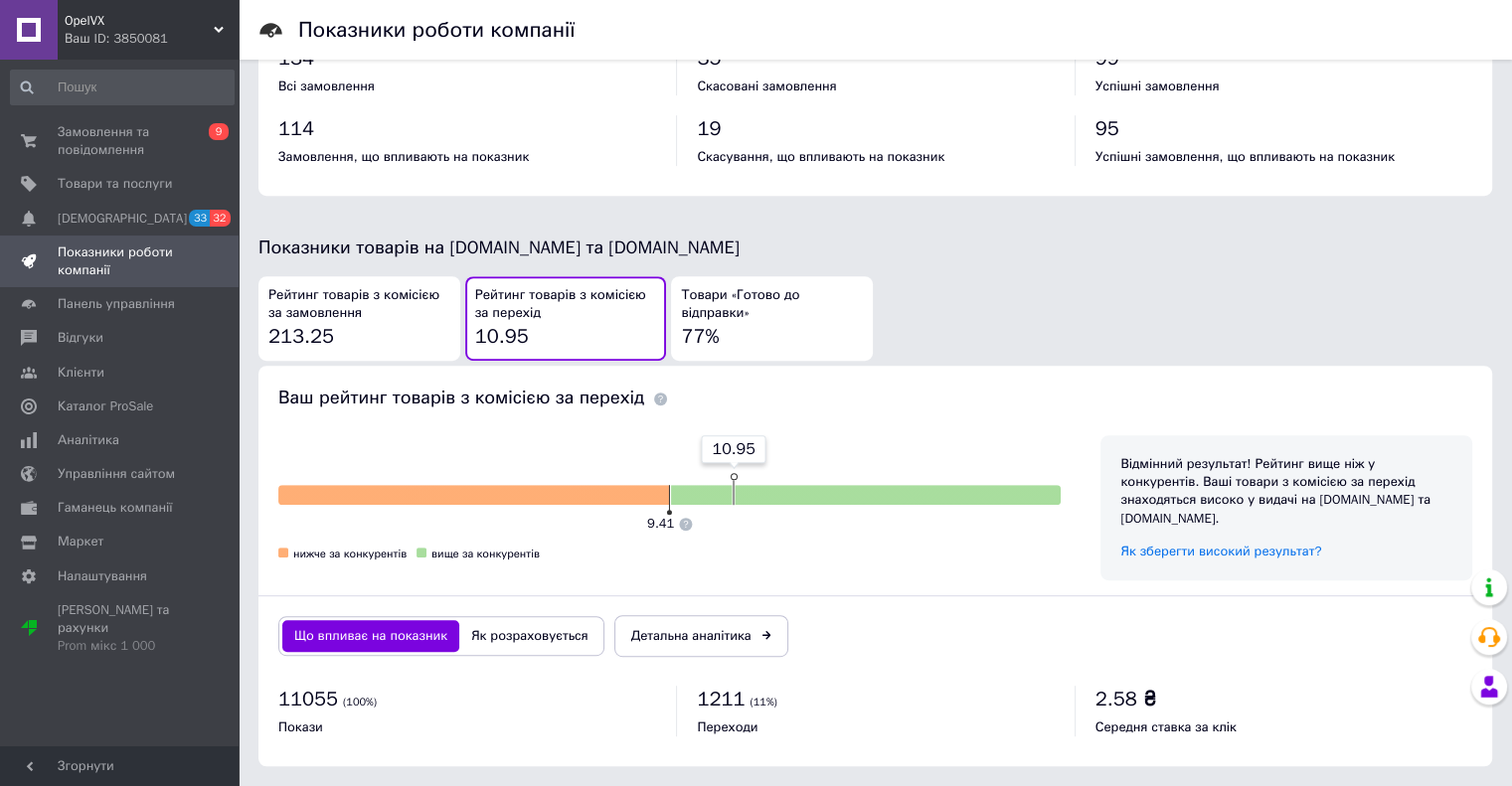 click on "Товари «Готово до відправки» 77%" at bounding box center [771, 318] 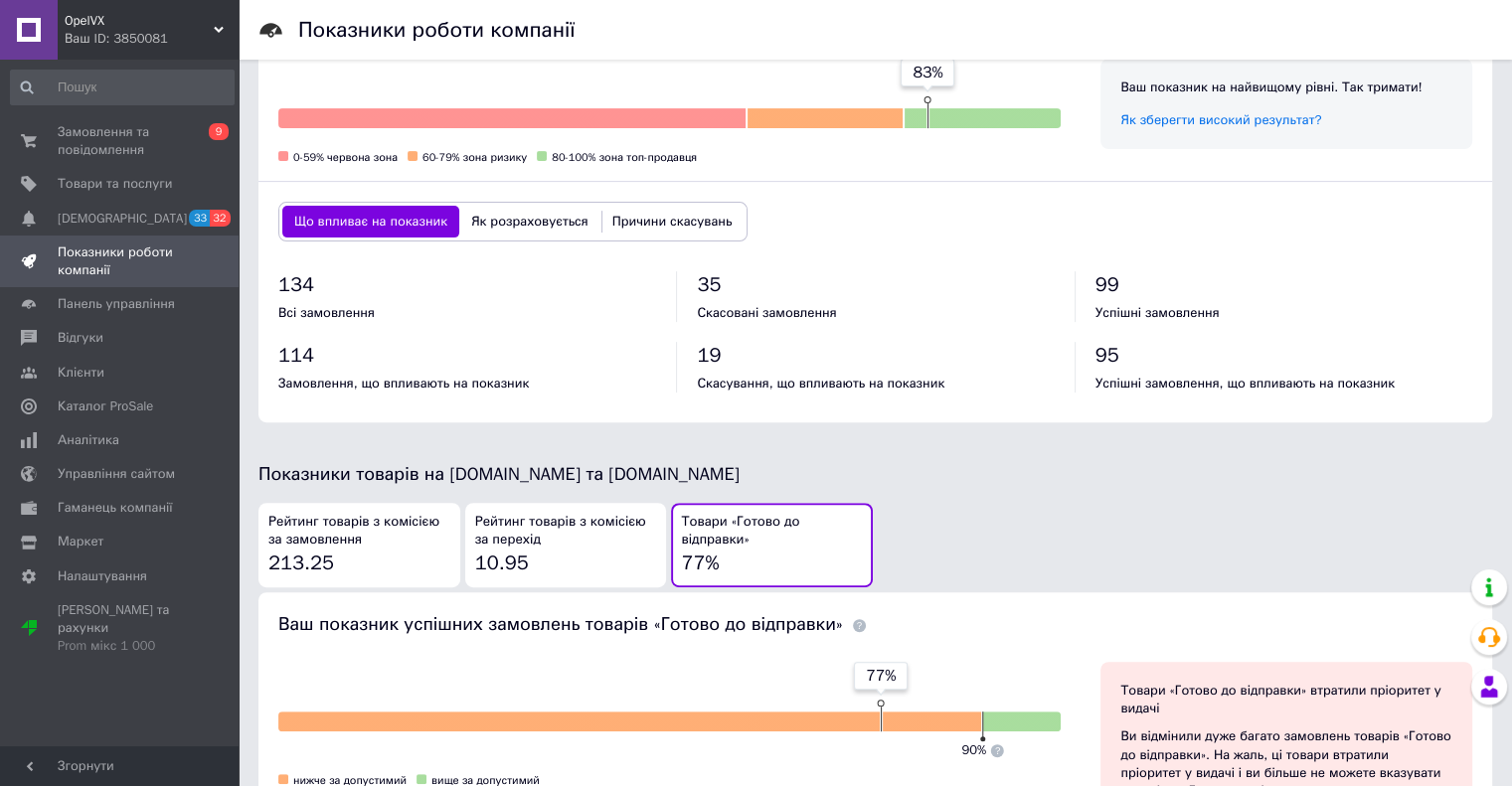 scroll, scrollTop: 602, scrollLeft: 0, axis: vertical 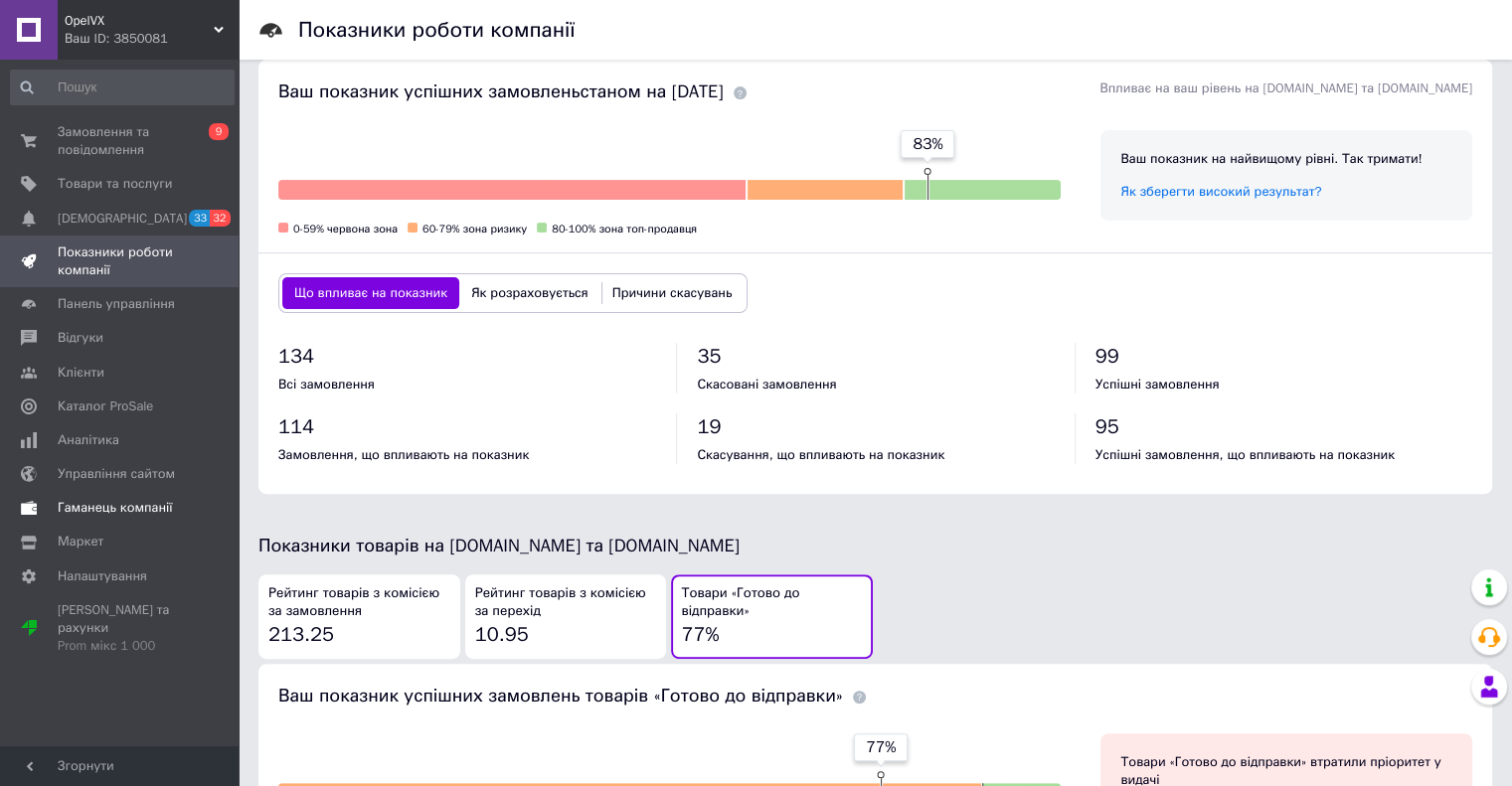 click on "Гаманець компанії" at bounding box center (115, 508) 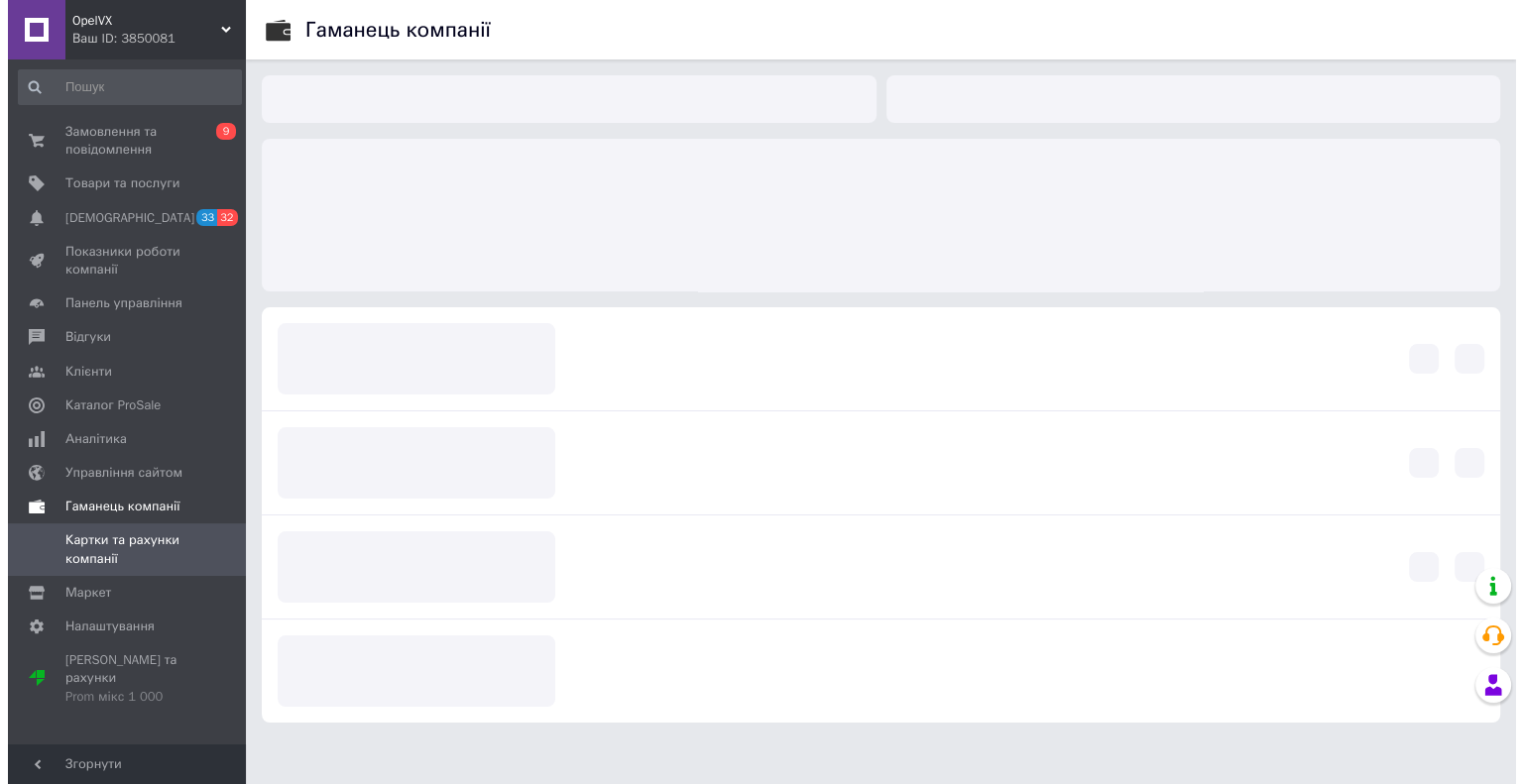 scroll, scrollTop: 0, scrollLeft: 0, axis: both 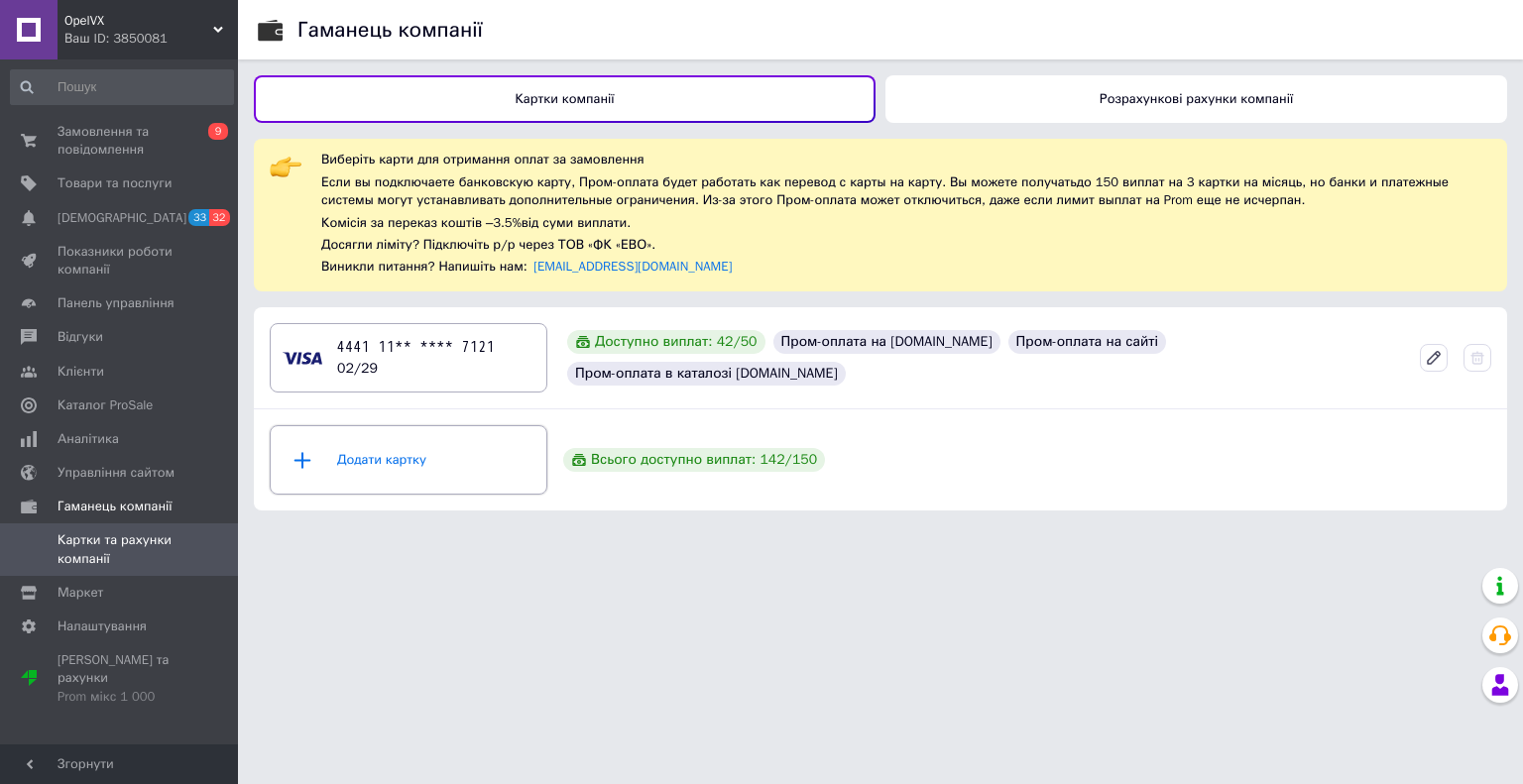 click on "Додати картку" at bounding box center (409, 460) 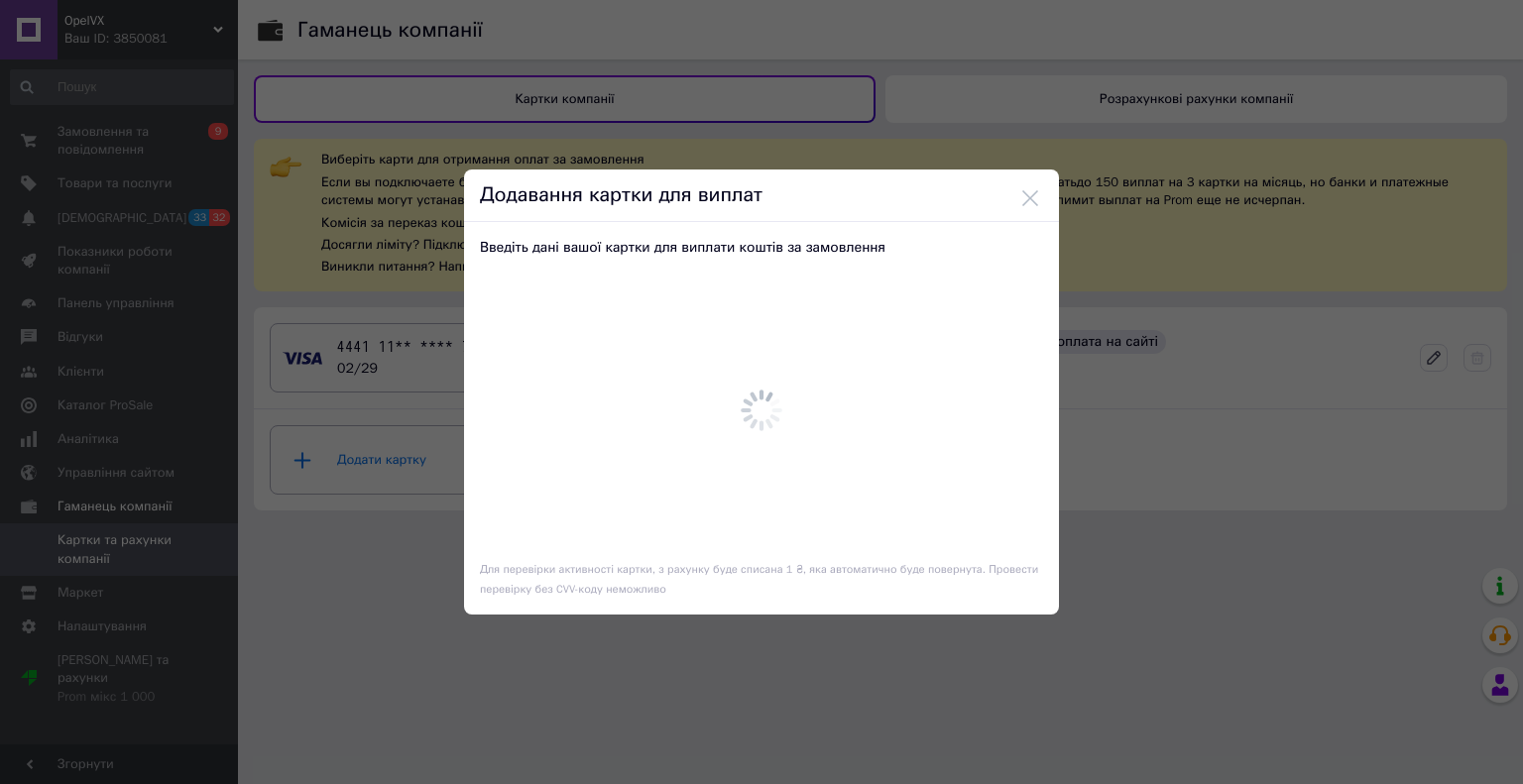 scroll, scrollTop: 0, scrollLeft: 0, axis: both 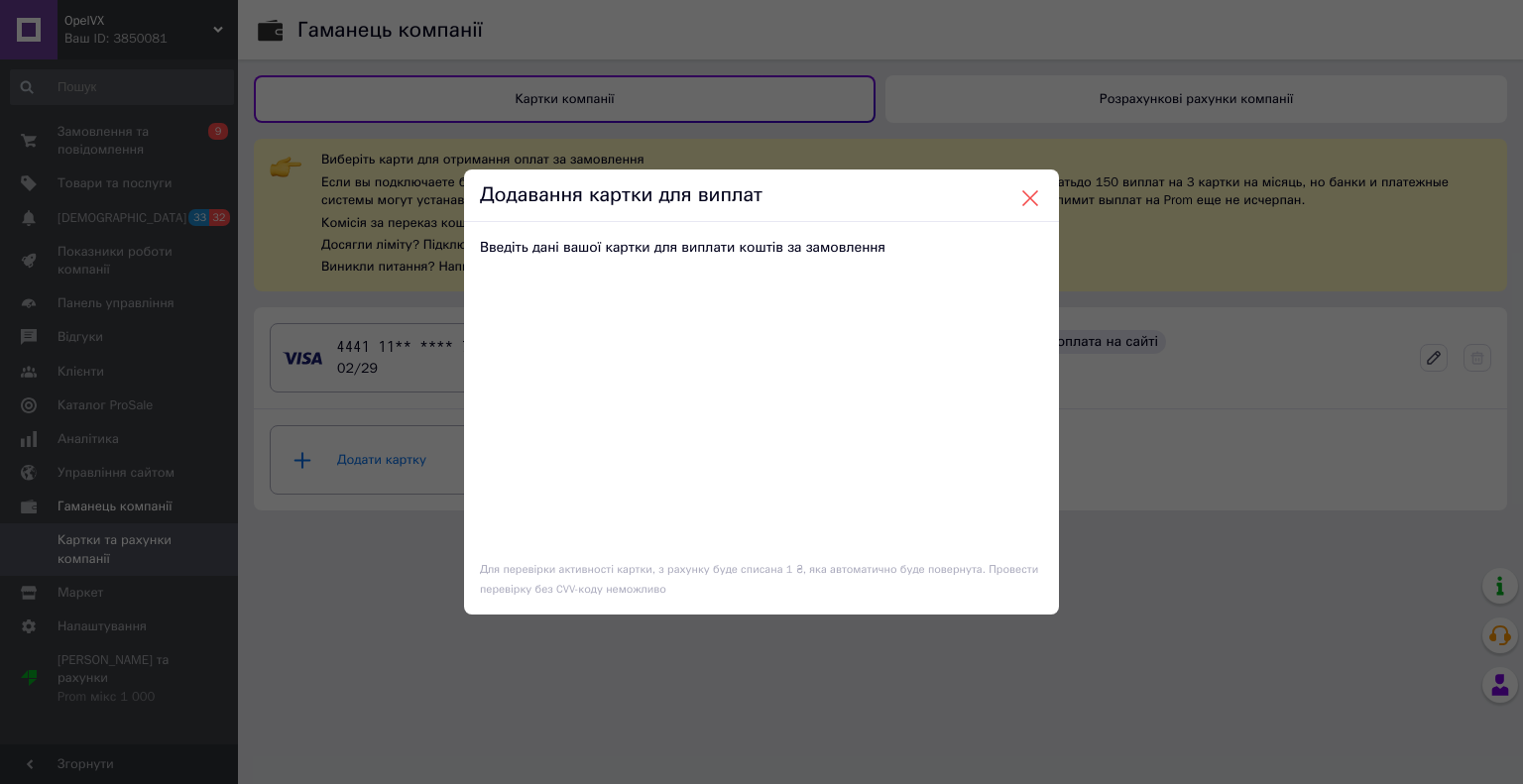 click at bounding box center [1030, 198] 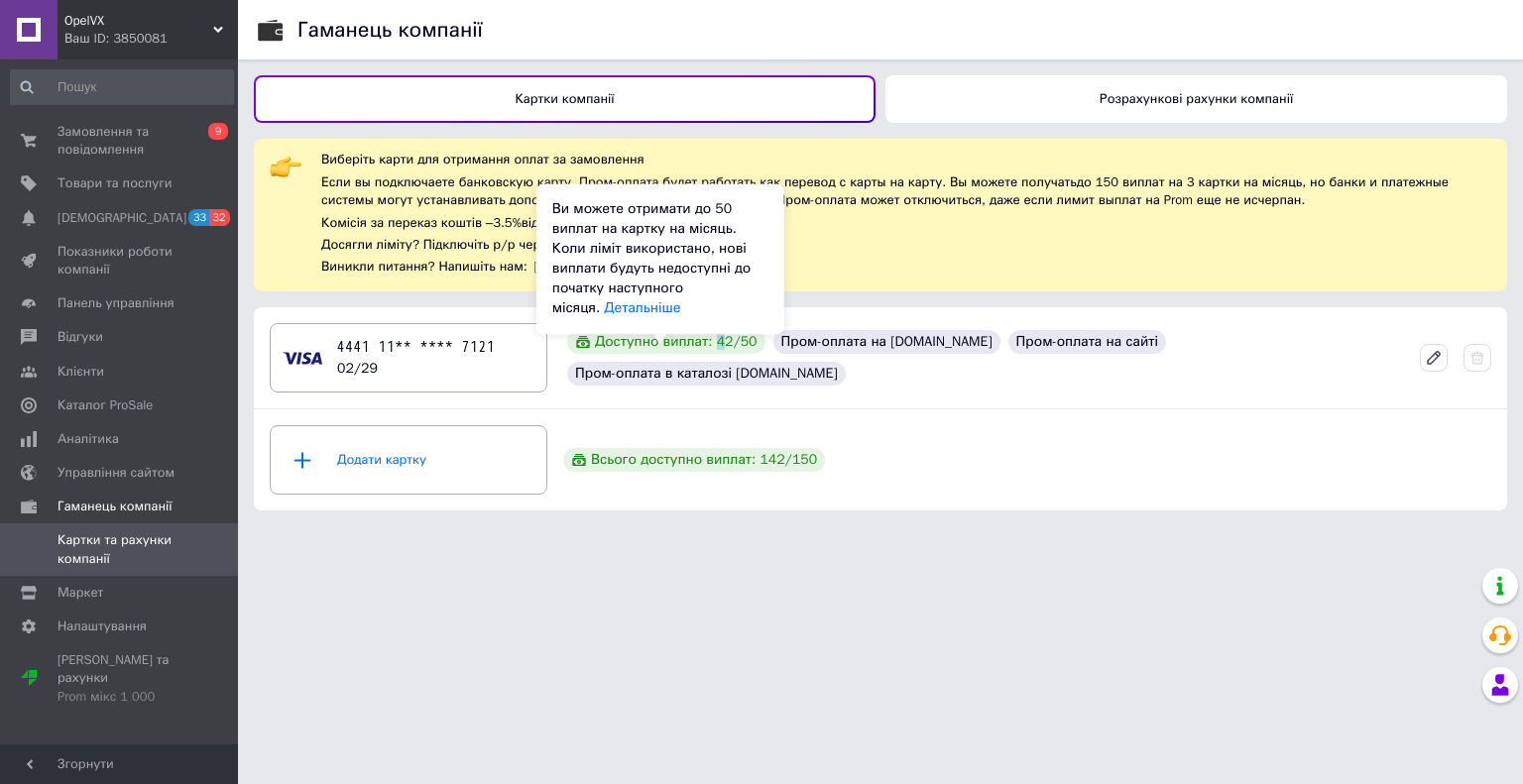 click on "Доступно виплат:   42 / 50" at bounding box center (666, 342) 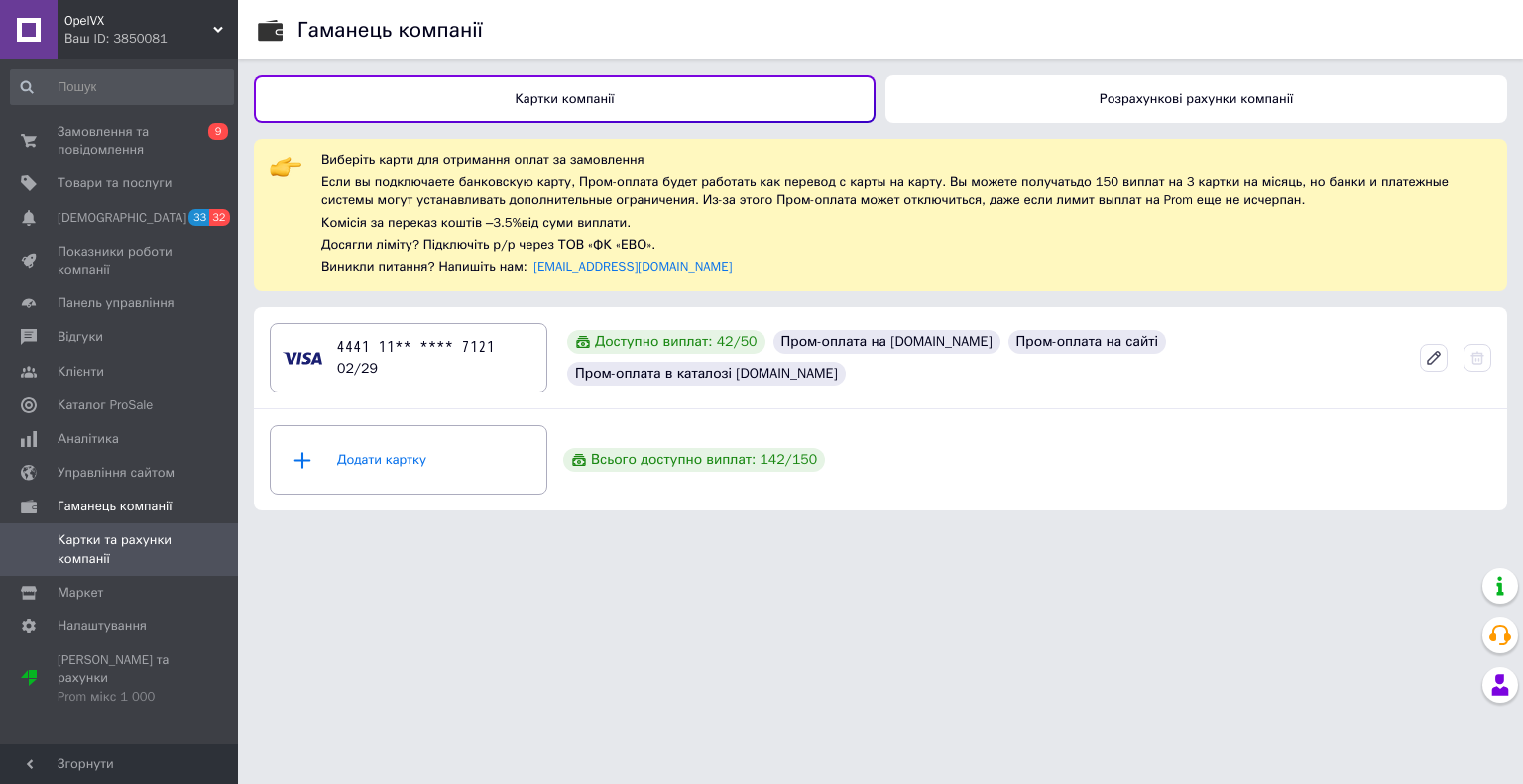 click on "Доступно виплат:   42 / 50" at bounding box center [666, 342] 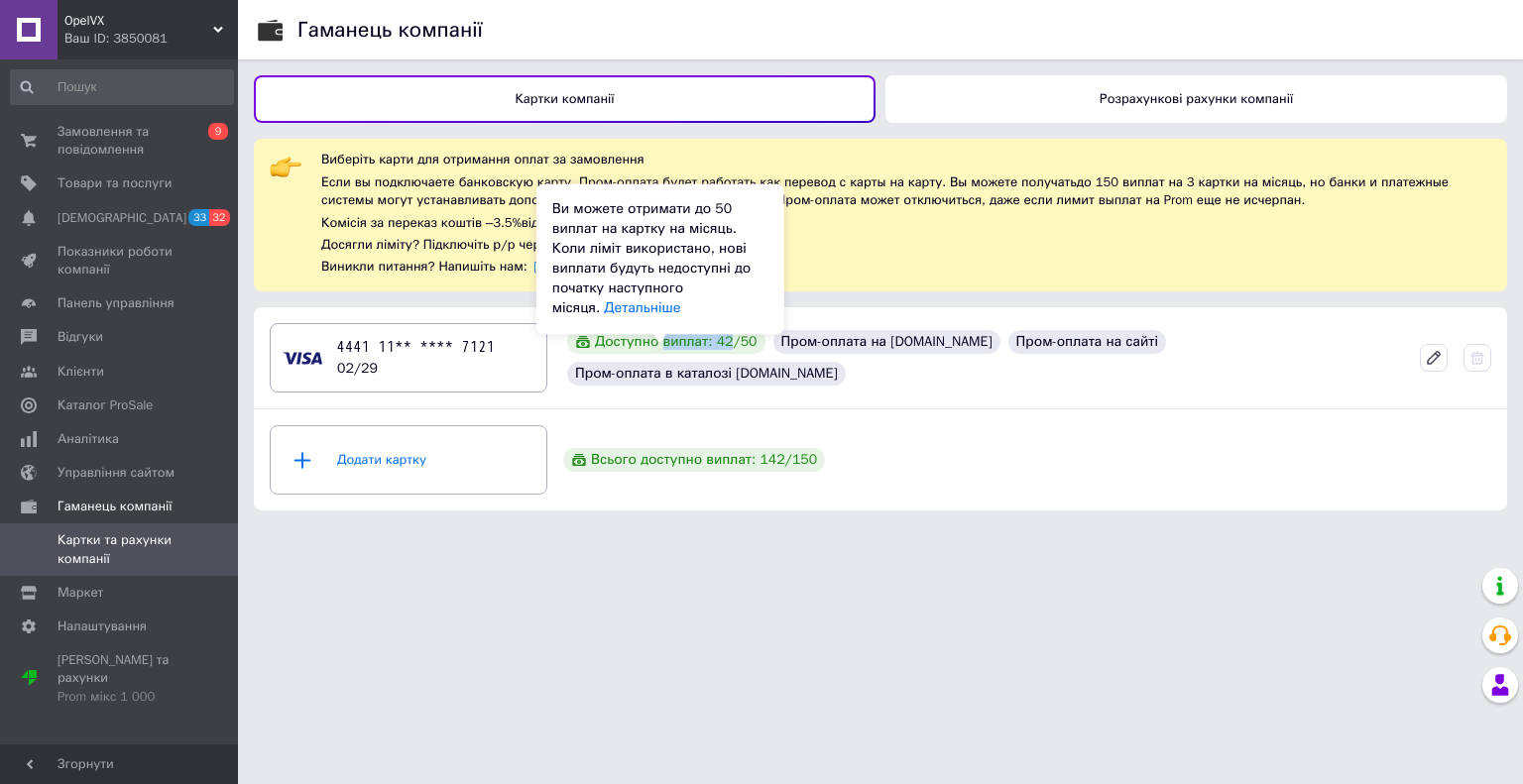 drag, startPoint x: 707, startPoint y: 364, endPoint x: 720, endPoint y: 364, distance: 13 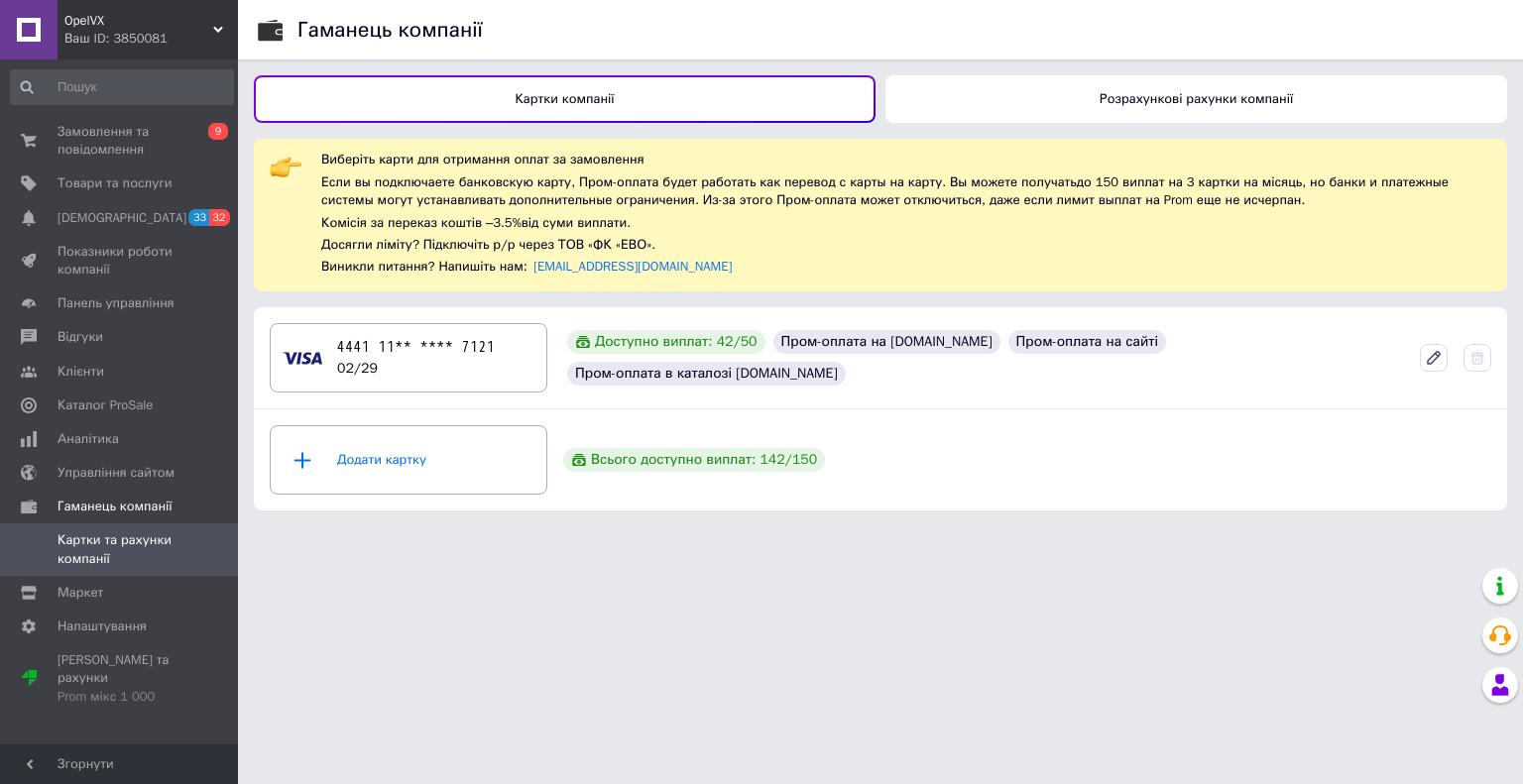 click on "4441 11** **** 7121 02/29 Доступно виплат:   42 / 50 Пром-оплата на Bigl.ua Пром-оплата на сайті Пром-оплата в каталозі Prom.ua" at bounding box center (880, 358) 